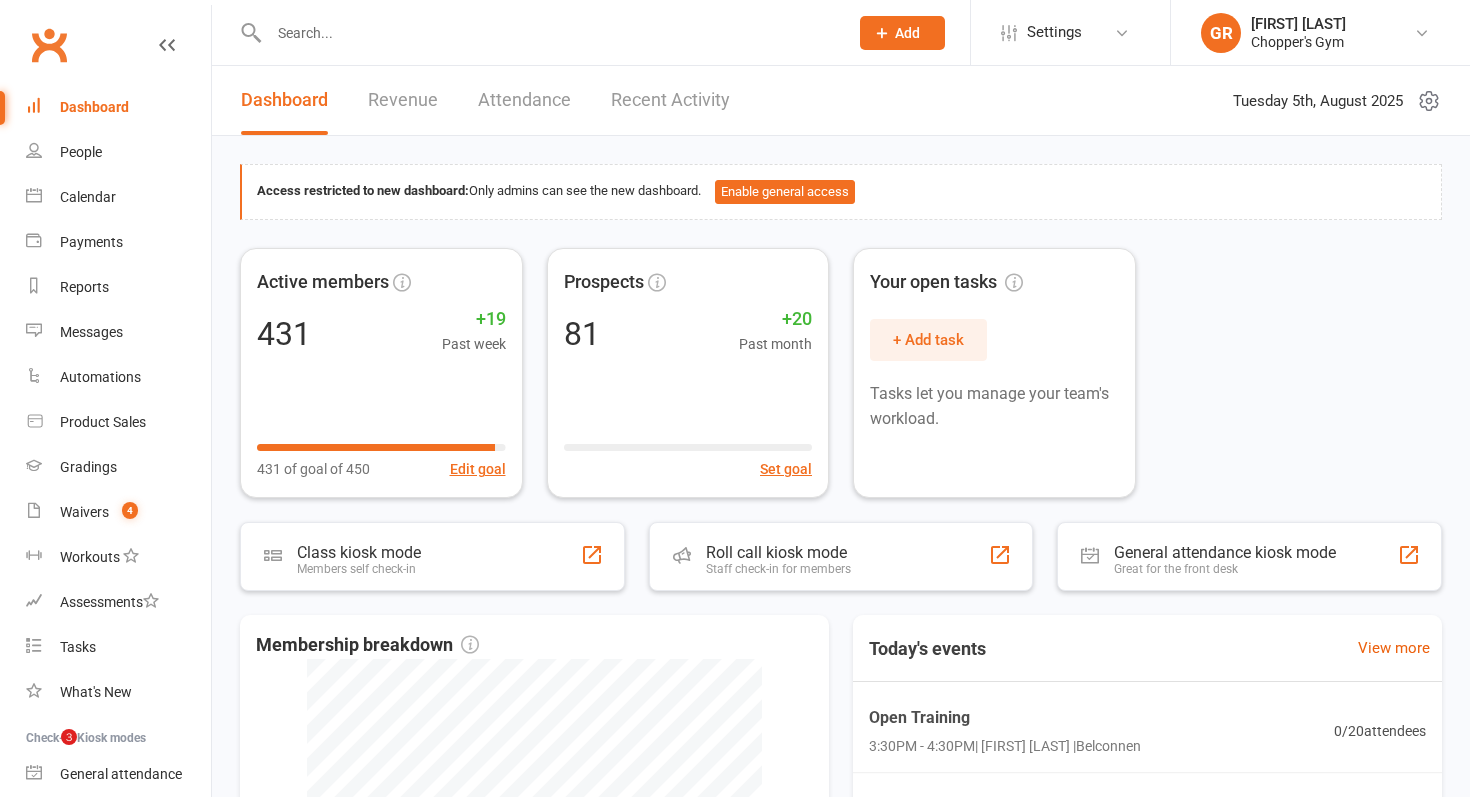 scroll, scrollTop: 0, scrollLeft: 0, axis: both 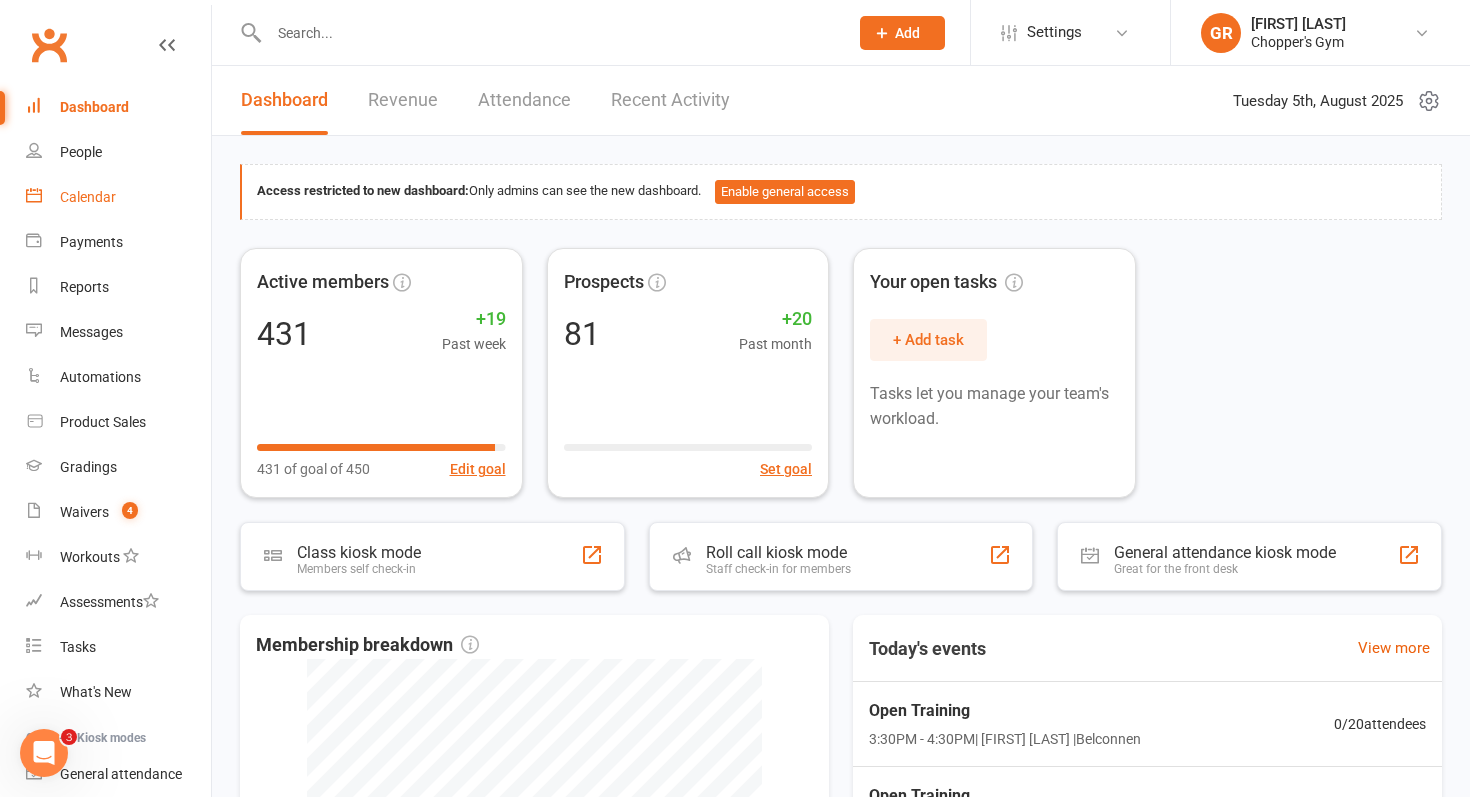 click on "Calendar" at bounding box center [88, 197] 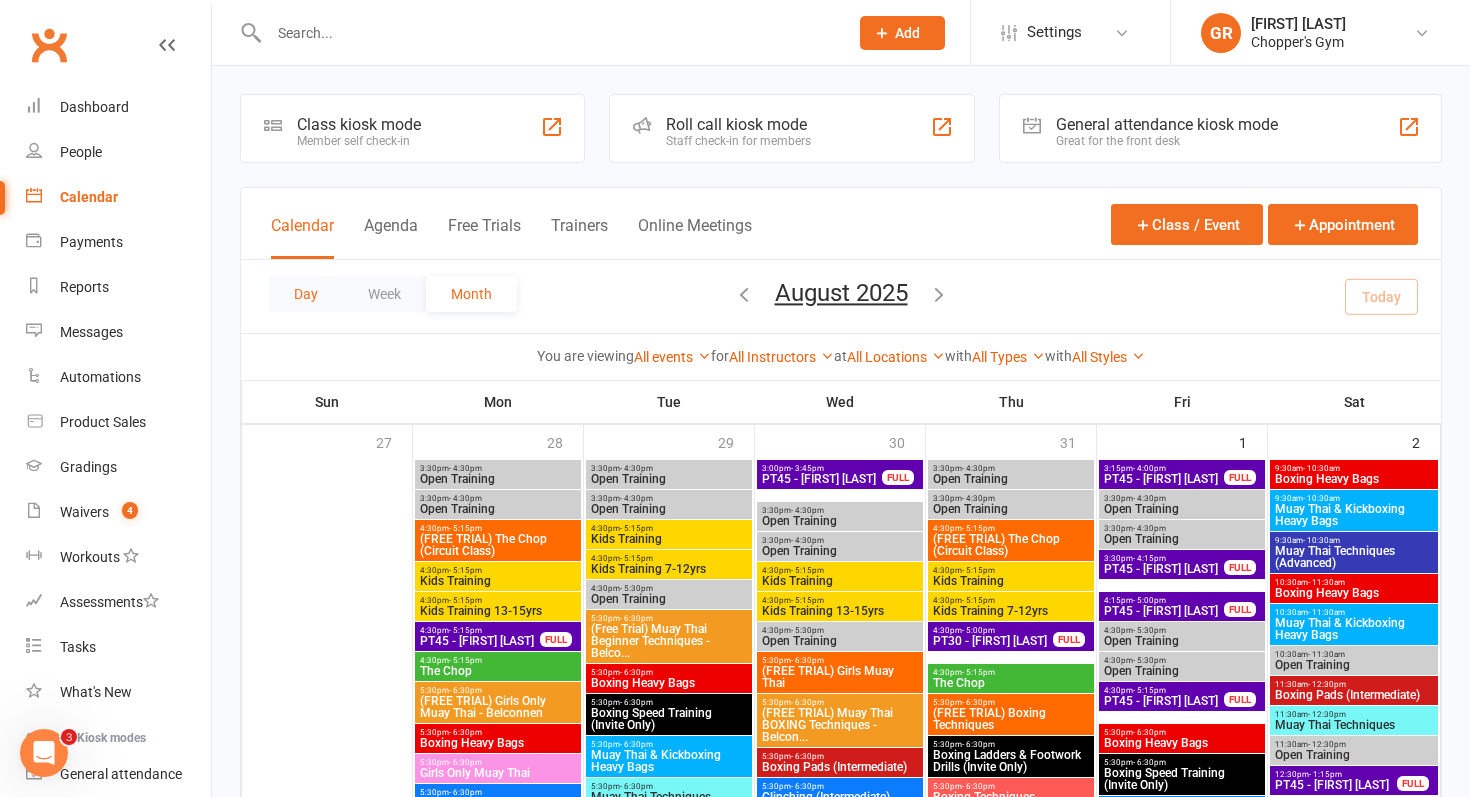 click on "Day" at bounding box center (306, 294) 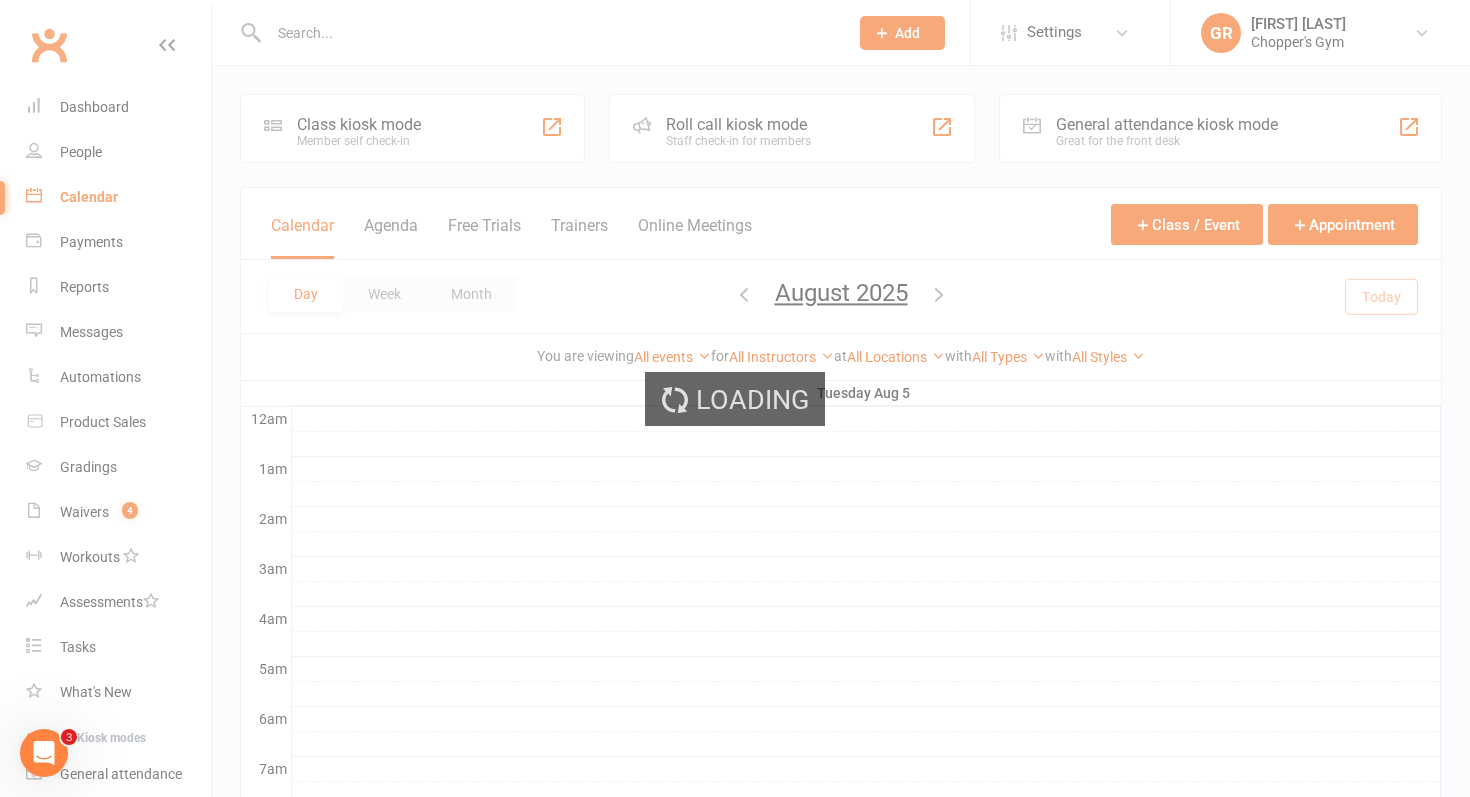 scroll, scrollTop: 0, scrollLeft: 0, axis: both 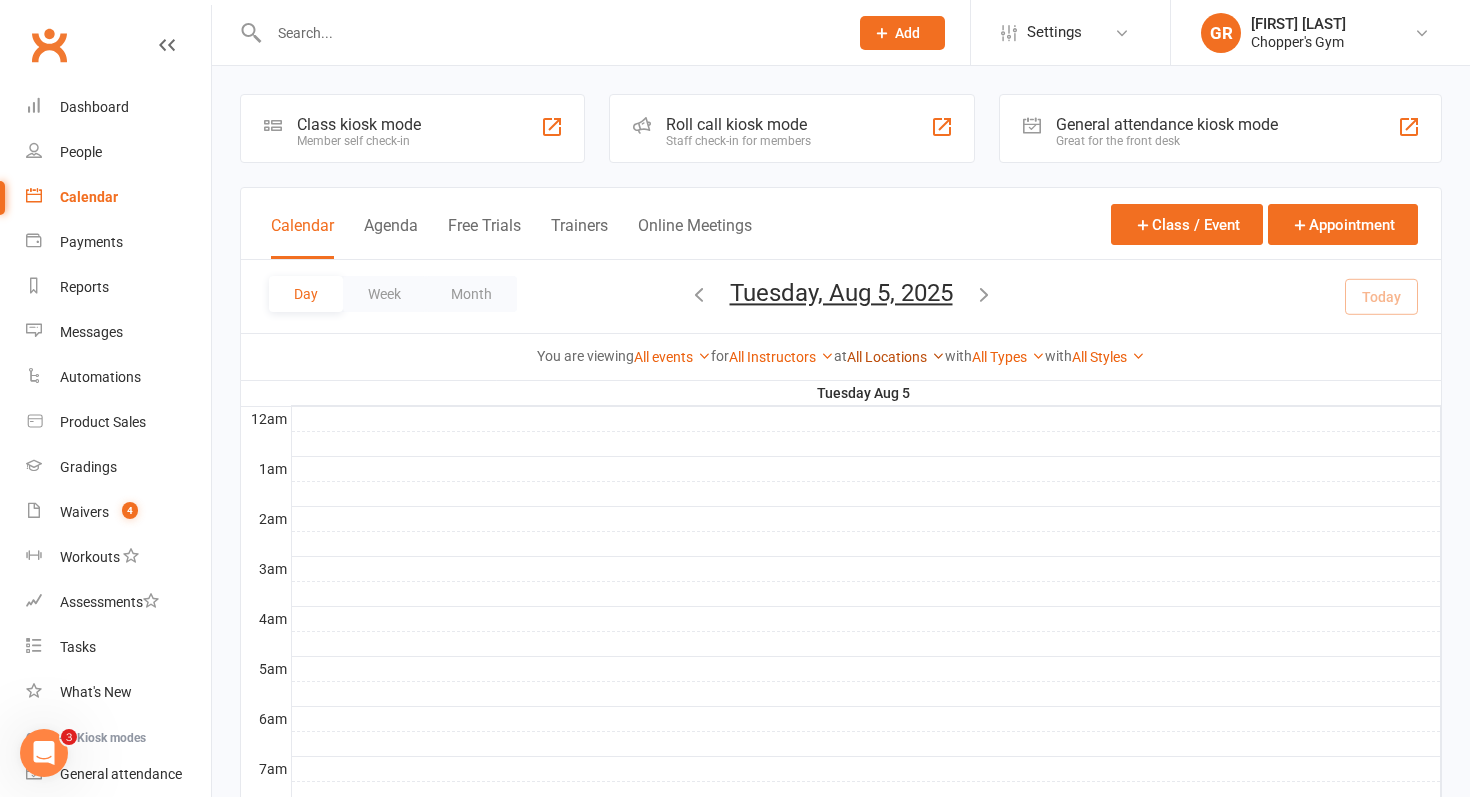 click on "All Locations" at bounding box center (896, 357) 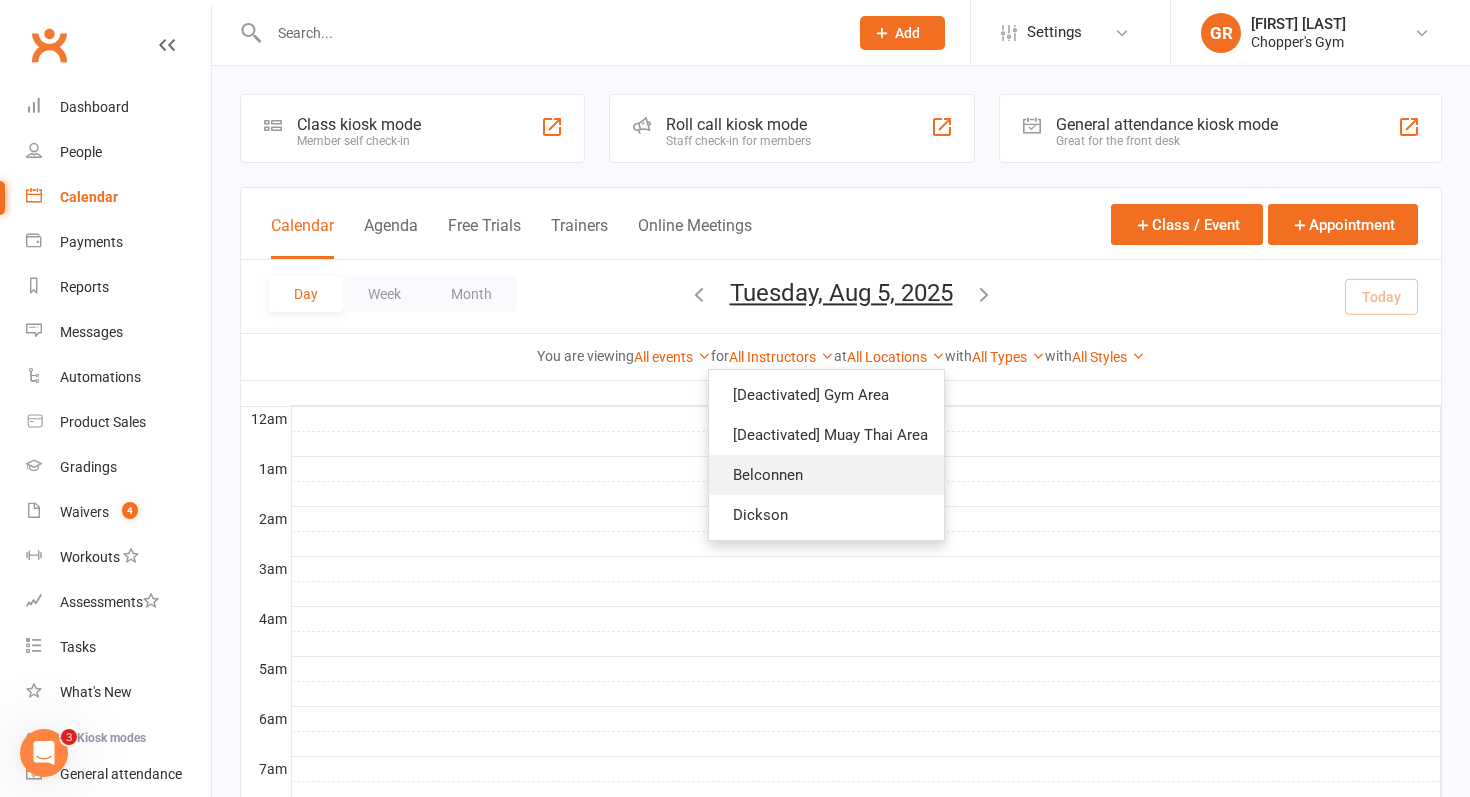 click on "Belconnen" at bounding box center (826, 475) 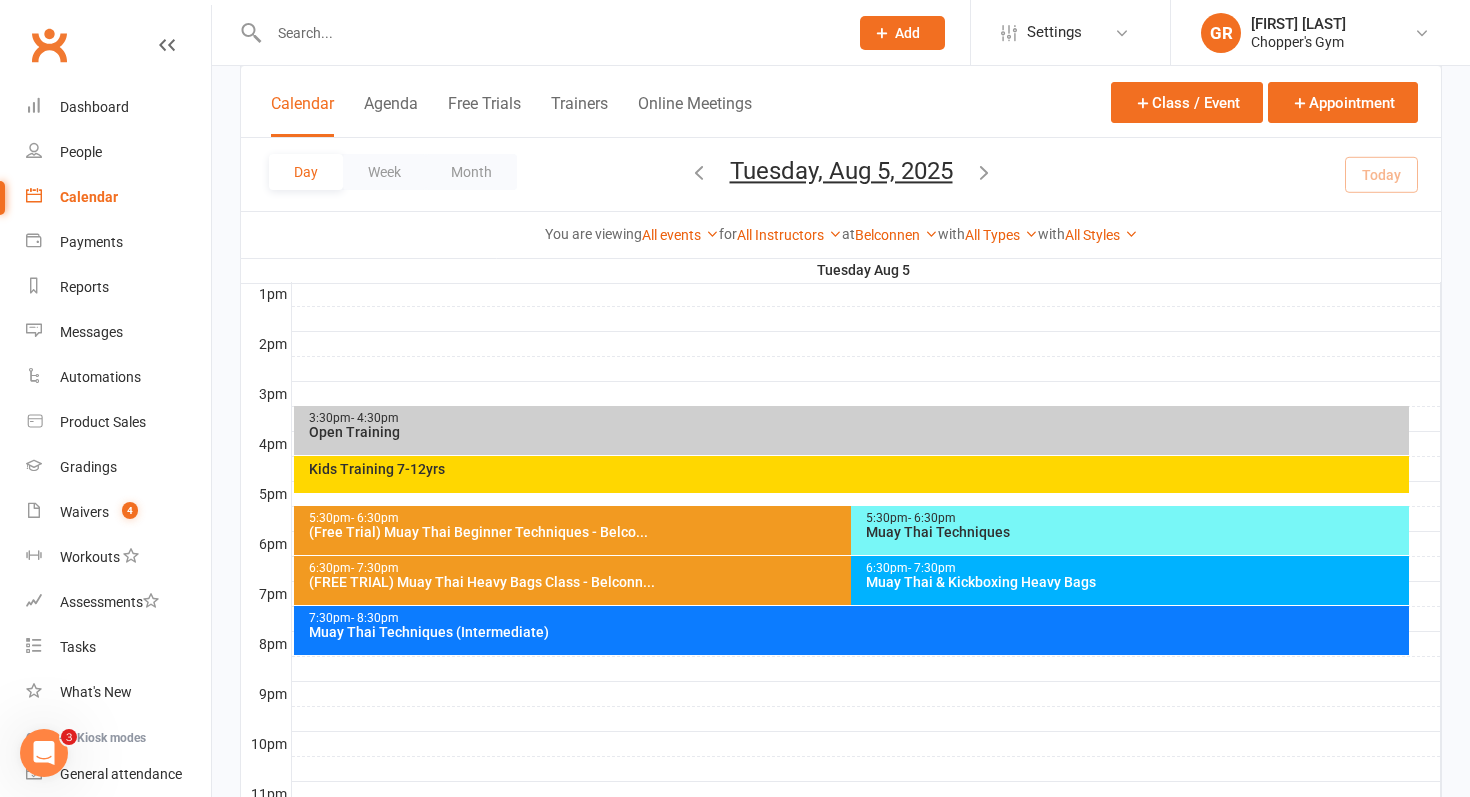 scroll, scrollTop: 867, scrollLeft: 0, axis: vertical 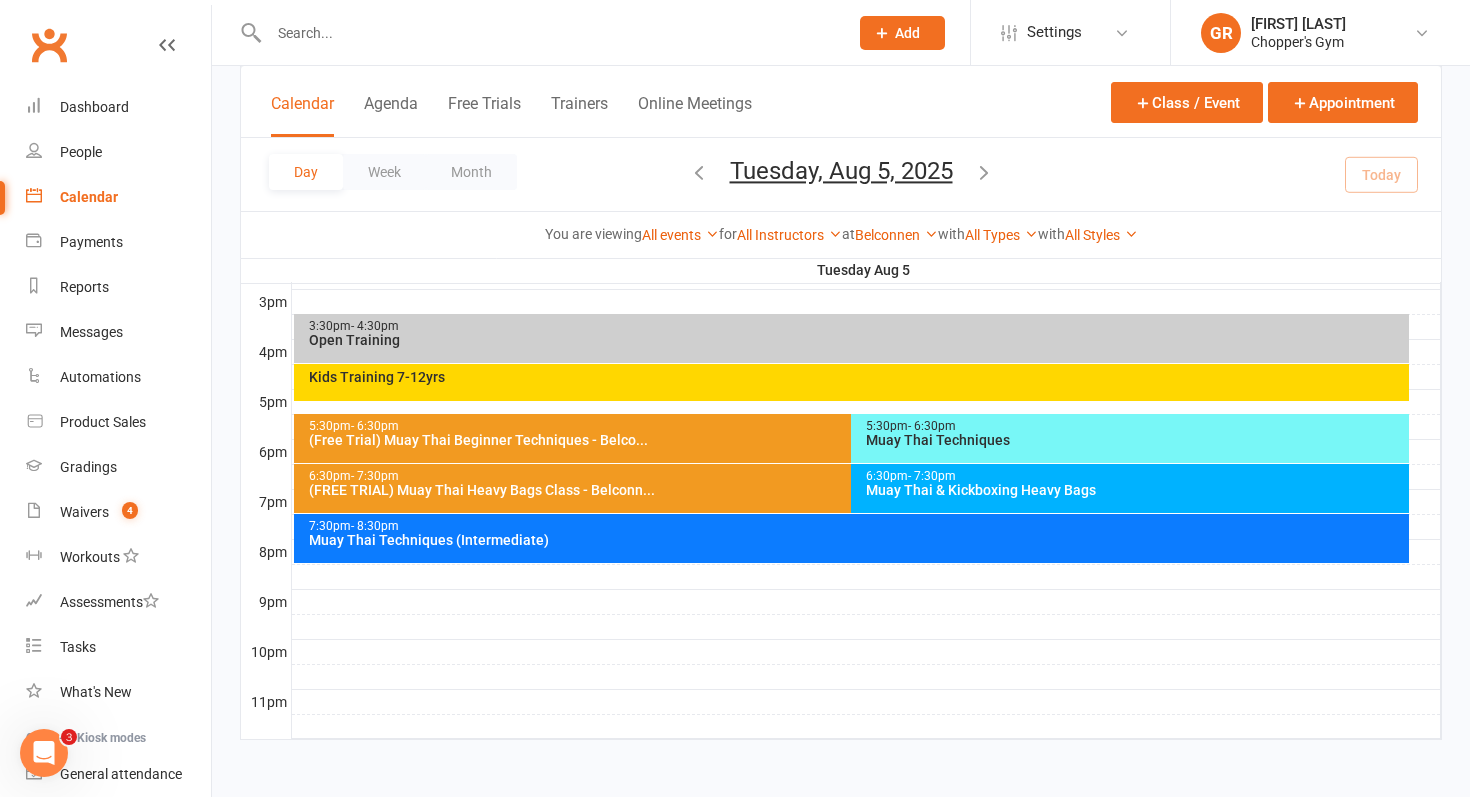 click on "Kids Training 7-12yrs" at bounding box center (857, 377) 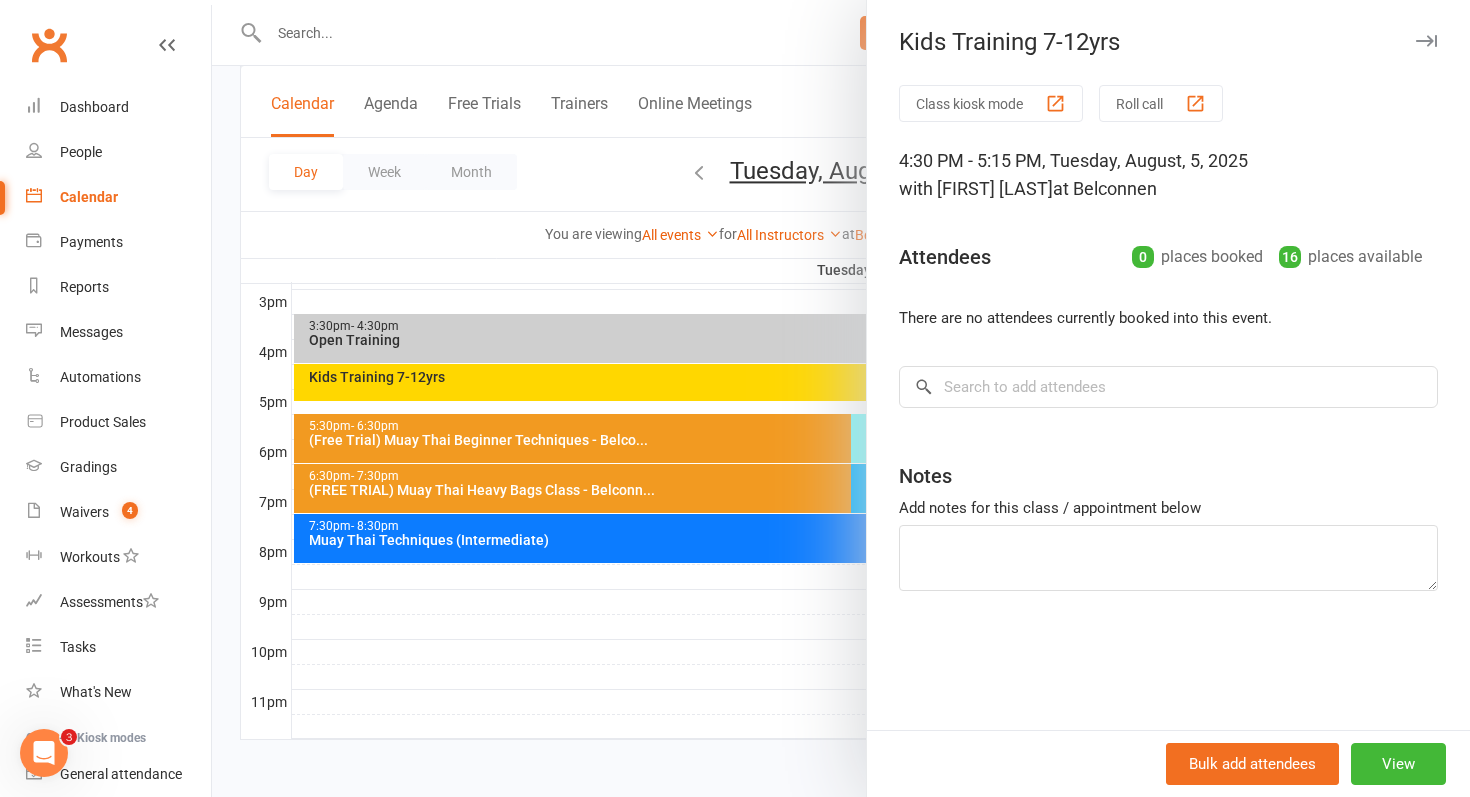 click at bounding box center [841, 398] 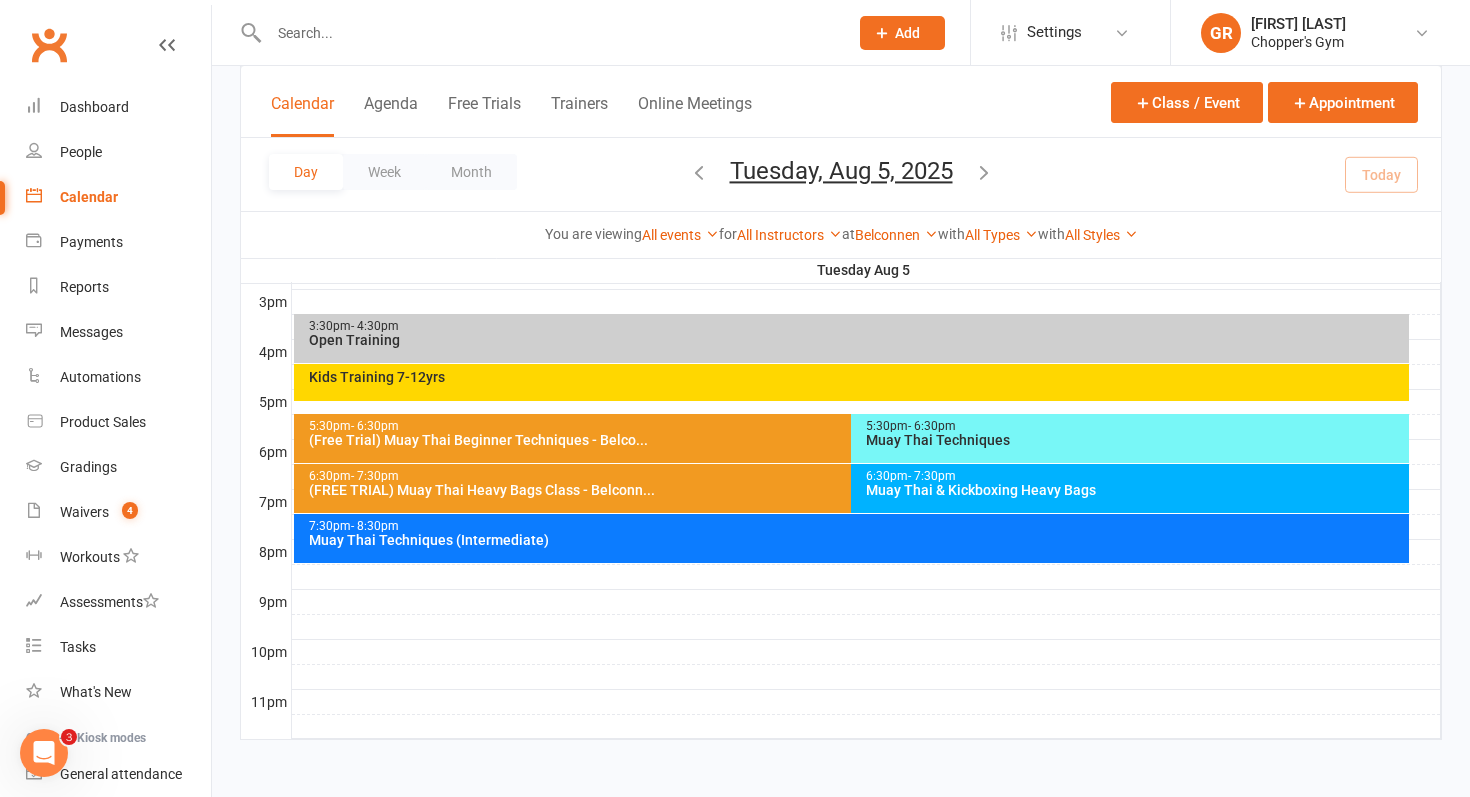 click on "3:30pm  - 4:30pm Open Training" at bounding box center [852, 338] 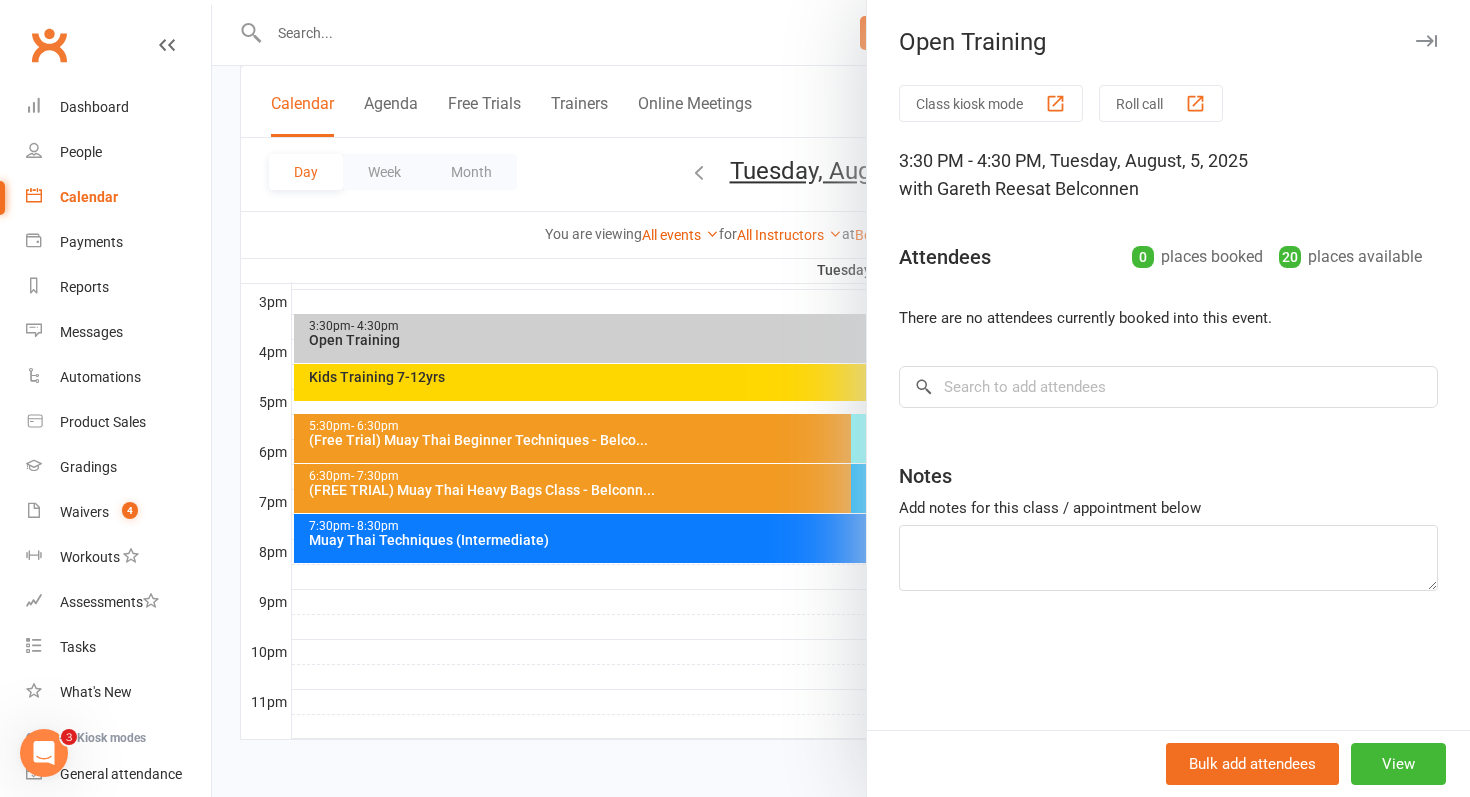 click at bounding box center [841, 398] 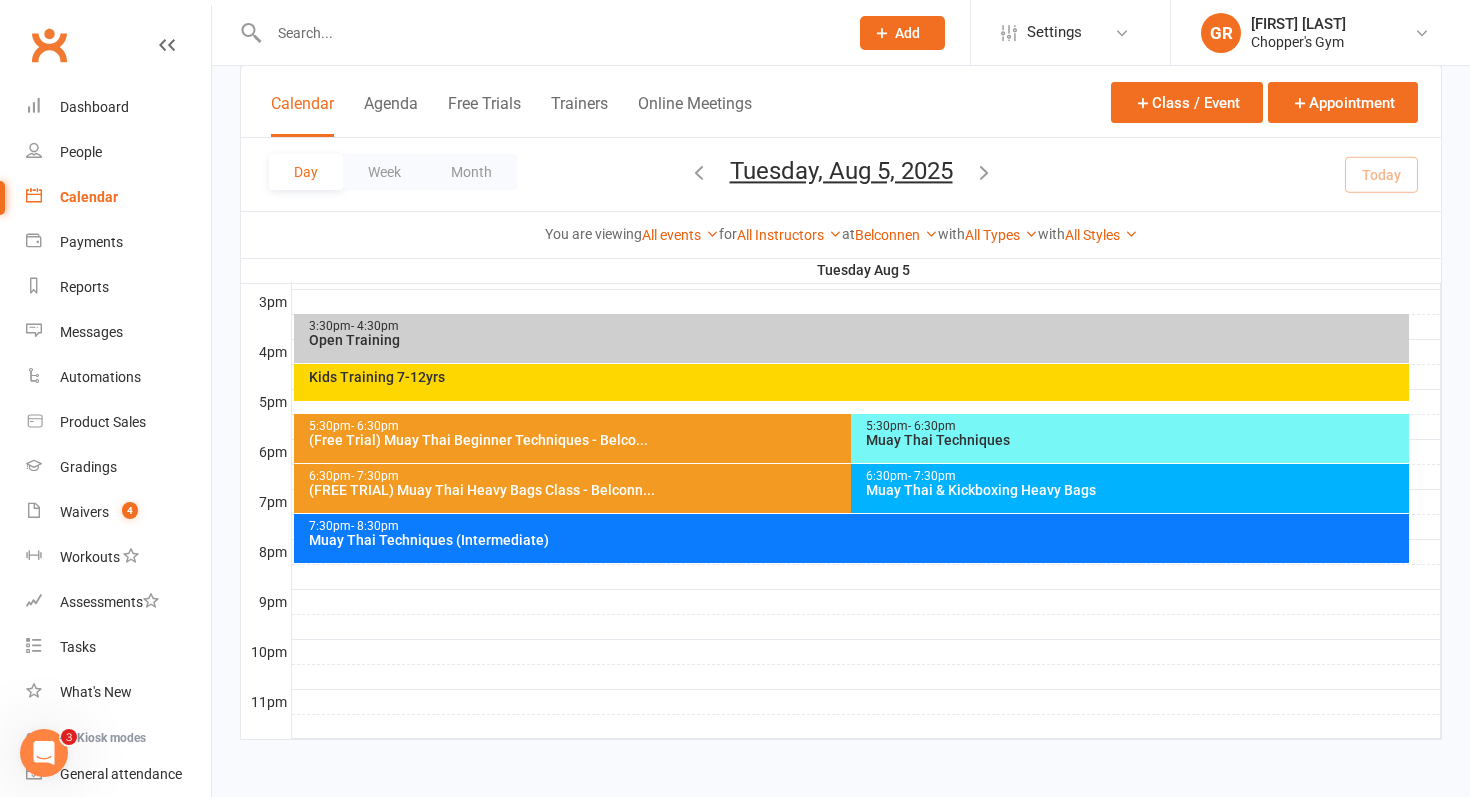 click on "5:30pm  - 6:30pm Muay Thai Techniques" at bounding box center [1130, 438] 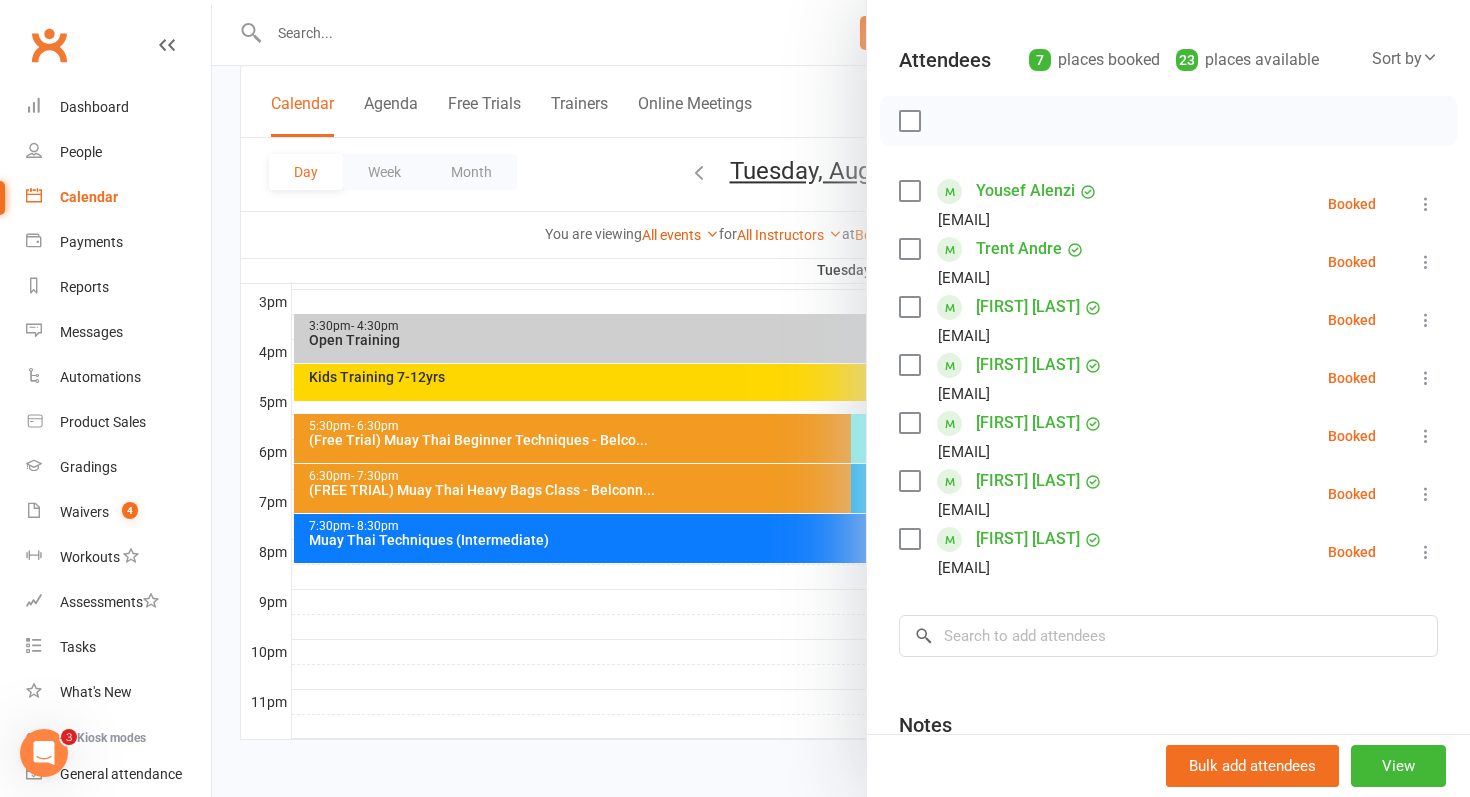 scroll, scrollTop: 201, scrollLeft: 0, axis: vertical 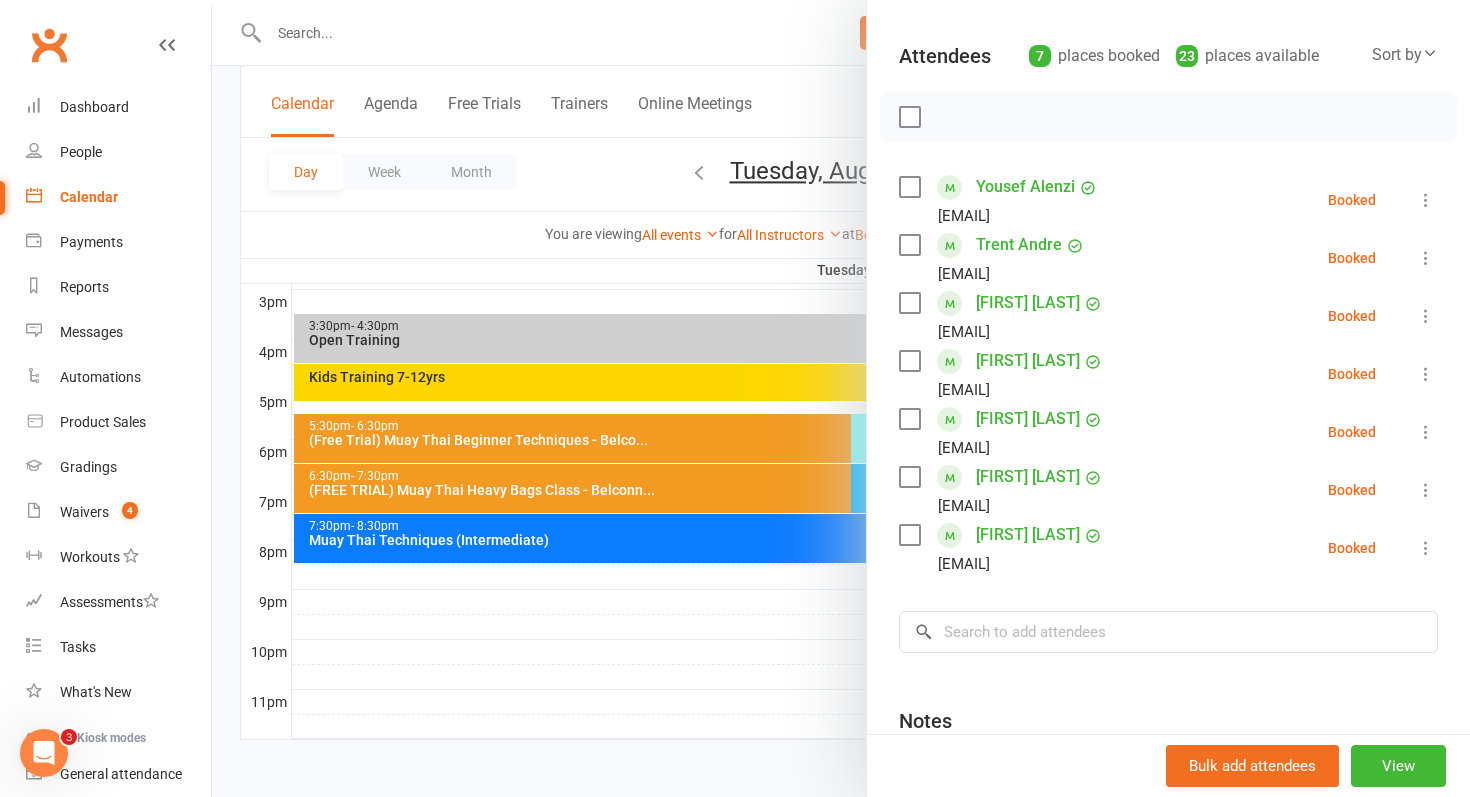 click at bounding box center [841, 398] 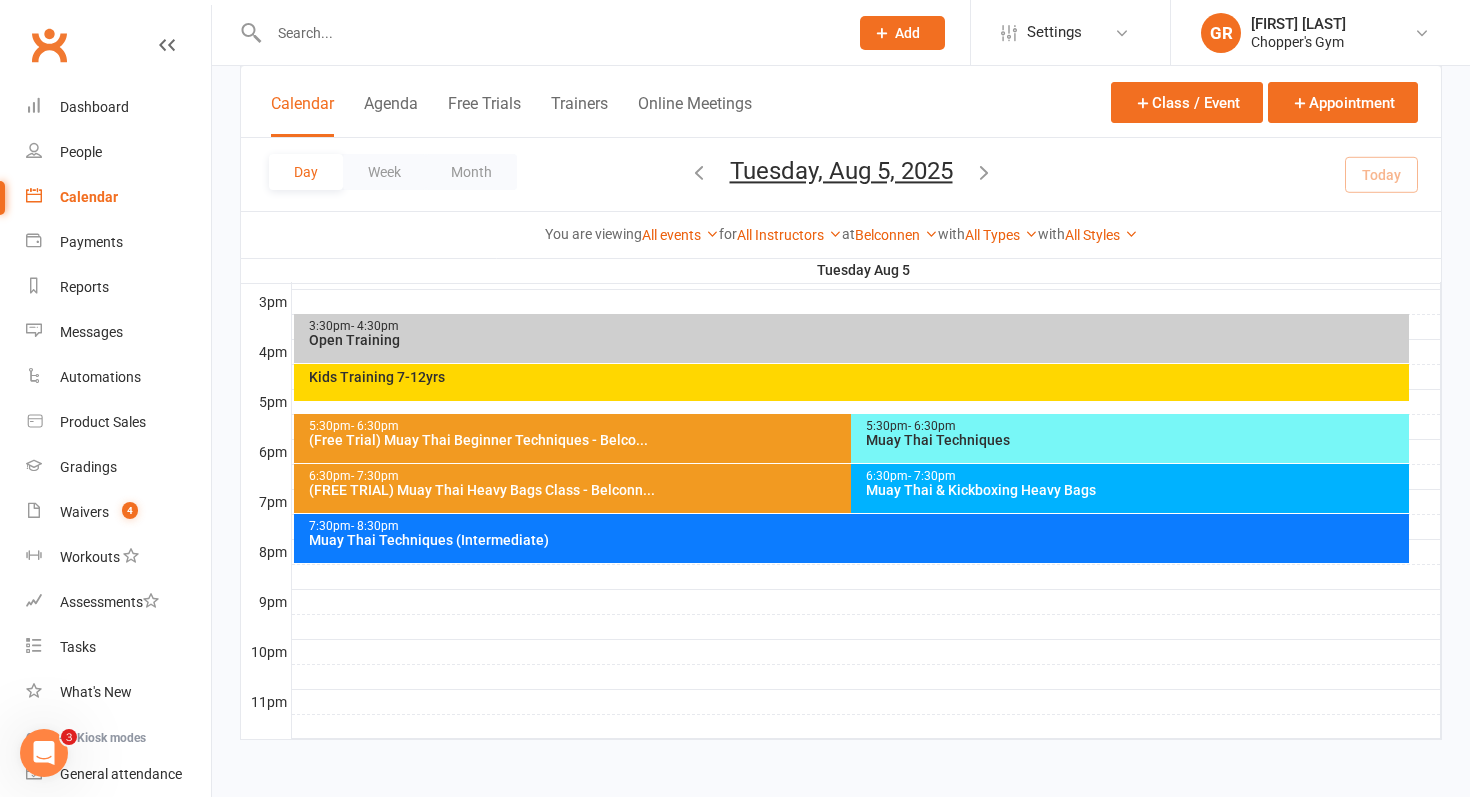 click on "5:30pm  - 6:30pm (Free Trial) Muay Thai Beginner Techniques - Belco..." at bounding box center [842, 438] 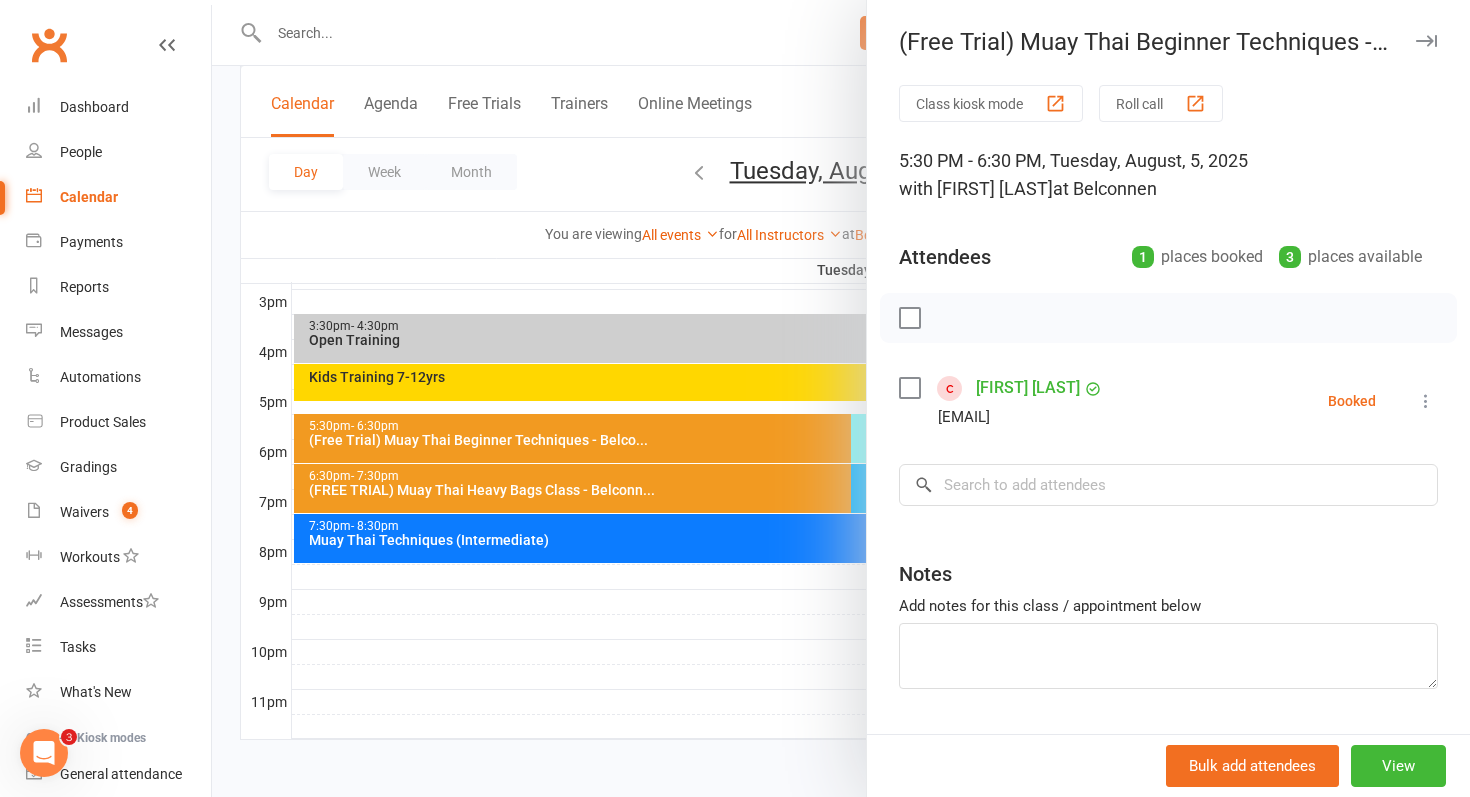 click at bounding box center (841, 398) 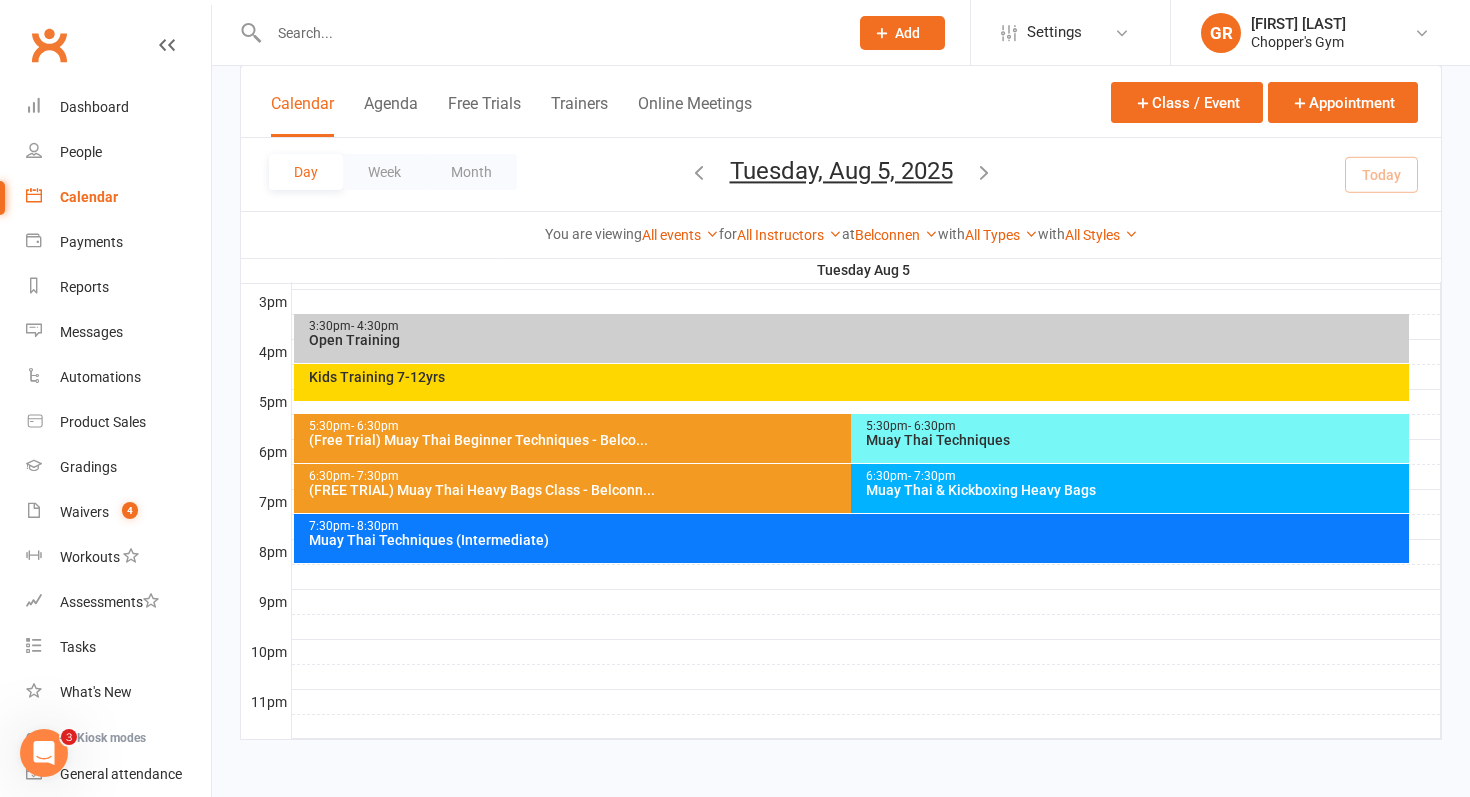 click on "(FREE TRIAL)  Muay Thai Heavy Bags Class - Belconn..." at bounding box center [847, 490] 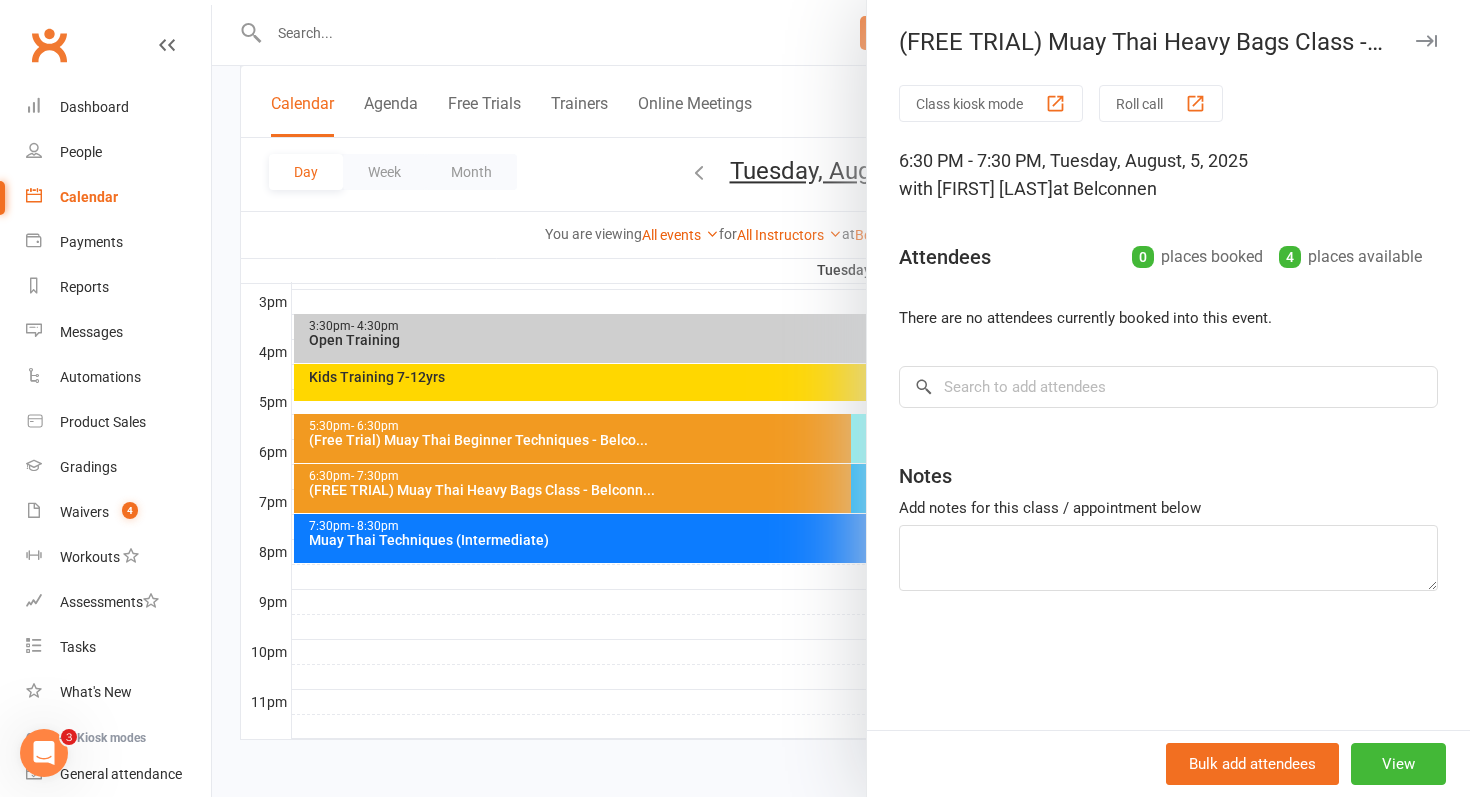 click at bounding box center [841, 398] 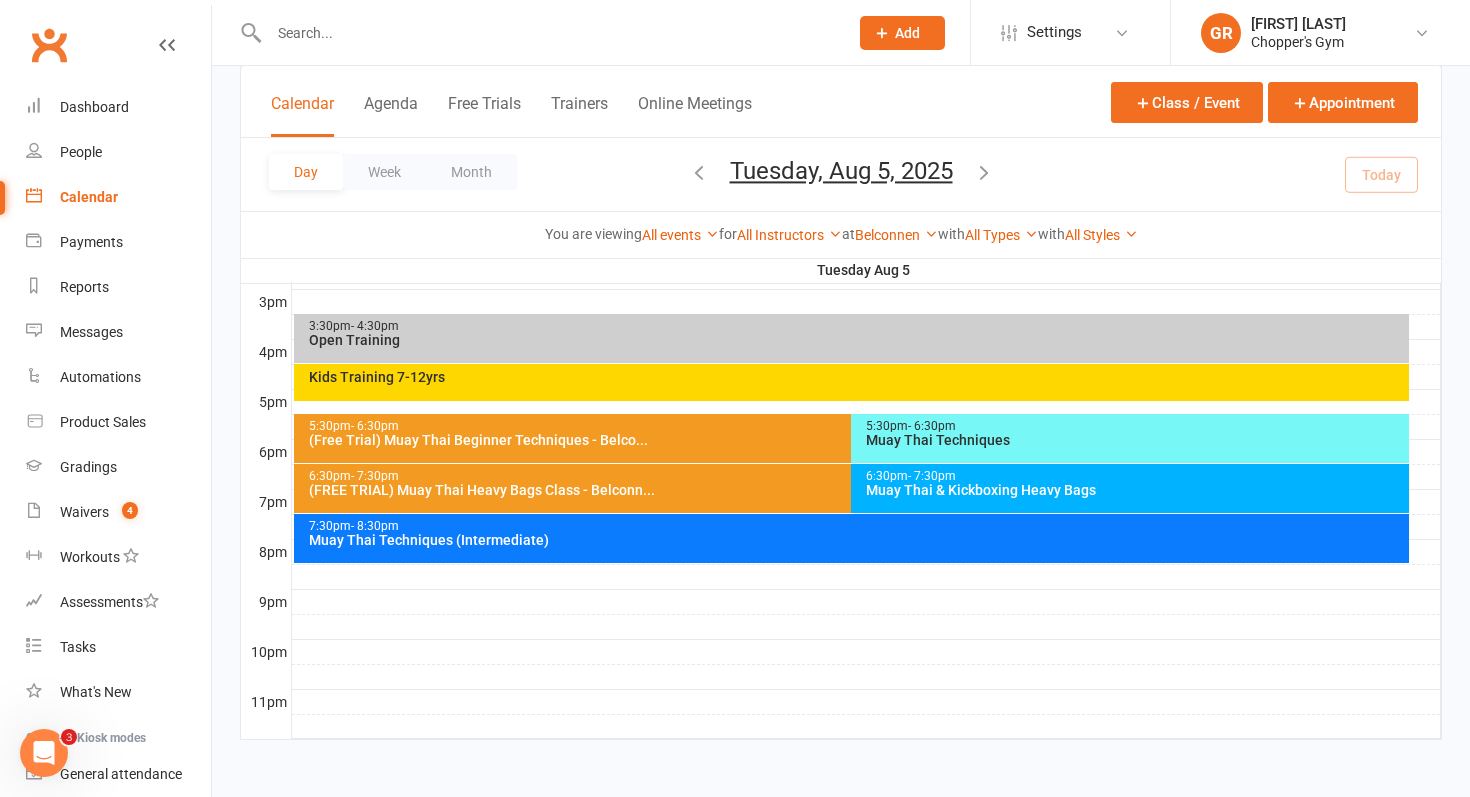 click on "Muay Thai & Kickboxing Heavy Bags" at bounding box center (1135, 490) 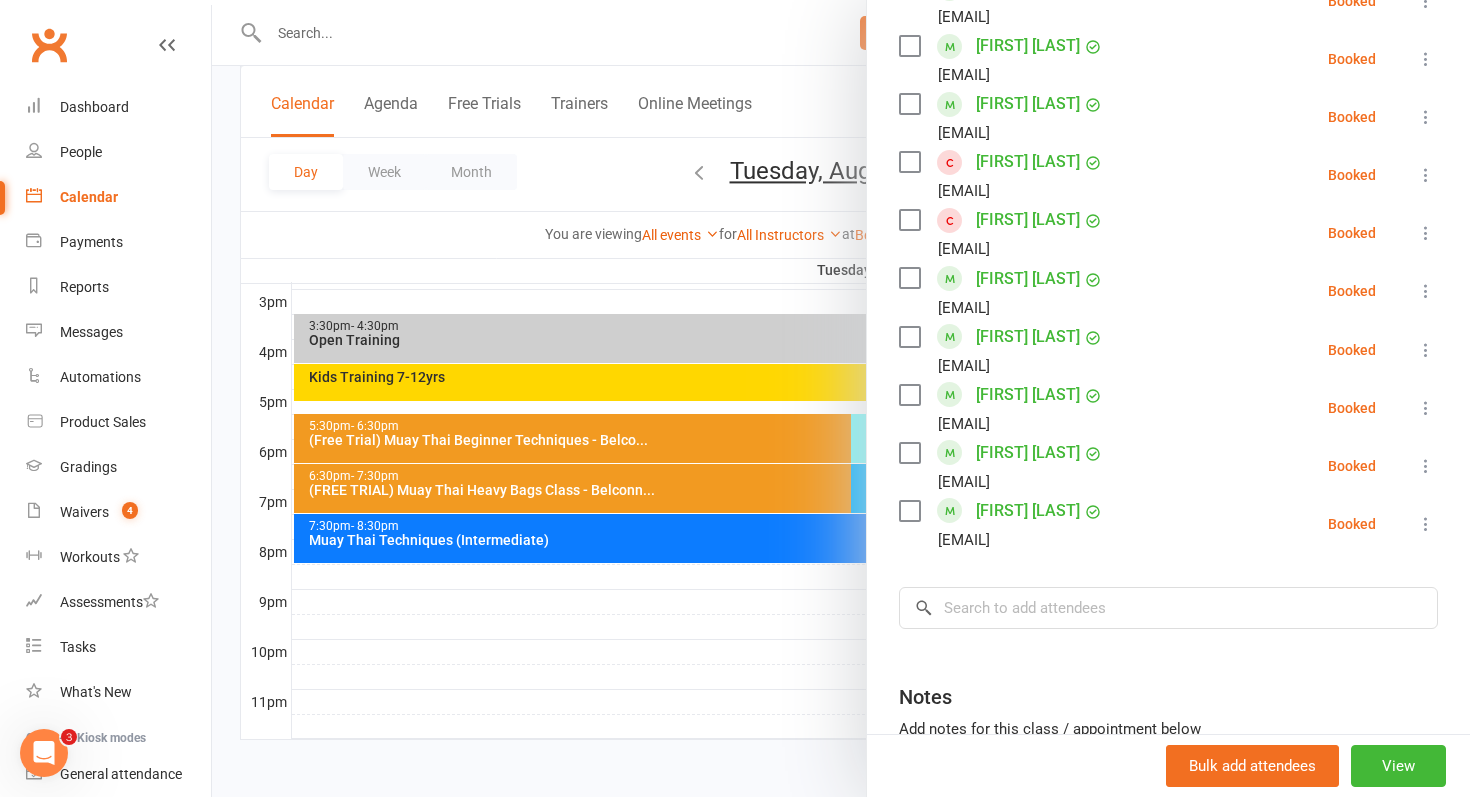 scroll, scrollTop: 987, scrollLeft: 0, axis: vertical 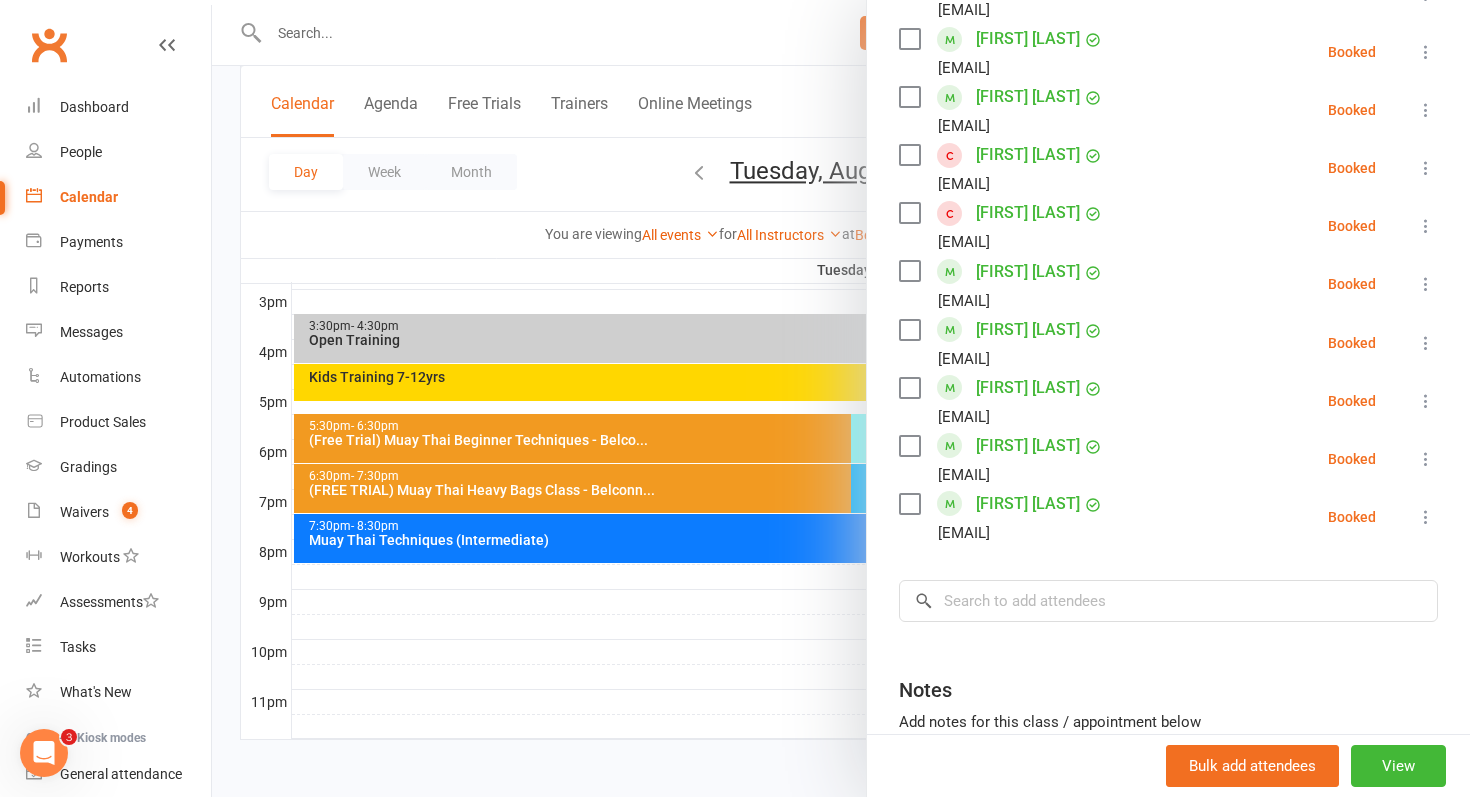 click at bounding box center (841, 398) 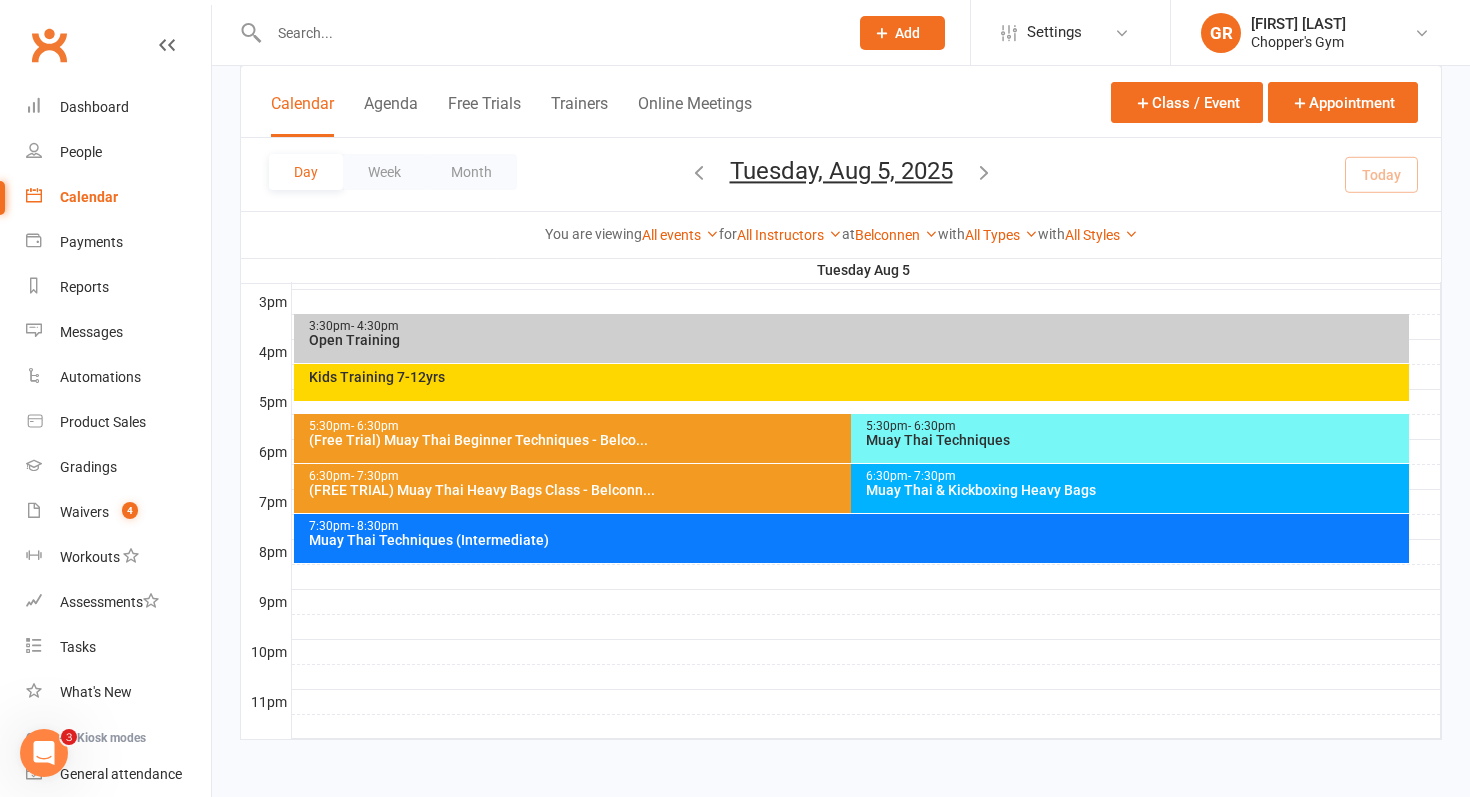 click on "Muay Thai Techniques (Intermediate)" at bounding box center (857, 540) 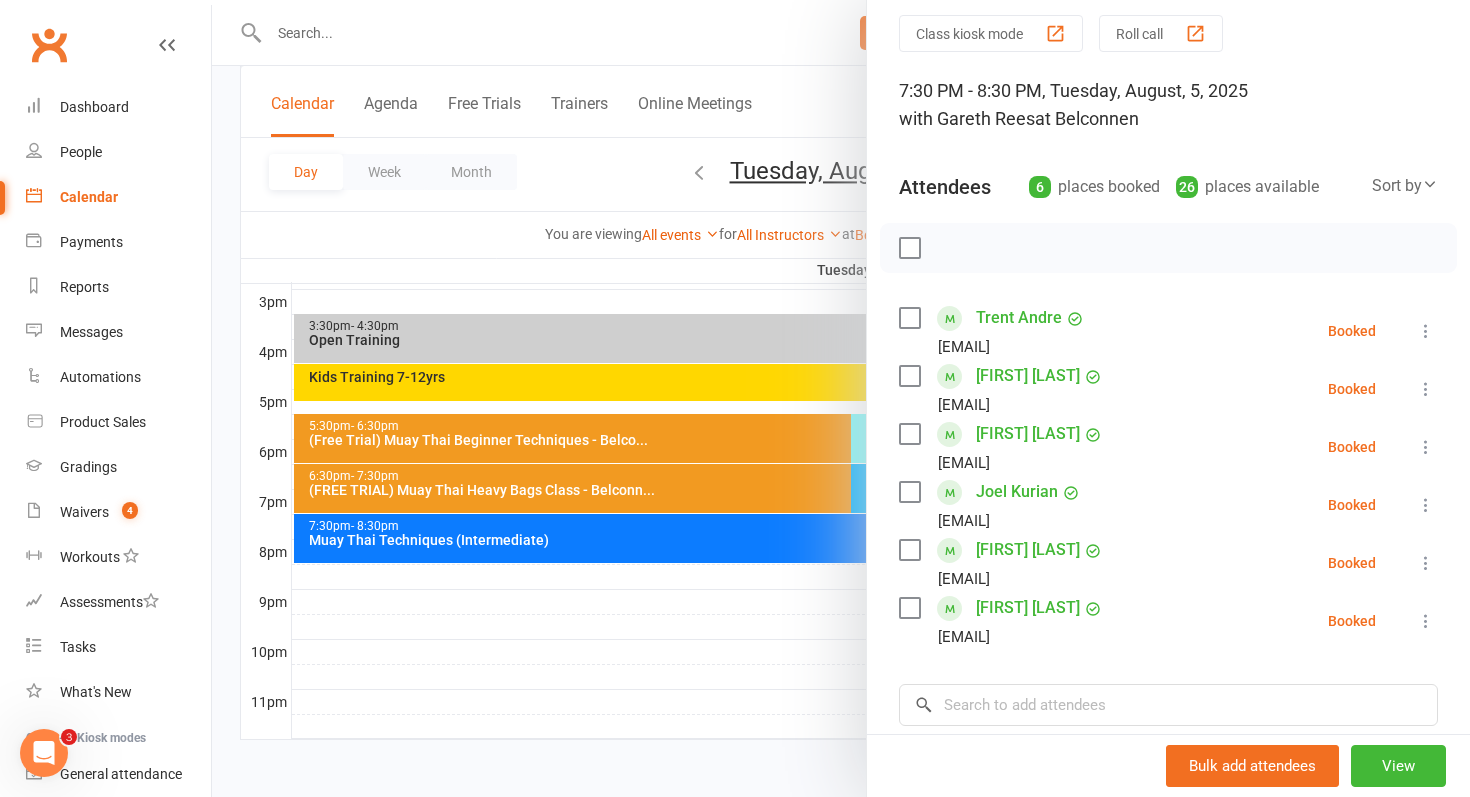 scroll, scrollTop: 76, scrollLeft: 0, axis: vertical 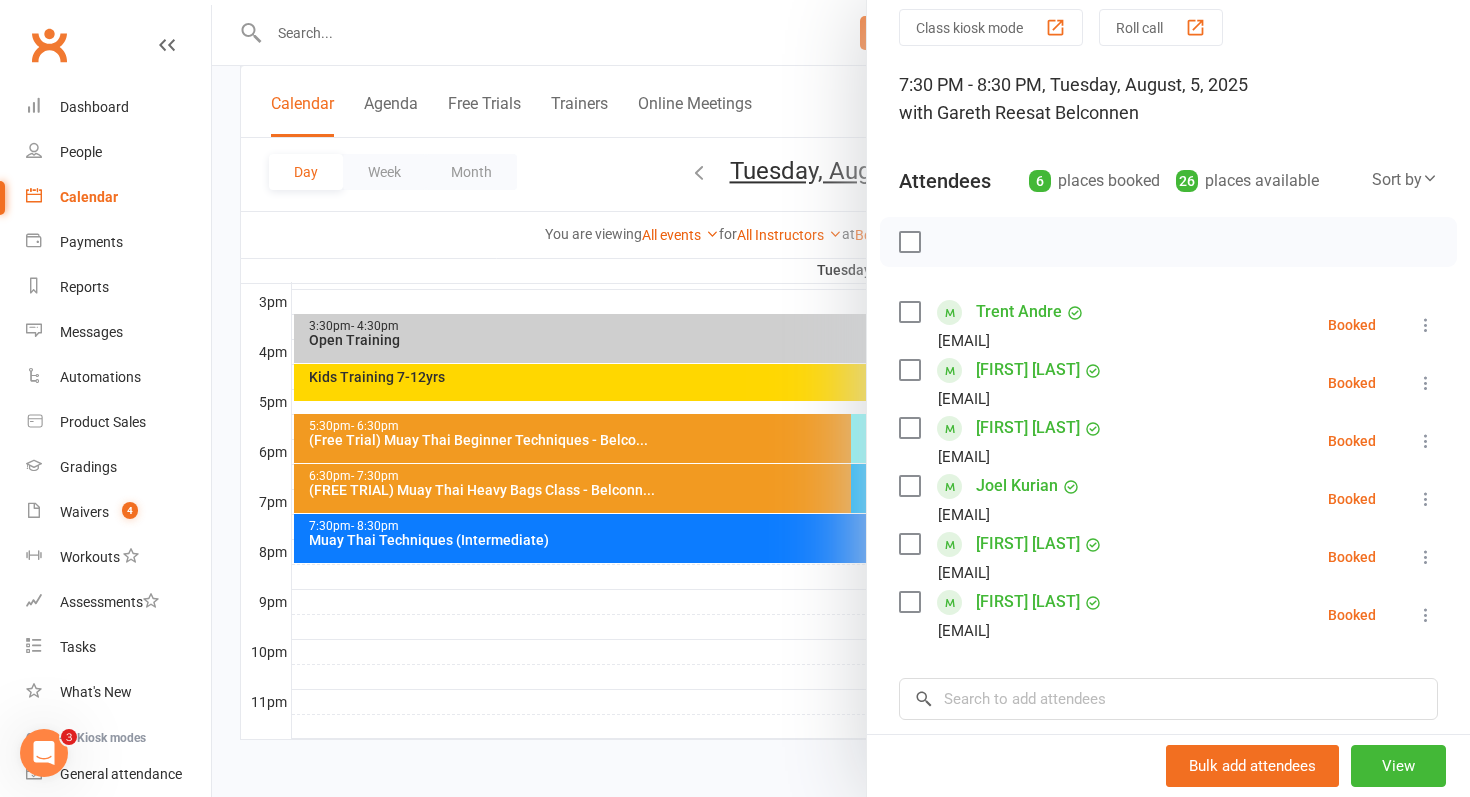 click at bounding box center [841, 398] 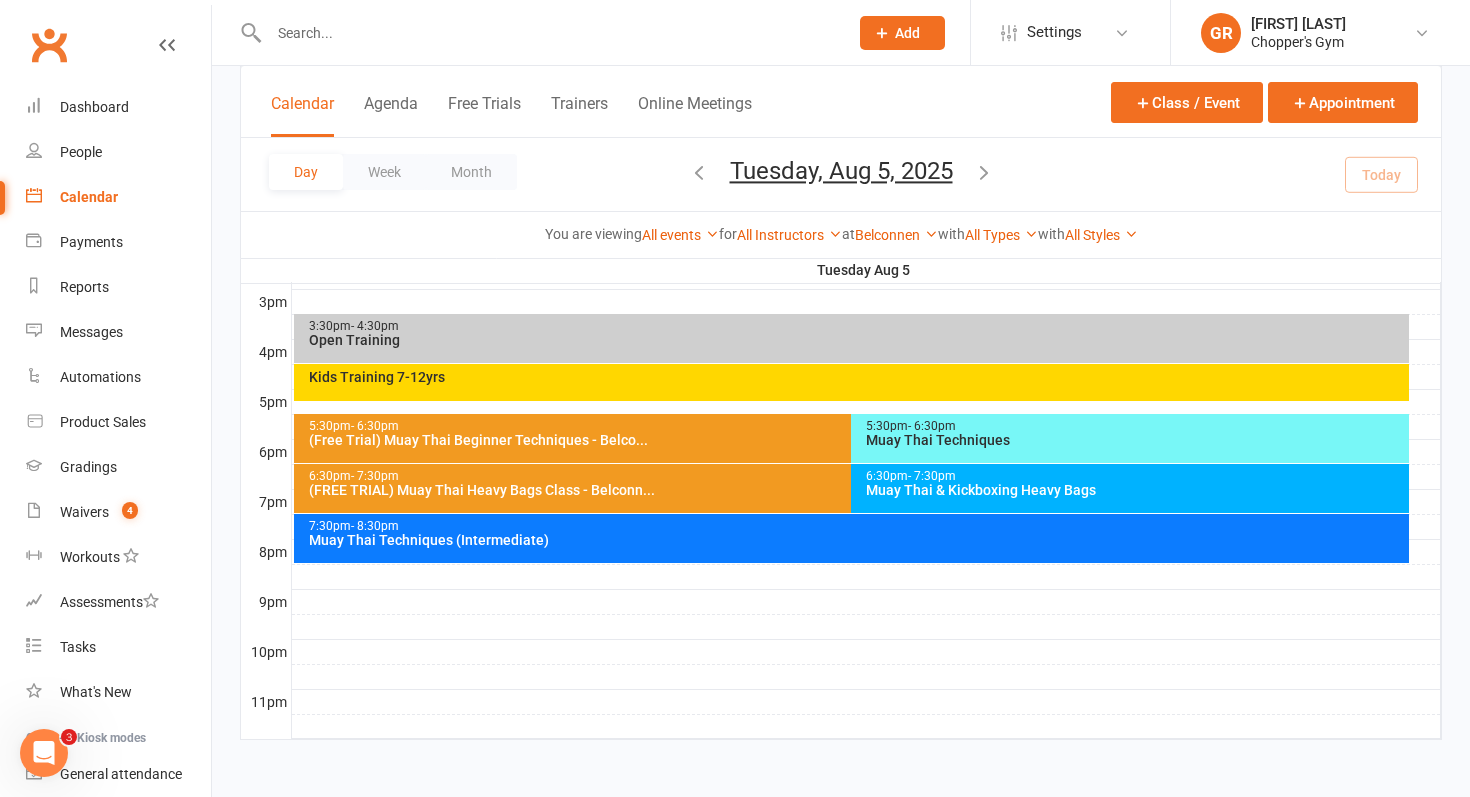 click on "6:30pm  - 7:30pm Muay Thai & Kickboxing Heavy Bags" at bounding box center [1130, 488] 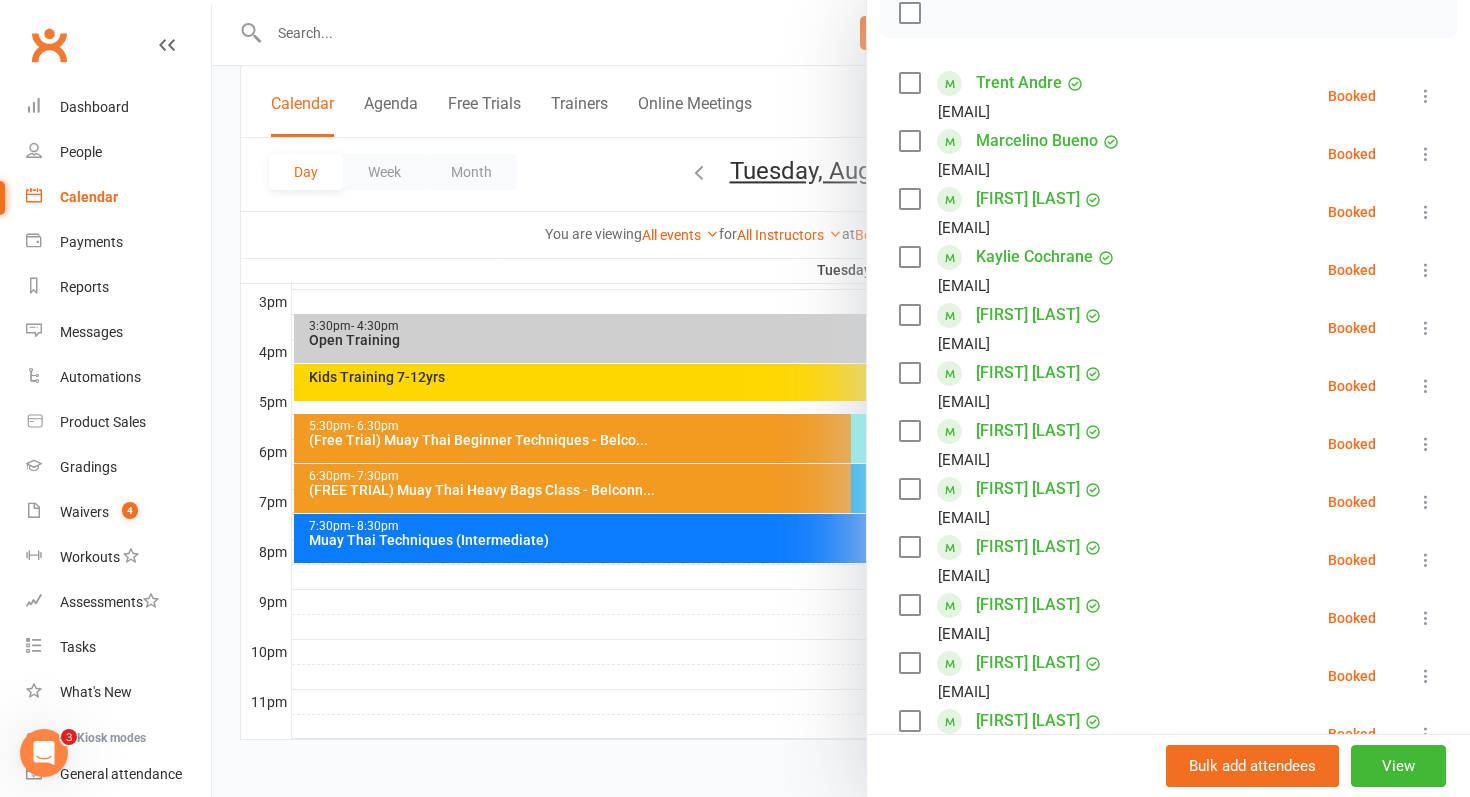 scroll, scrollTop: 316, scrollLeft: 0, axis: vertical 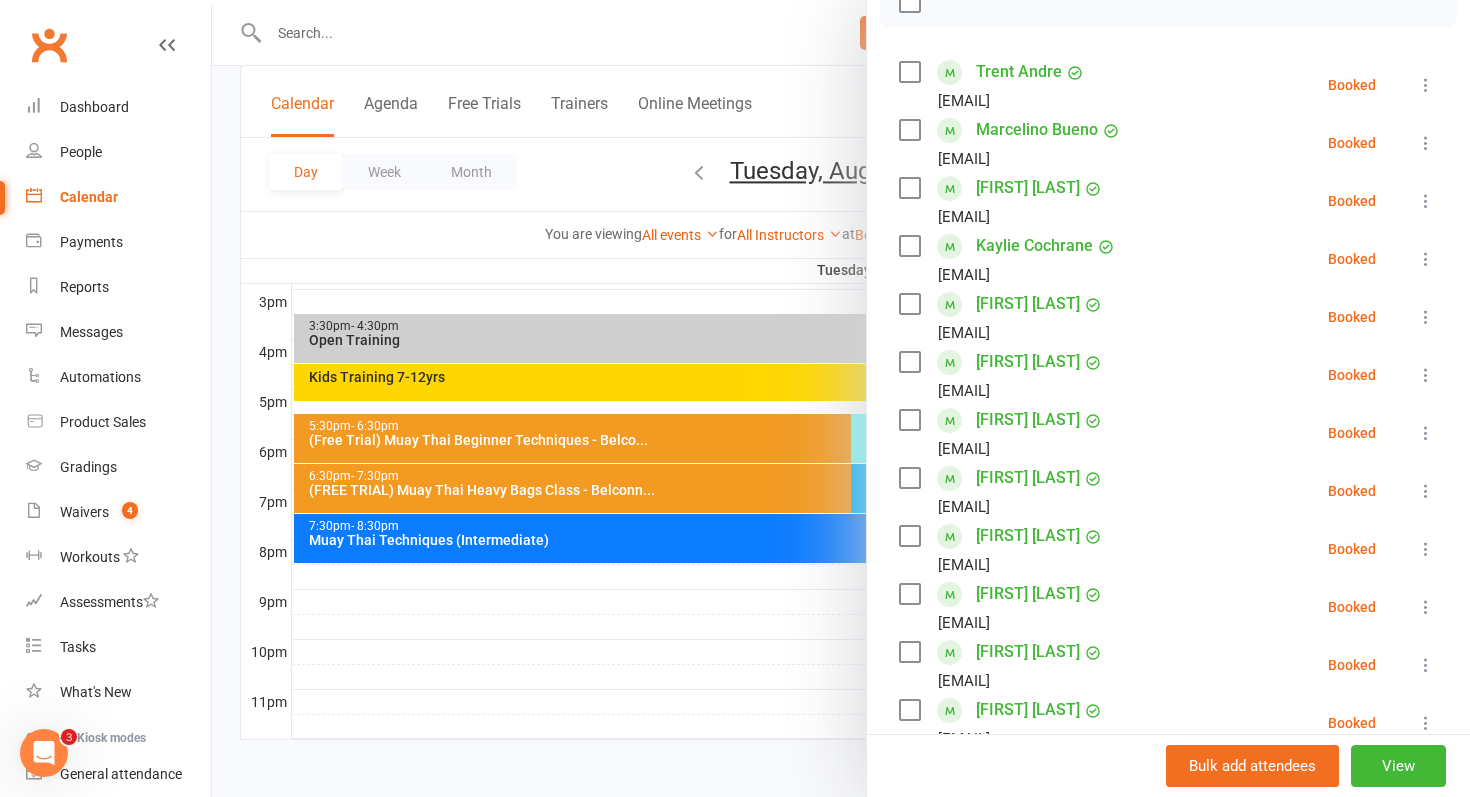click on "[FIRST] [LAST]" at bounding box center (1028, 594) 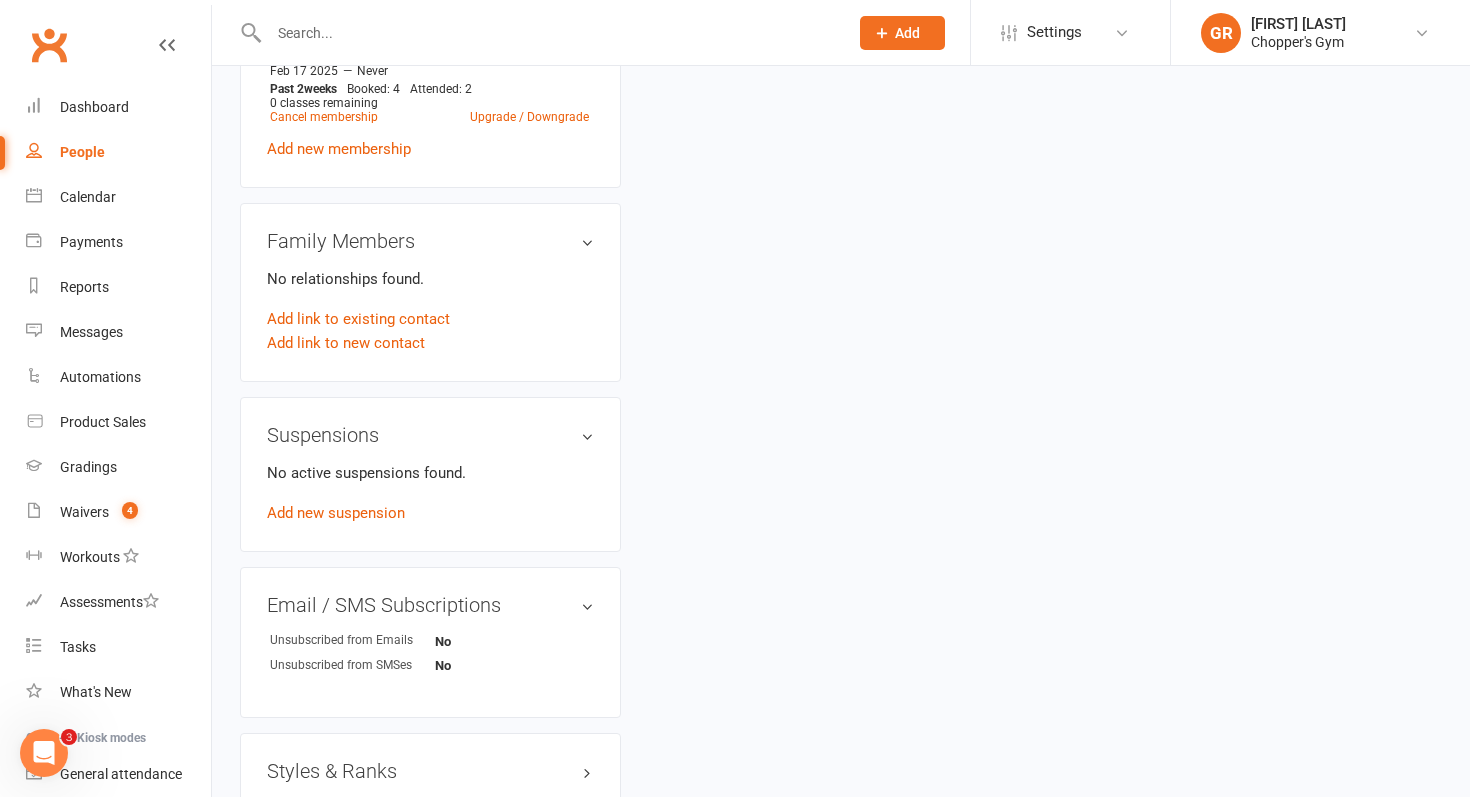 scroll, scrollTop: 0, scrollLeft: 0, axis: both 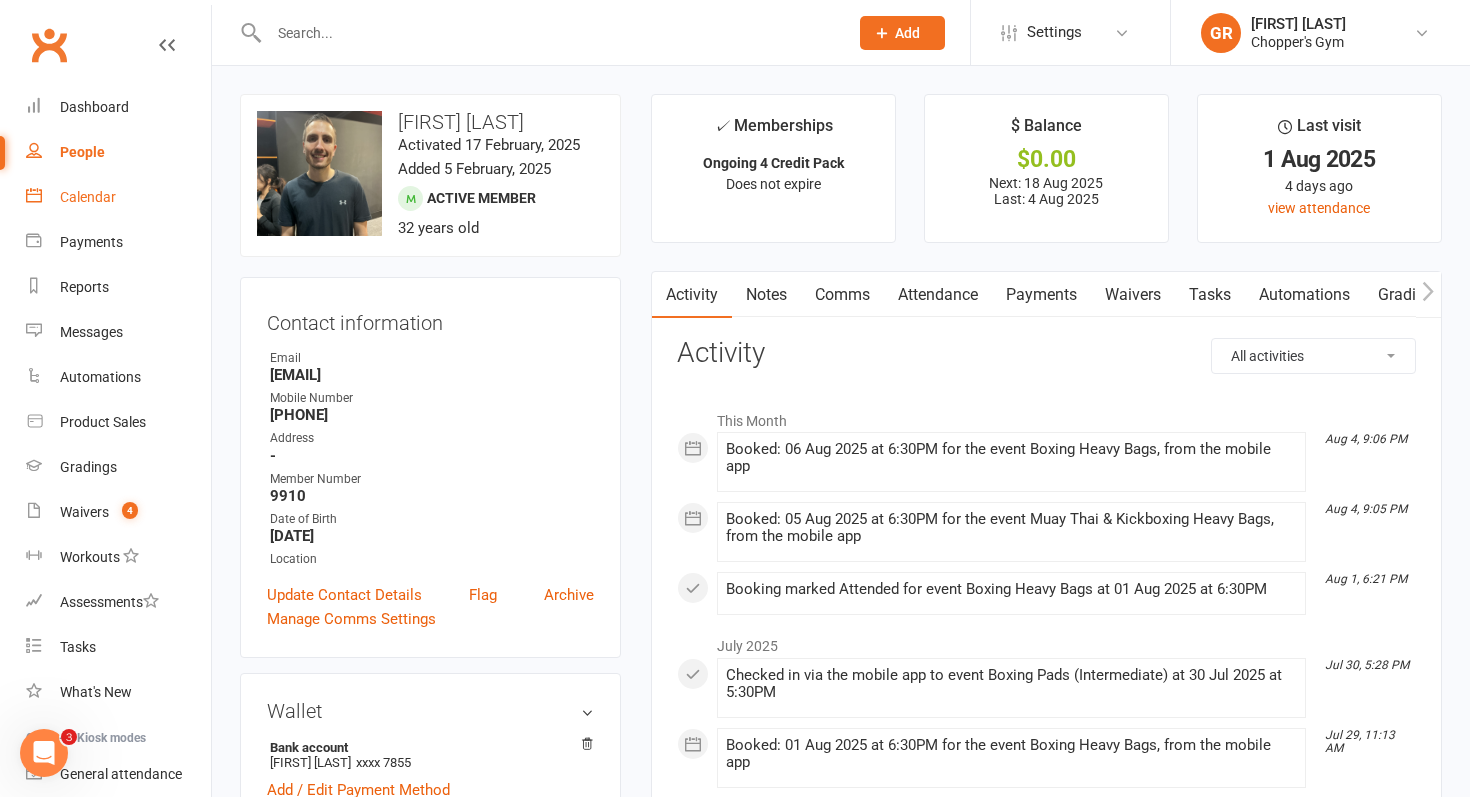click on "Calendar" at bounding box center (118, 197) 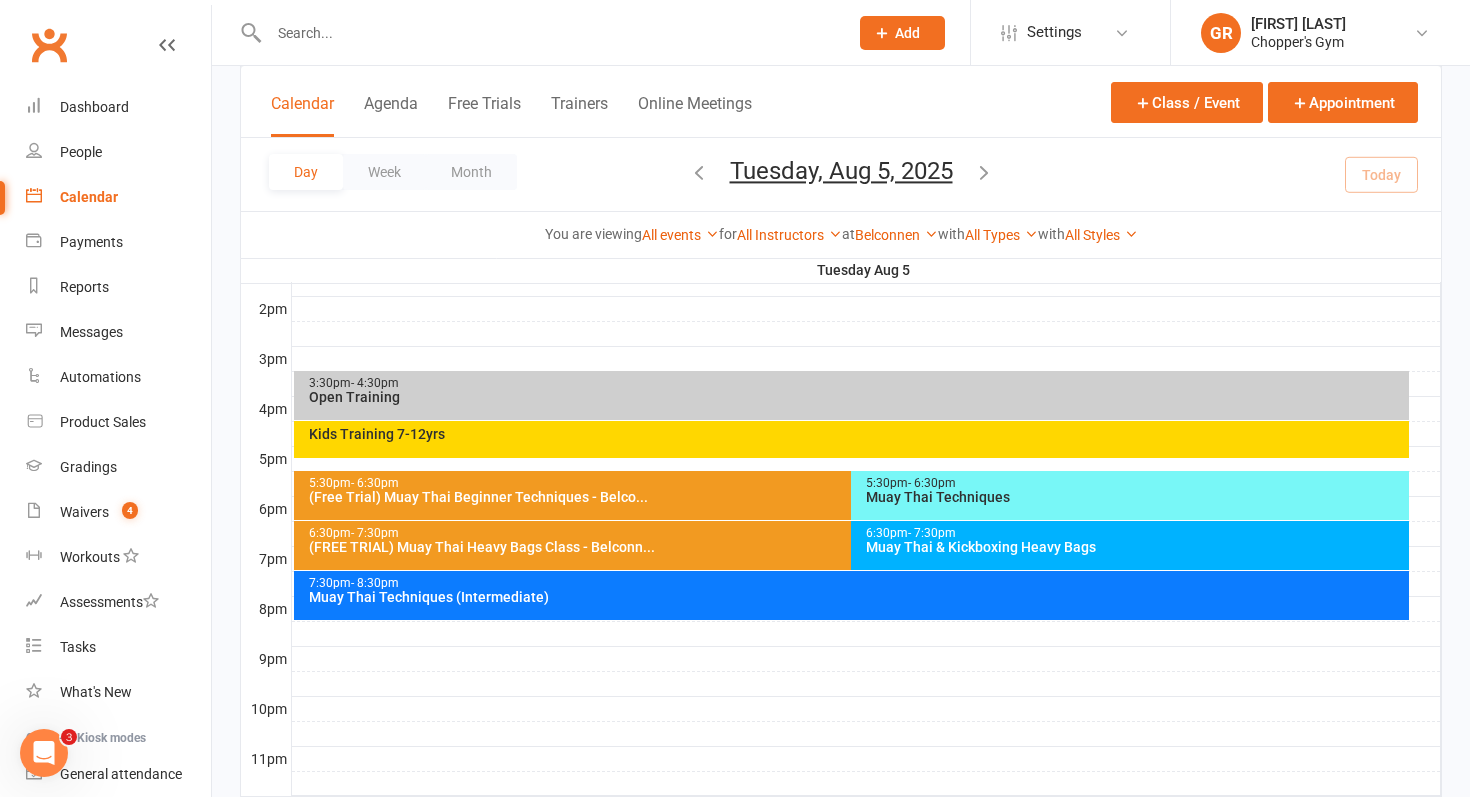 scroll, scrollTop: 867, scrollLeft: 0, axis: vertical 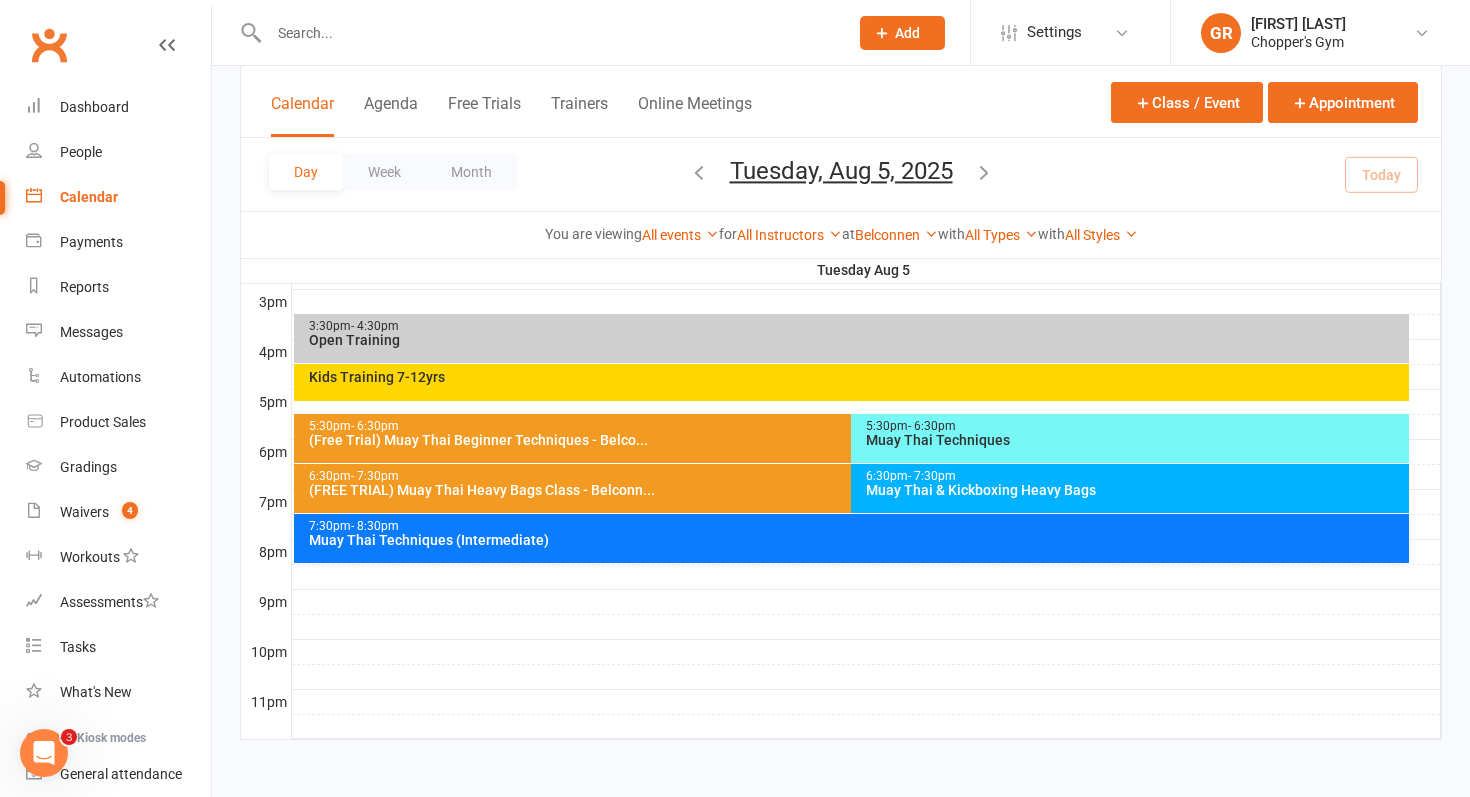 click on "6:30pm  - 7:30pm" at bounding box center (1135, 476) 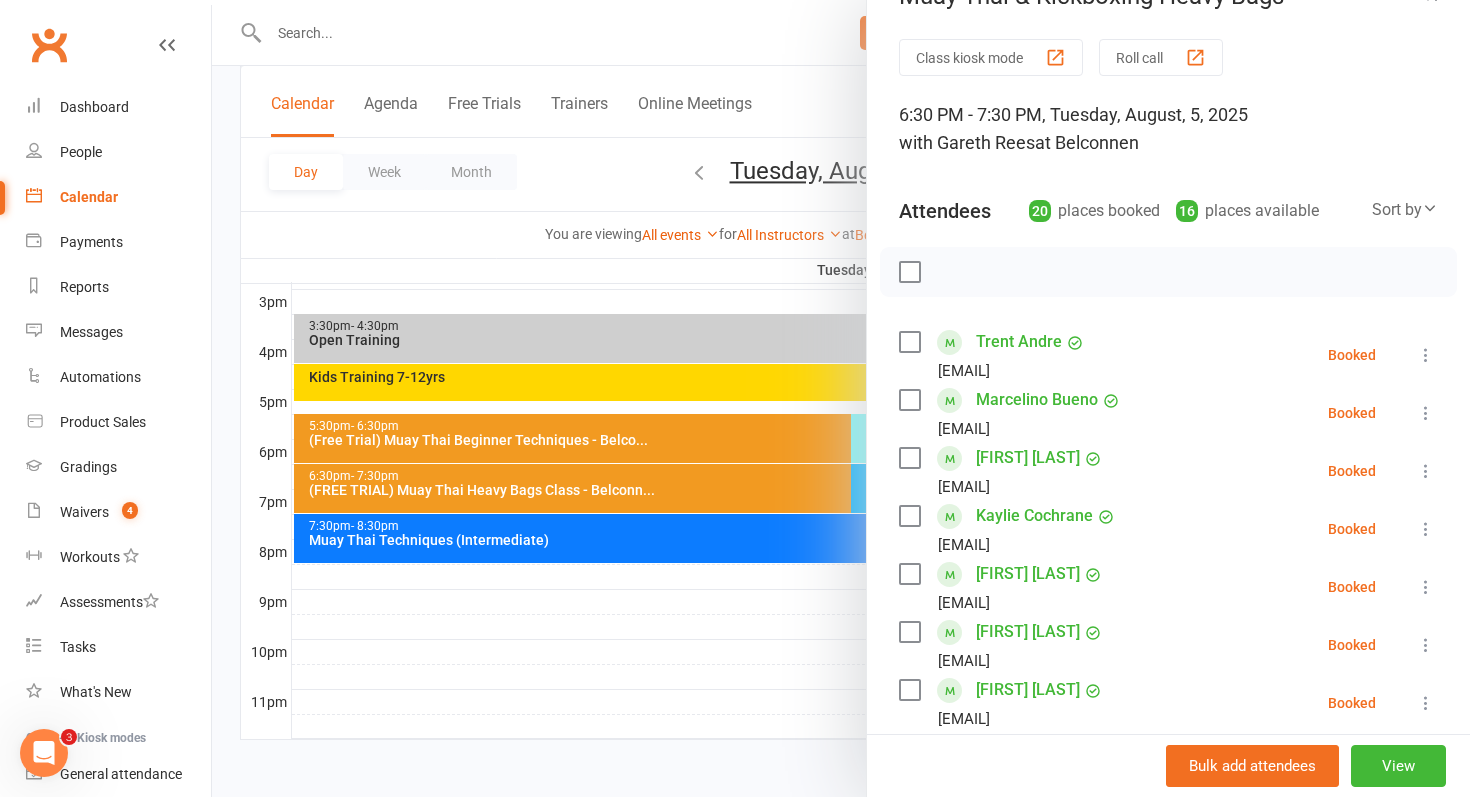 scroll, scrollTop: 80, scrollLeft: 0, axis: vertical 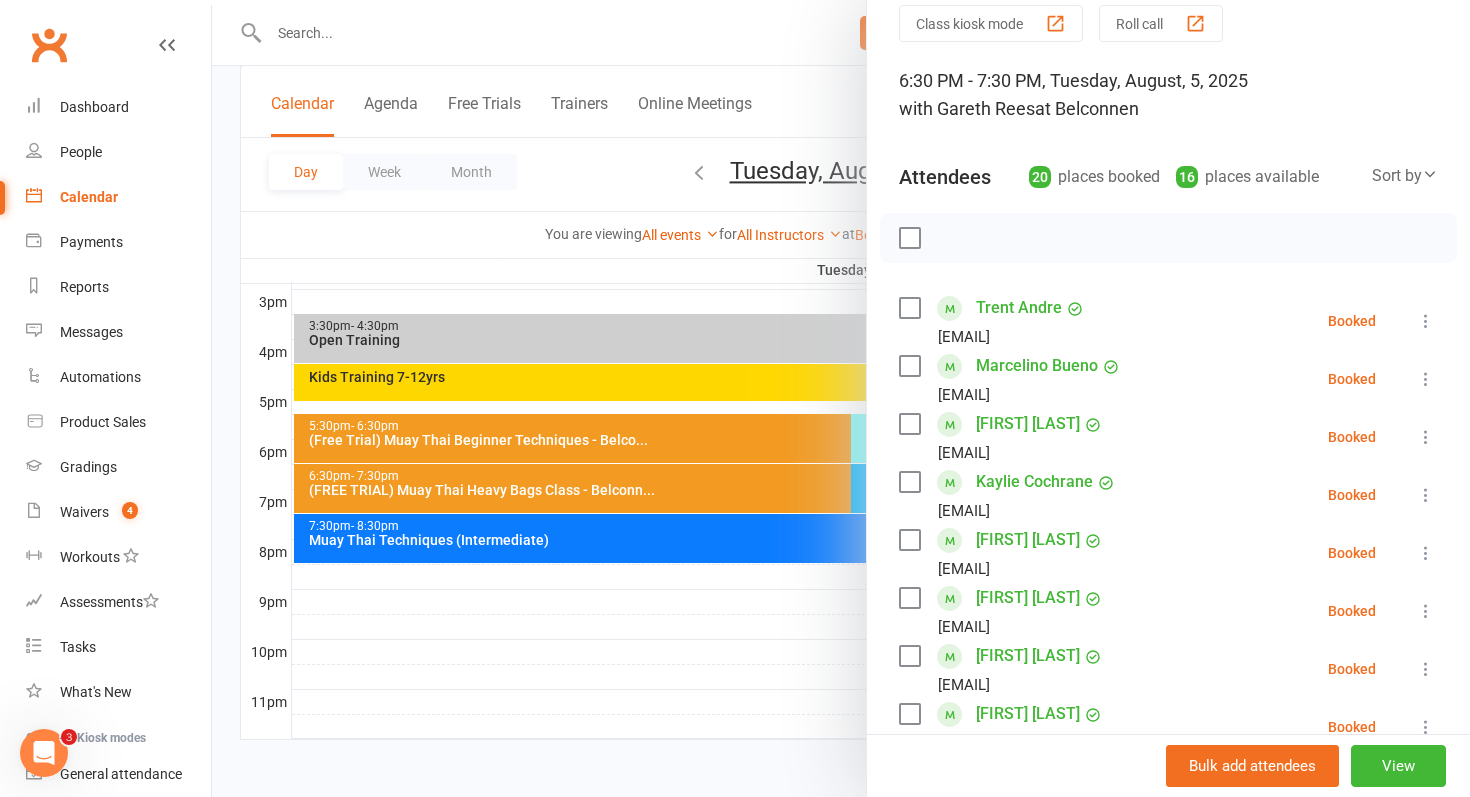 click on "Kaylie Cochrane" at bounding box center [1034, 482] 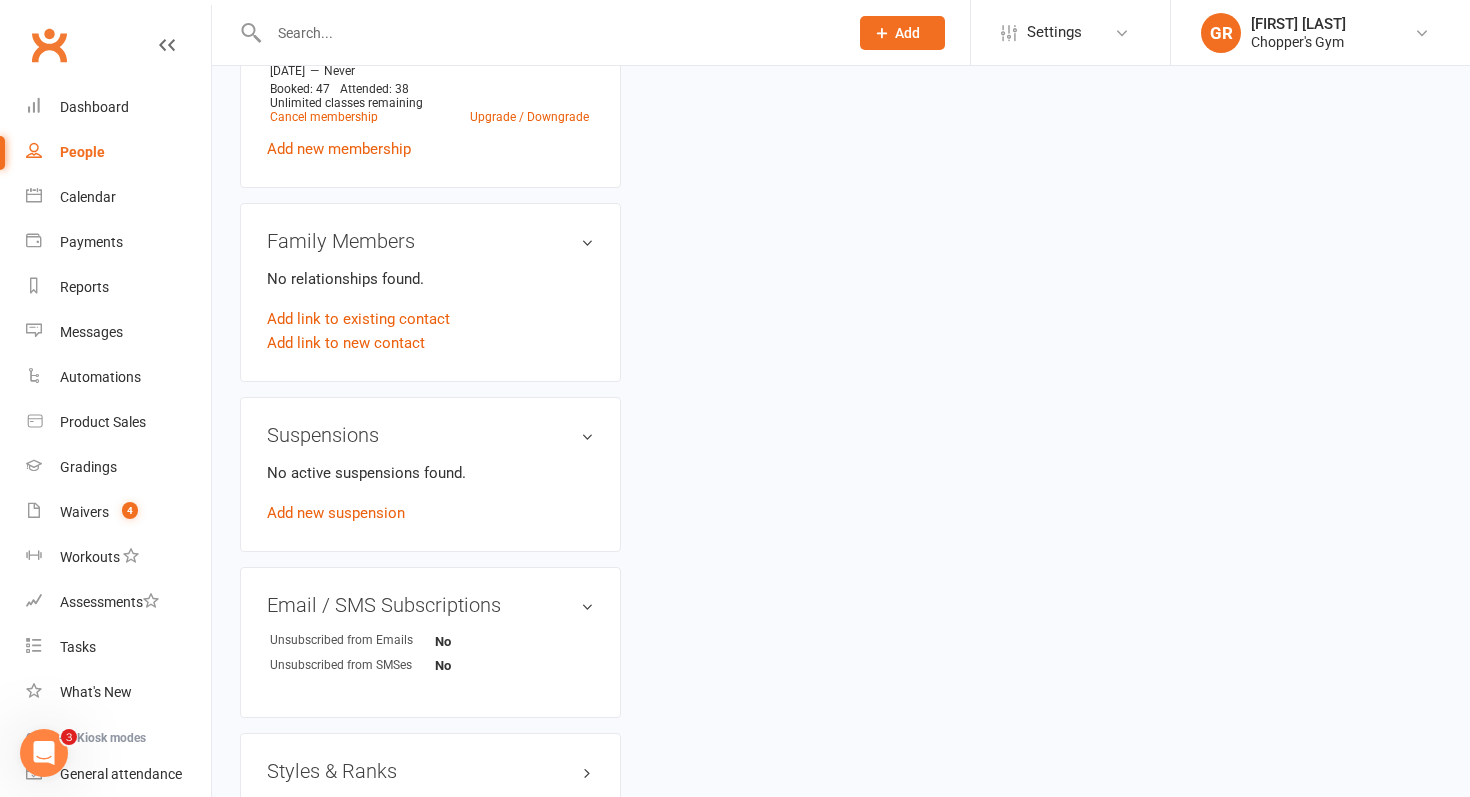 scroll, scrollTop: 0, scrollLeft: 0, axis: both 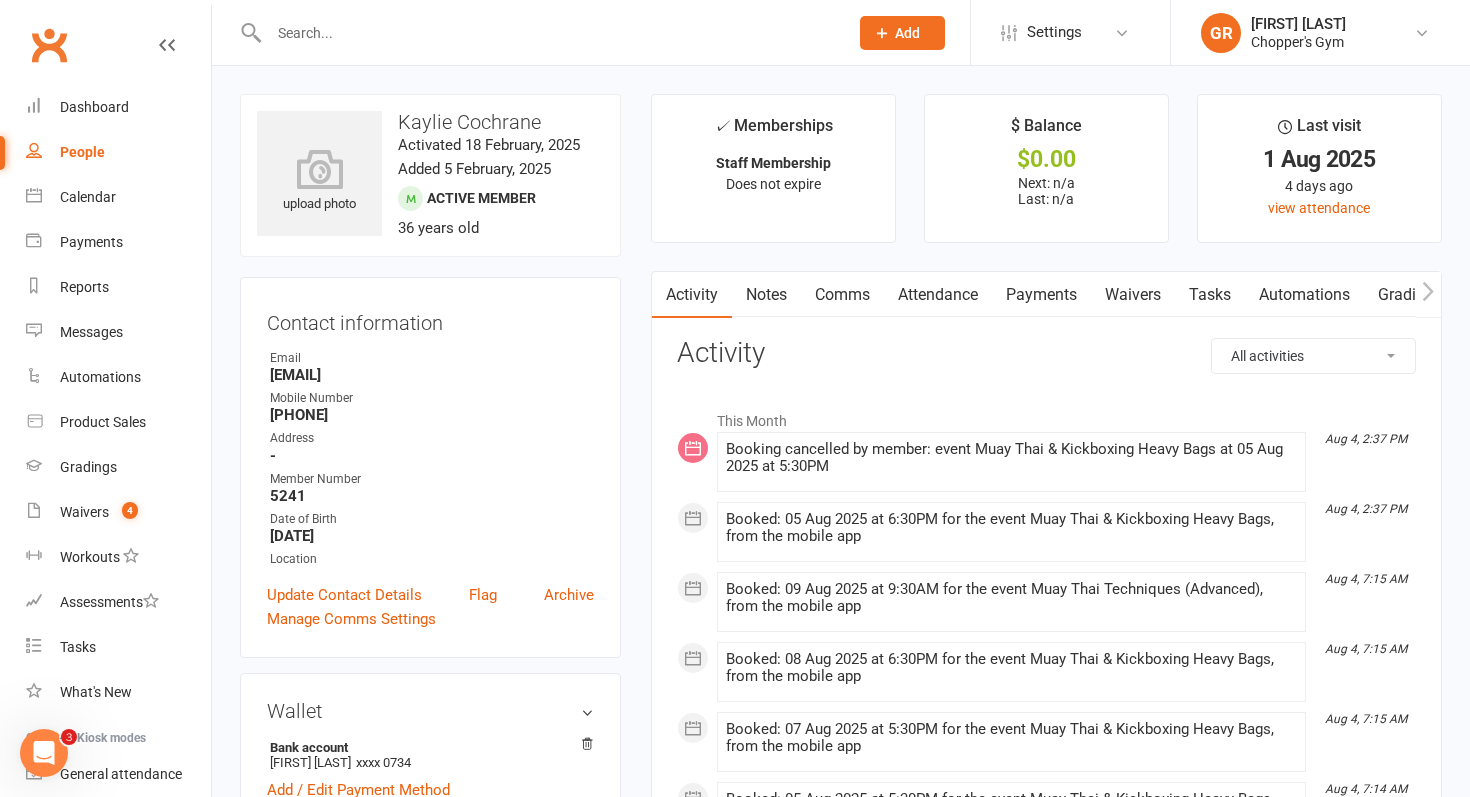 click on "Clubworx" at bounding box center (49, 45) 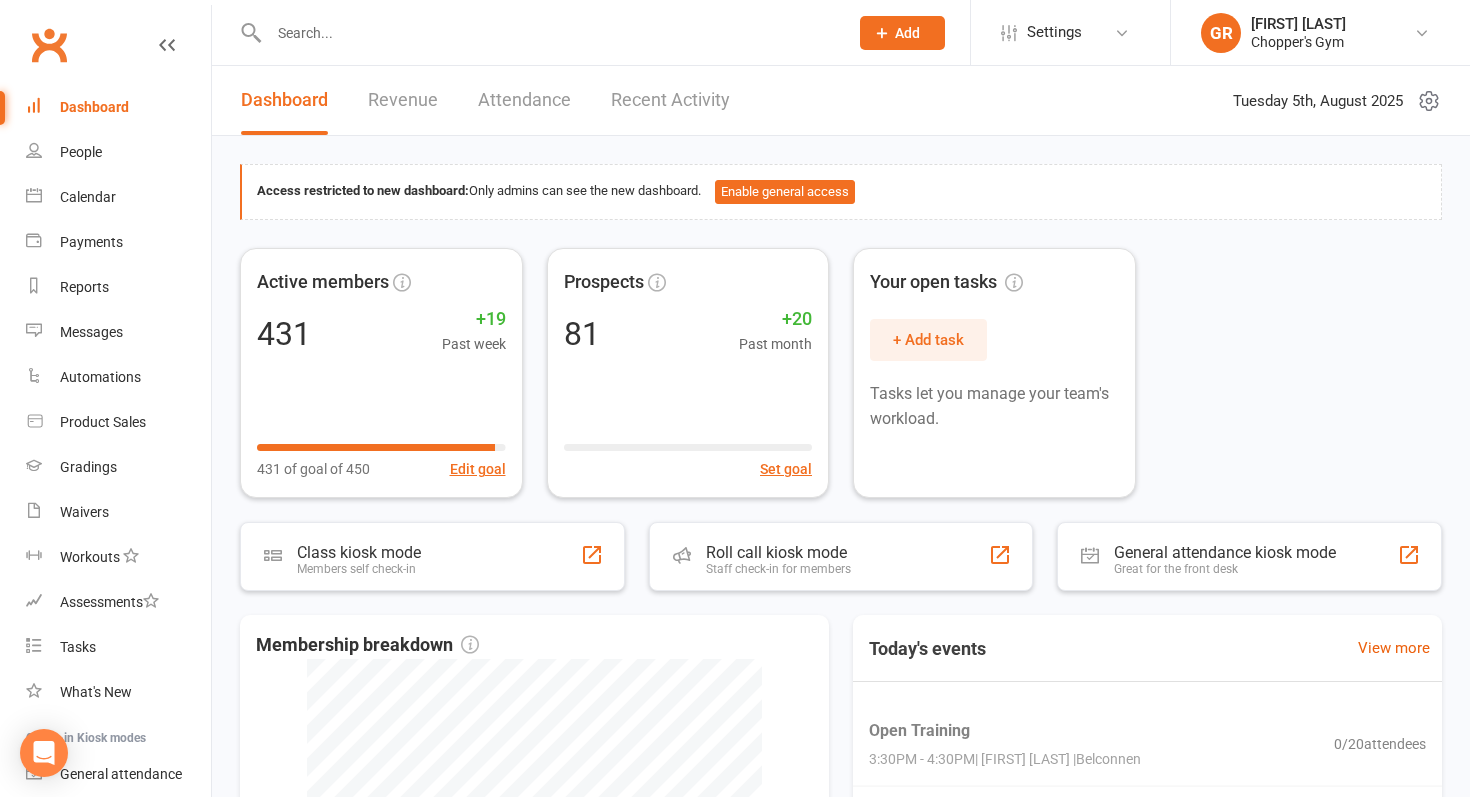 scroll, scrollTop: 0, scrollLeft: 0, axis: both 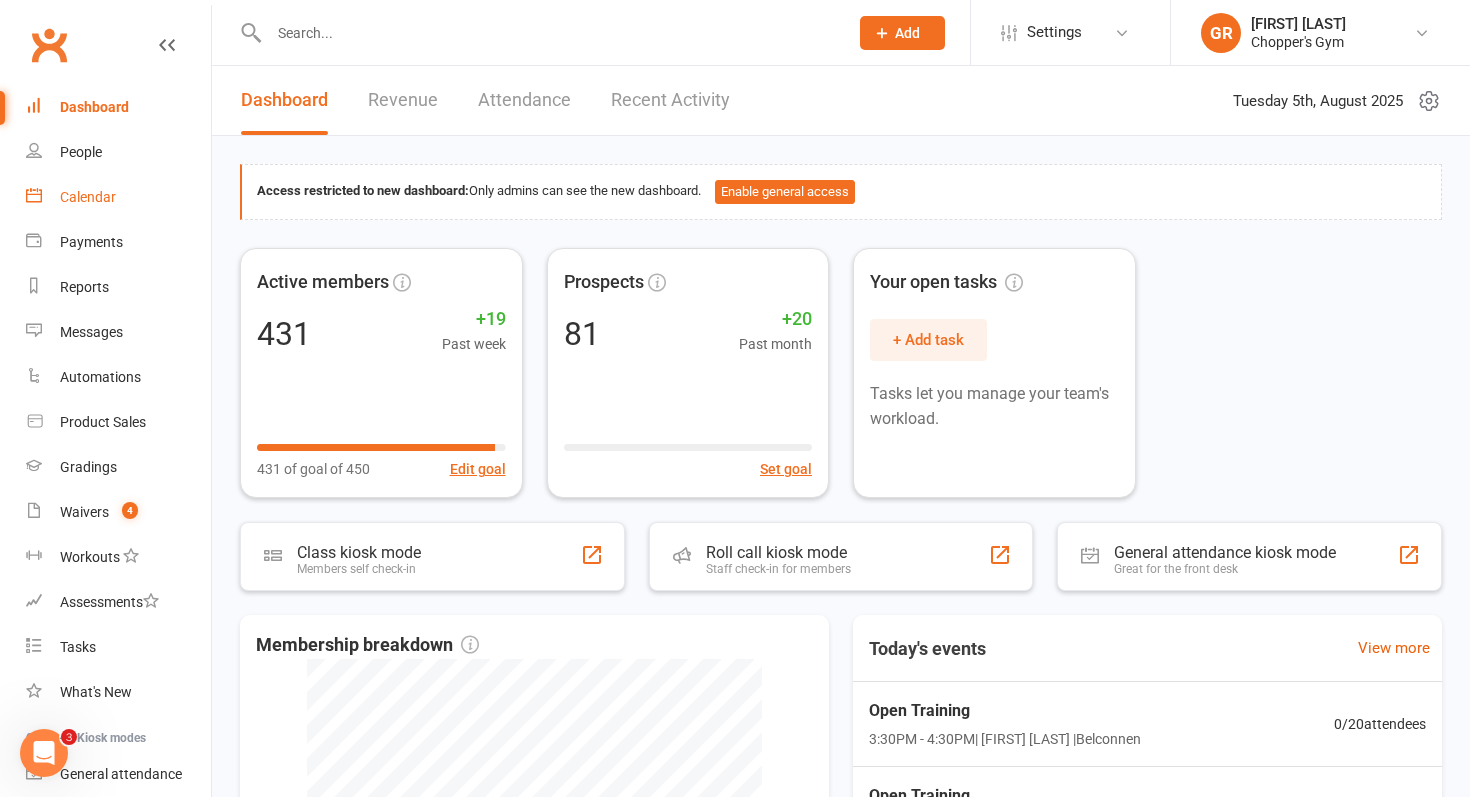 click on "Calendar" at bounding box center (118, 197) 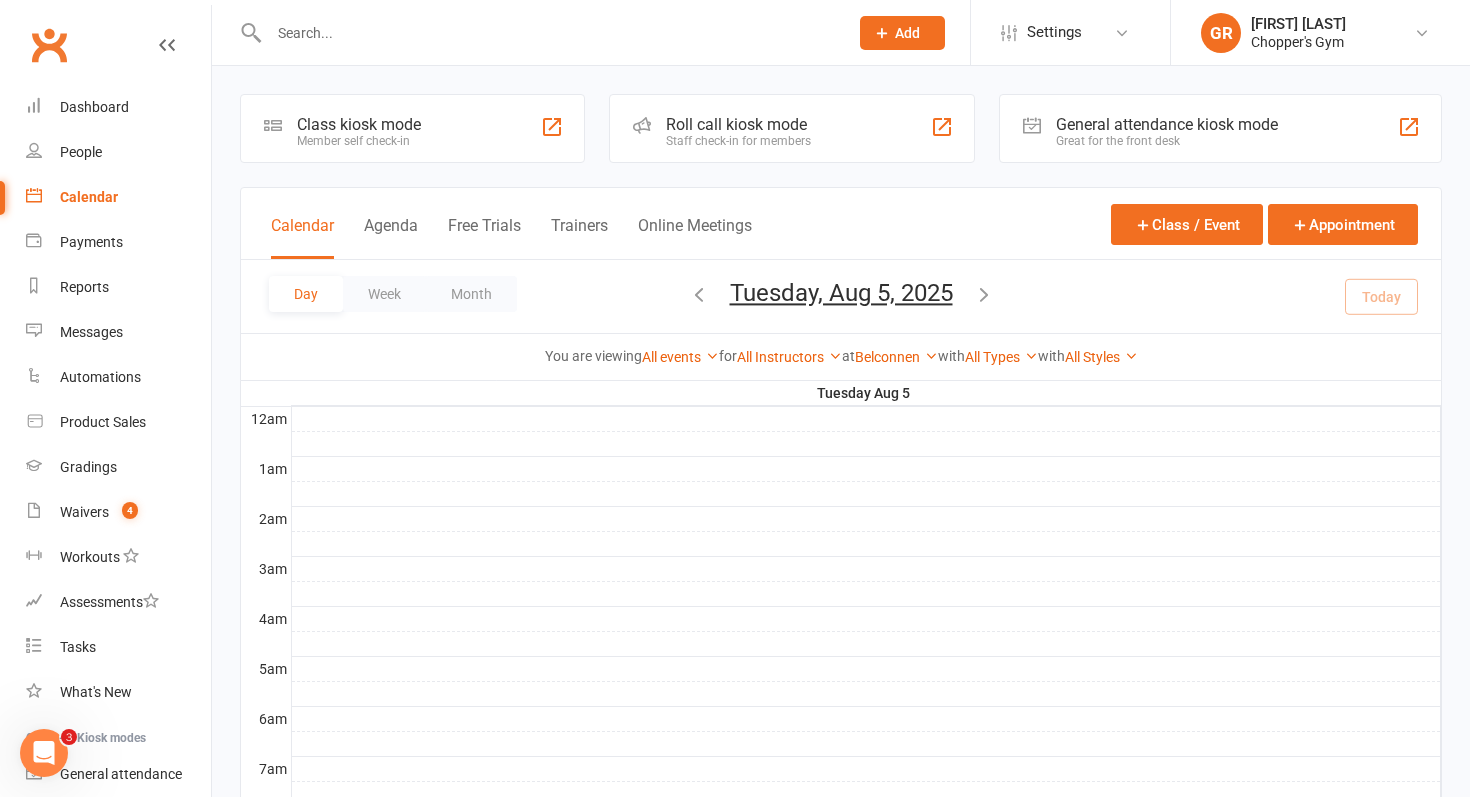 scroll, scrollTop: 165, scrollLeft: 0, axis: vertical 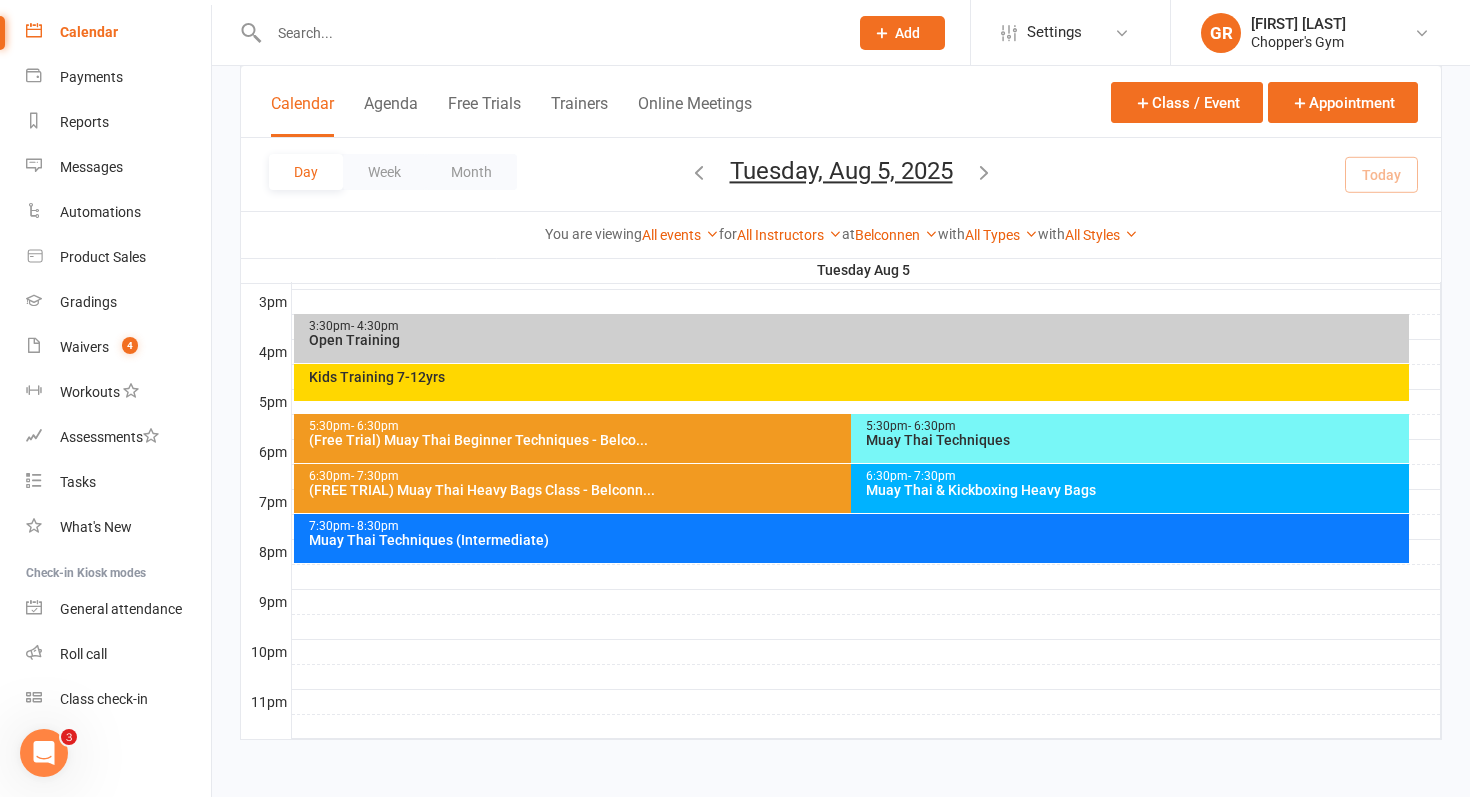 click on "Kids Training 7-12yrs" at bounding box center [852, 382] 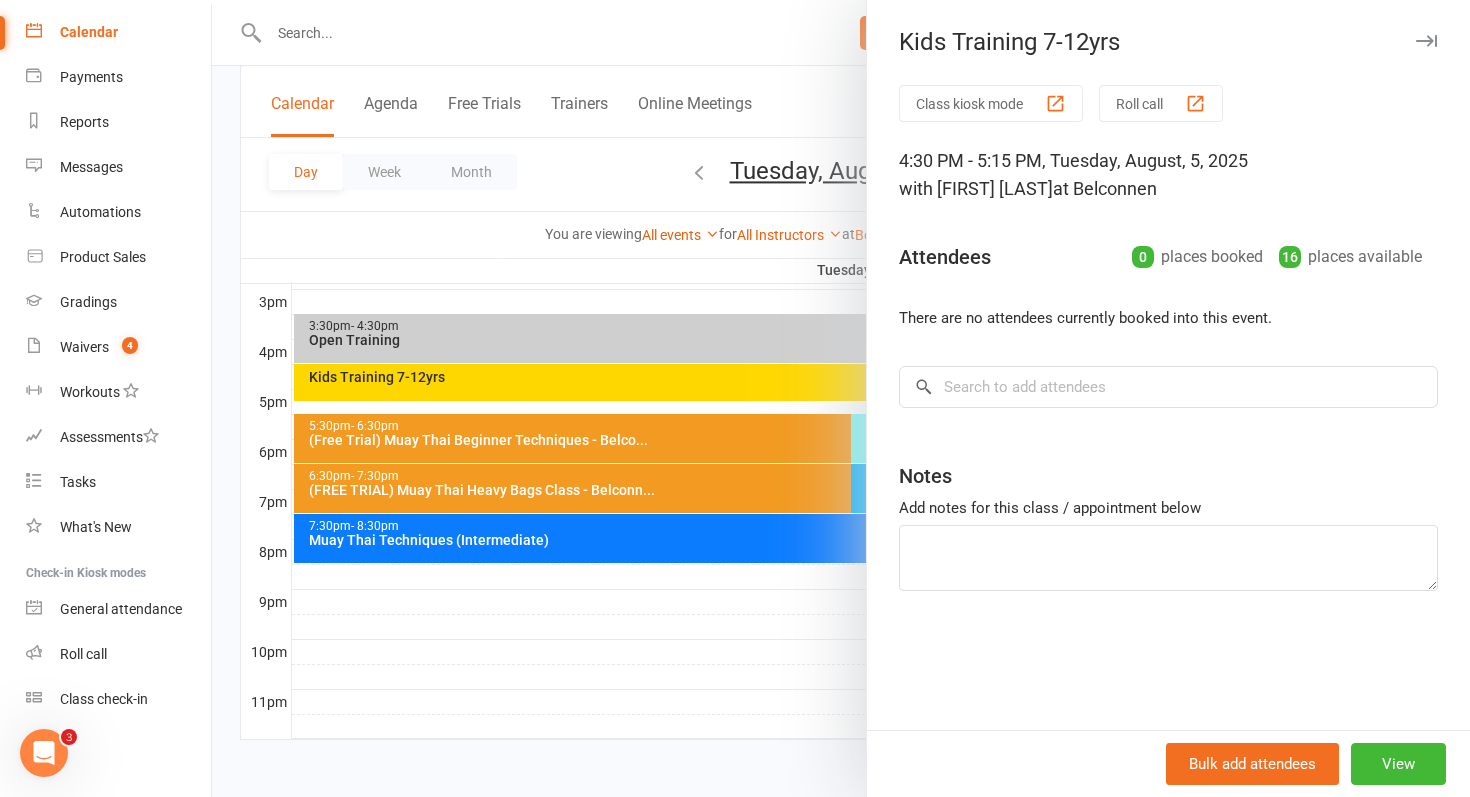 click at bounding box center [841, 398] 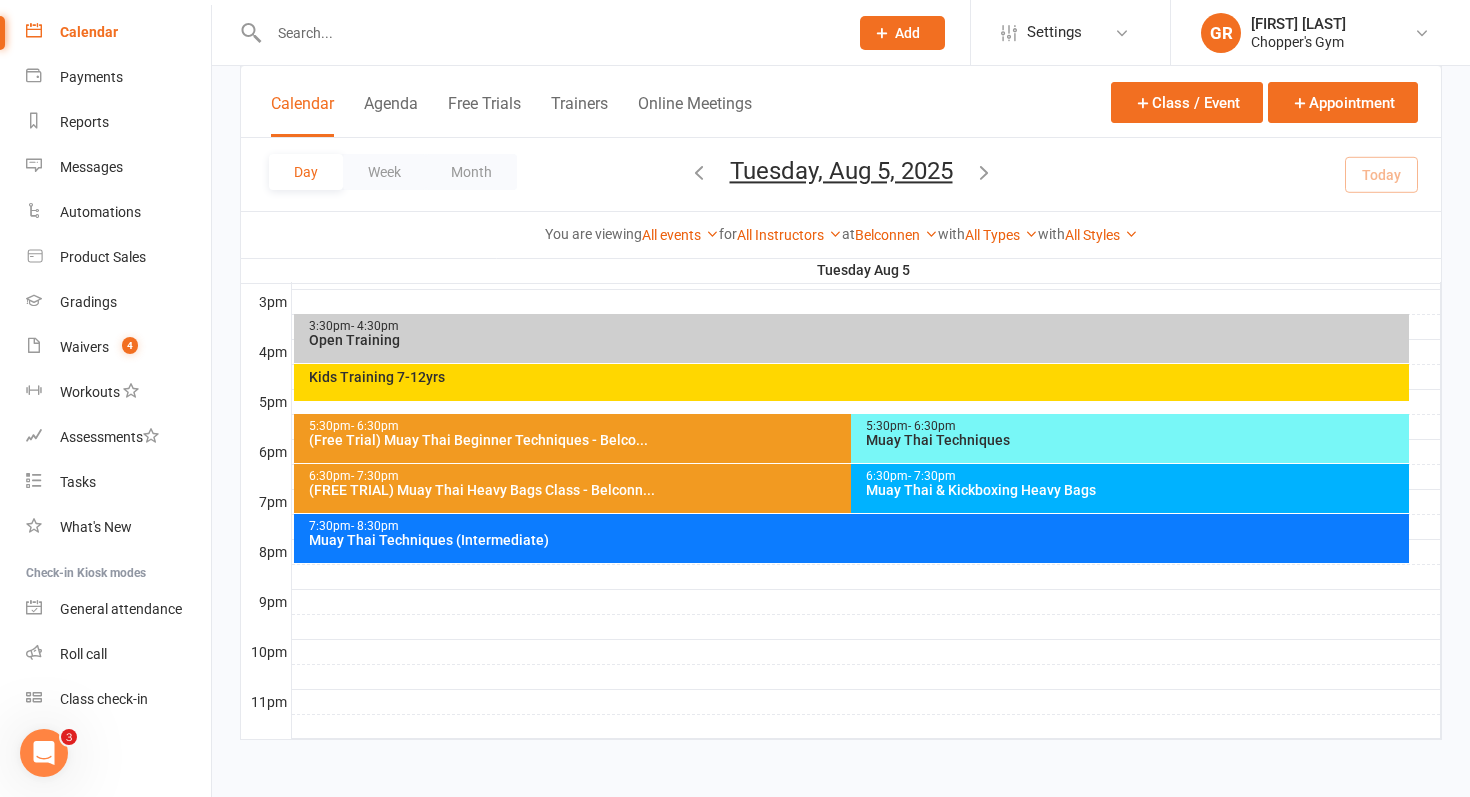 click on "Open Training" at bounding box center [857, 340] 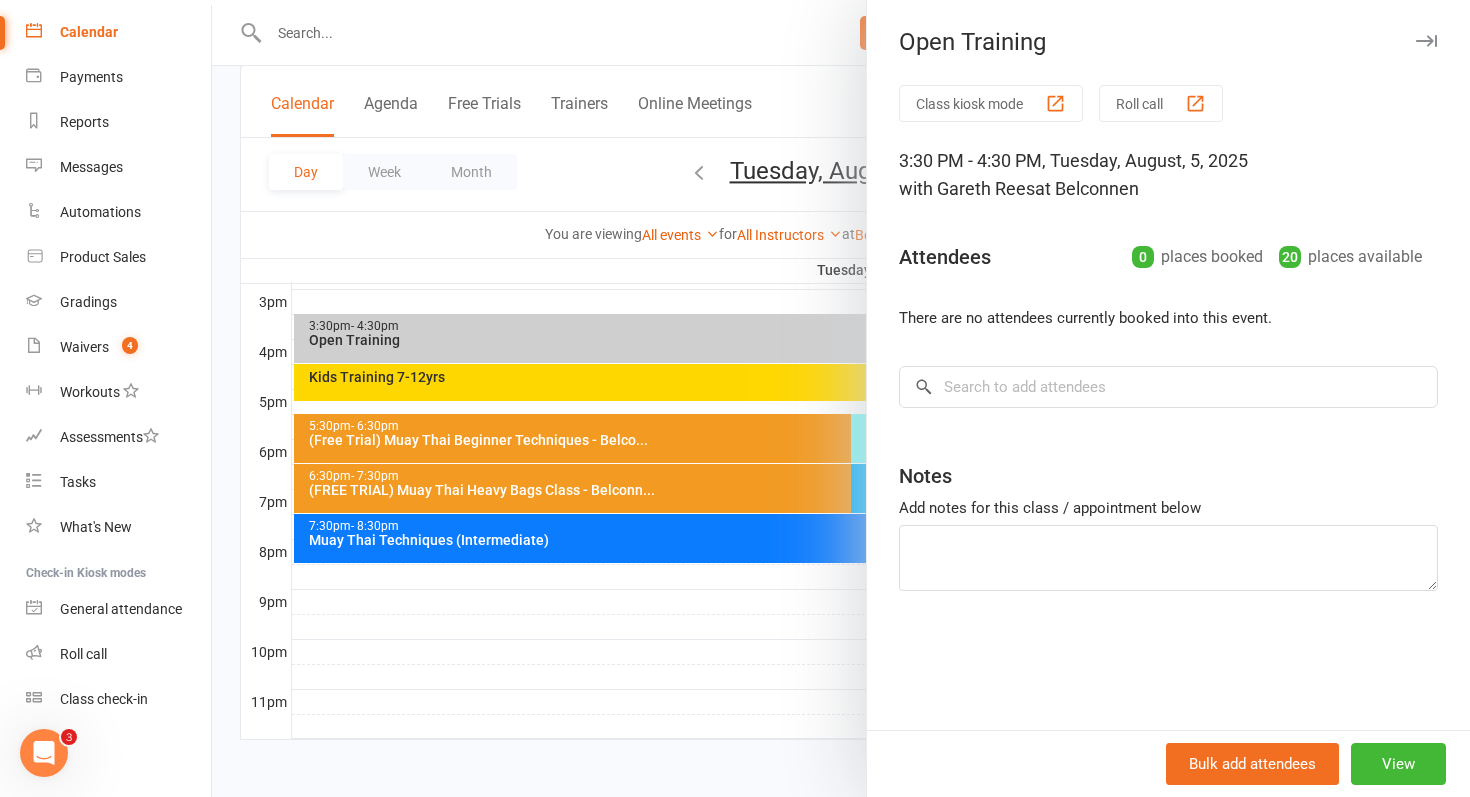 click at bounding box center [841, 398] 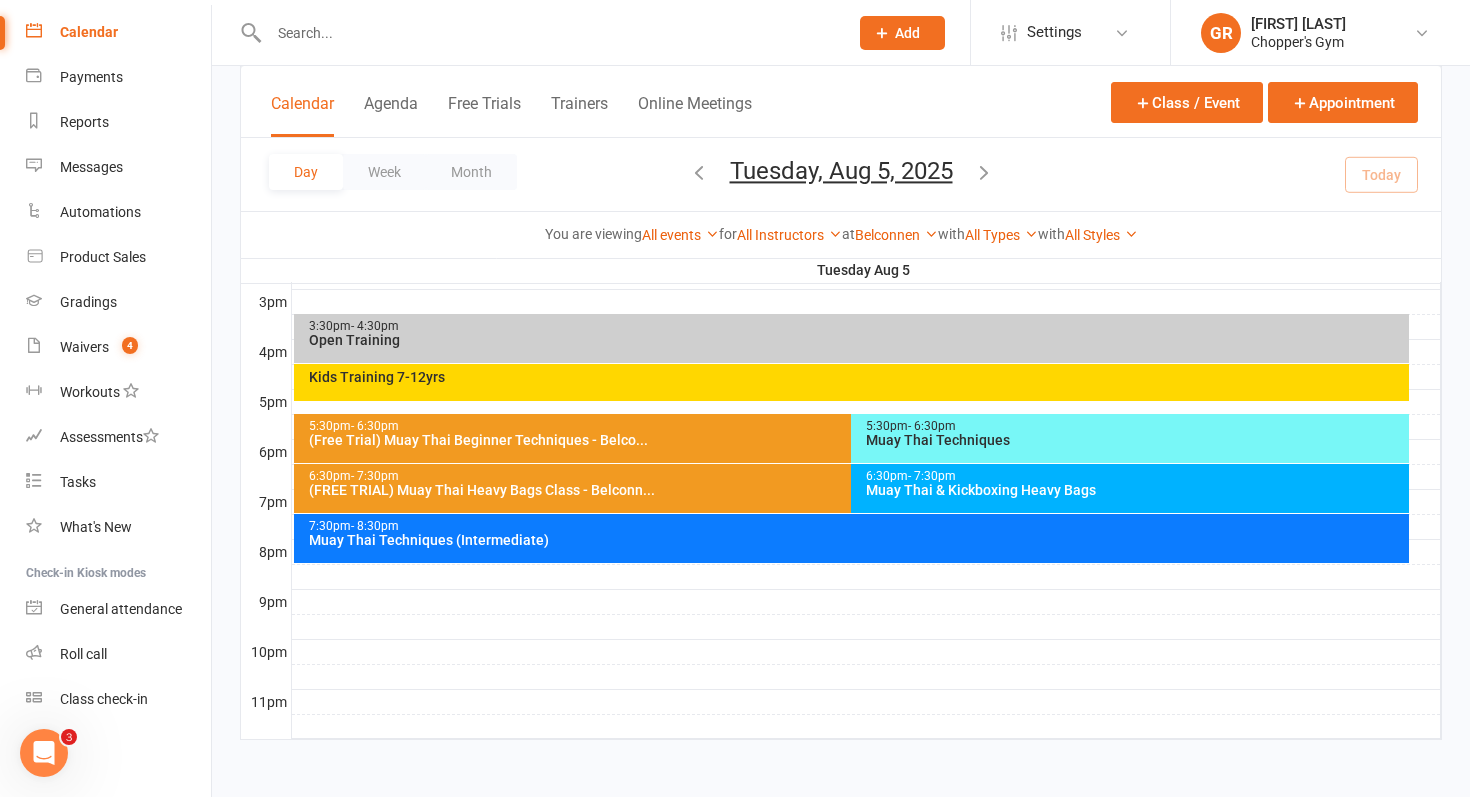 click on "(Free Trial) Muay Thai Beginner Techniques - Belco..." at bounding box center (847, 440) 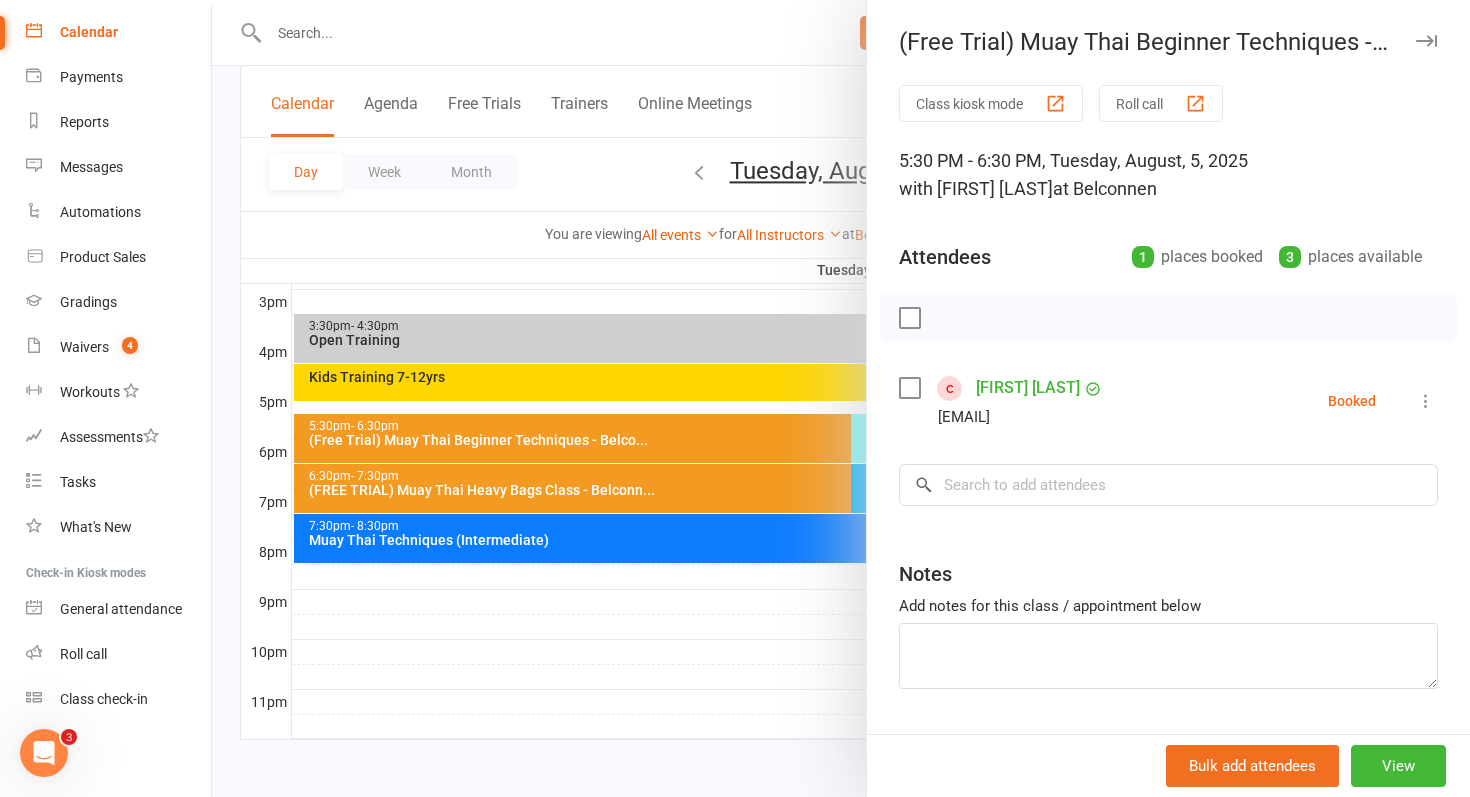 click at bounding box center [841, 398] 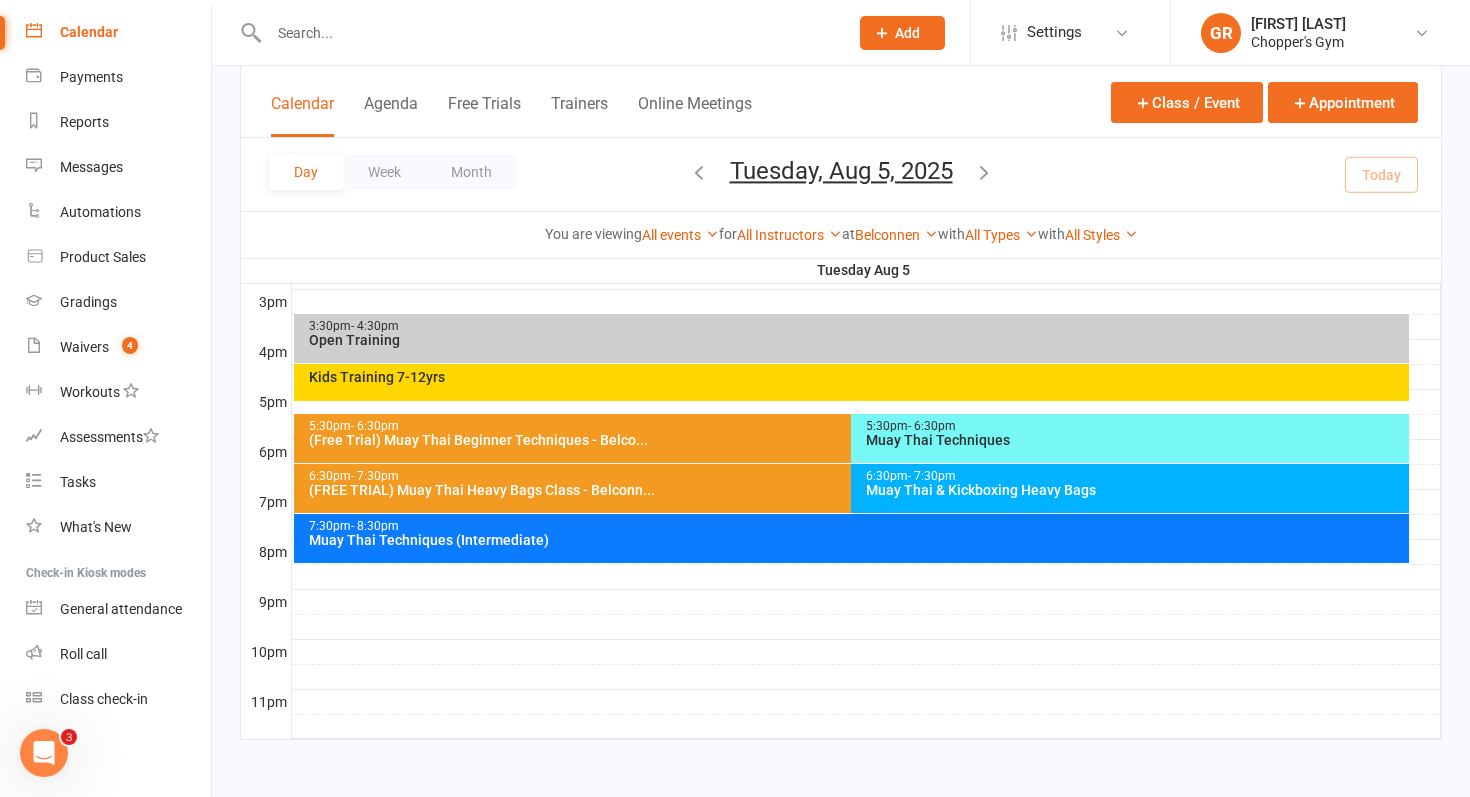 click on "(FREE TRIAL)  Muay Thai Heavy Bags Class - Belconn..." at bounding box center [847, 490] 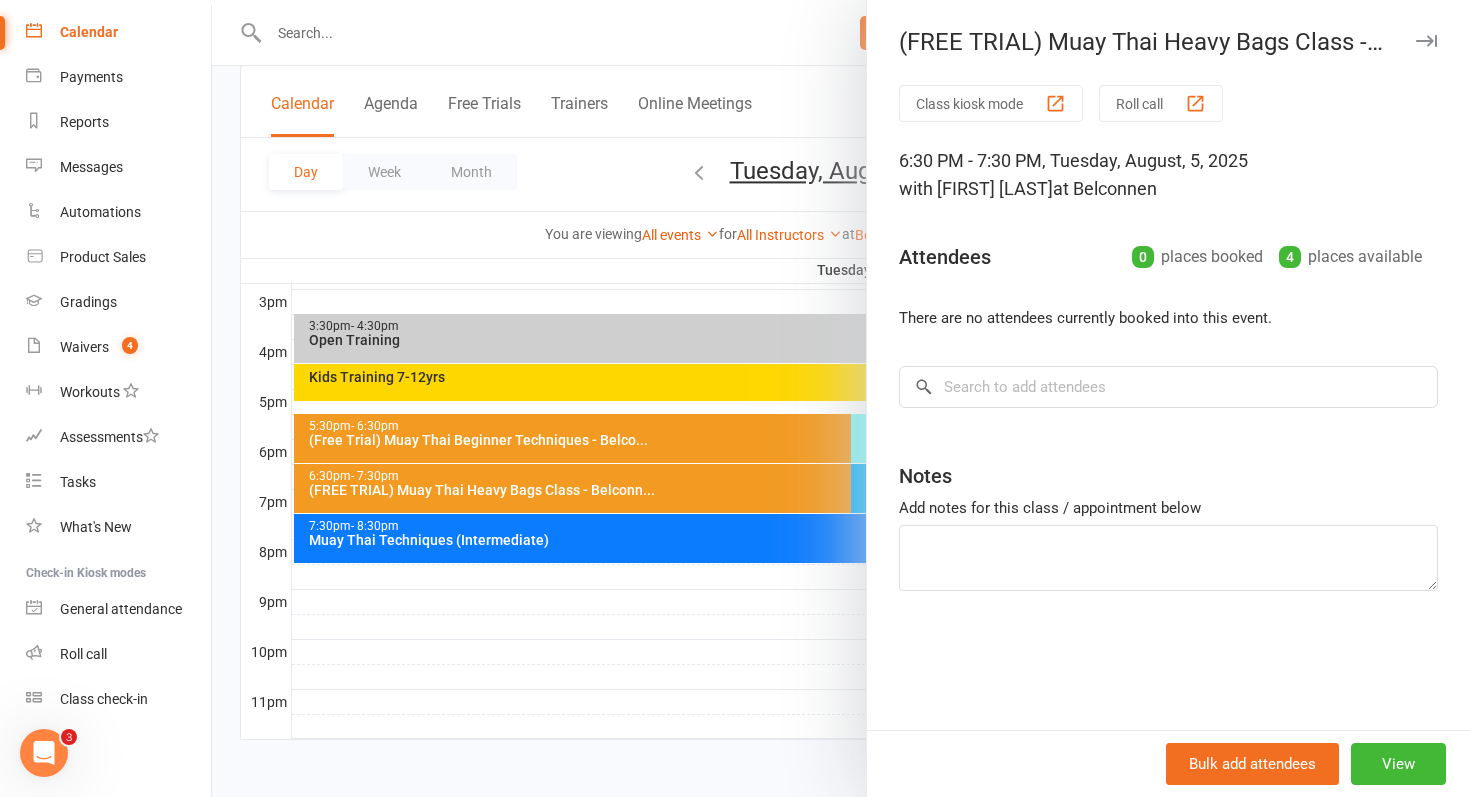 click at bounding box center [841, 398] 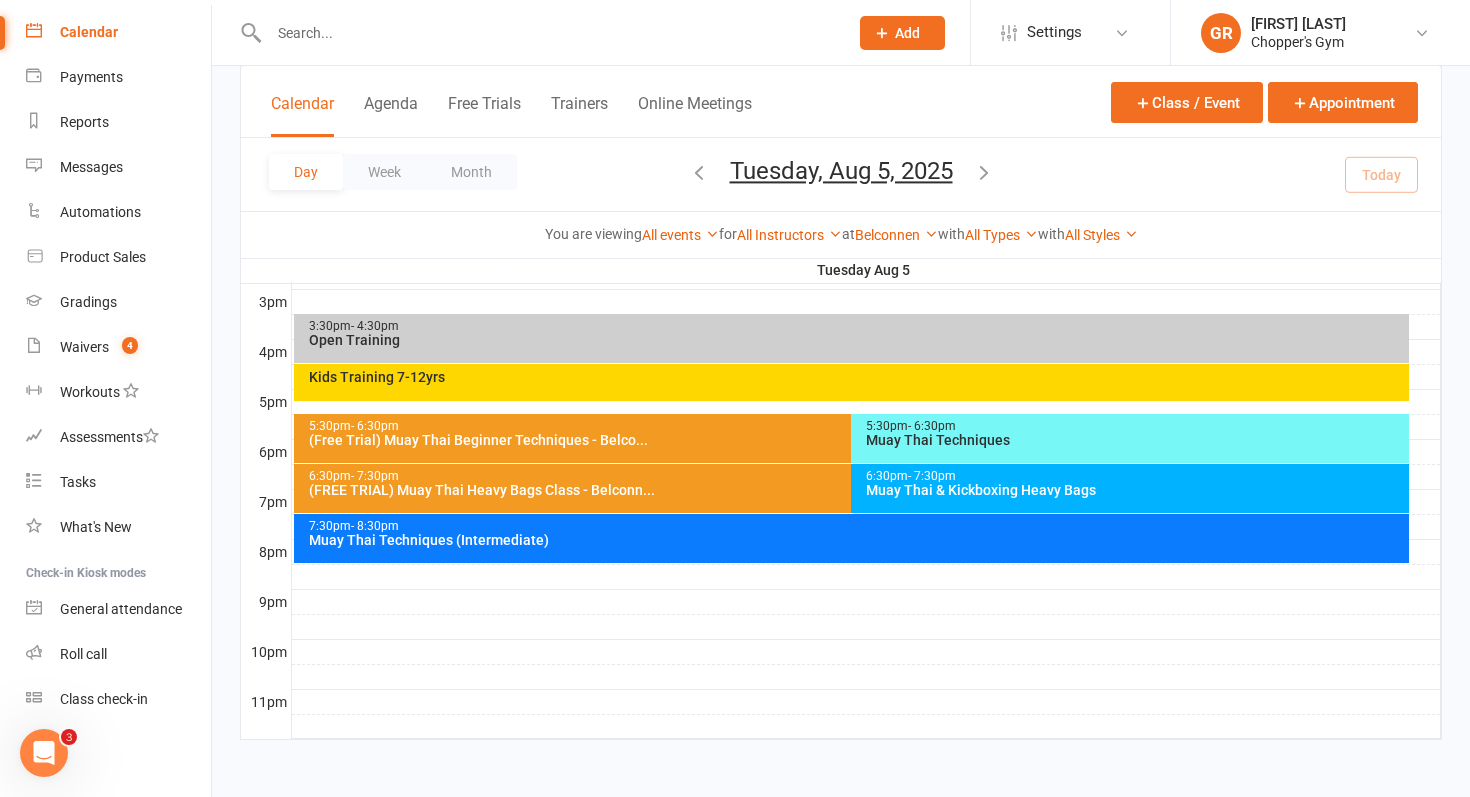 click on "7:30pm  - 8:30pm" at bounding box center [857, 526] 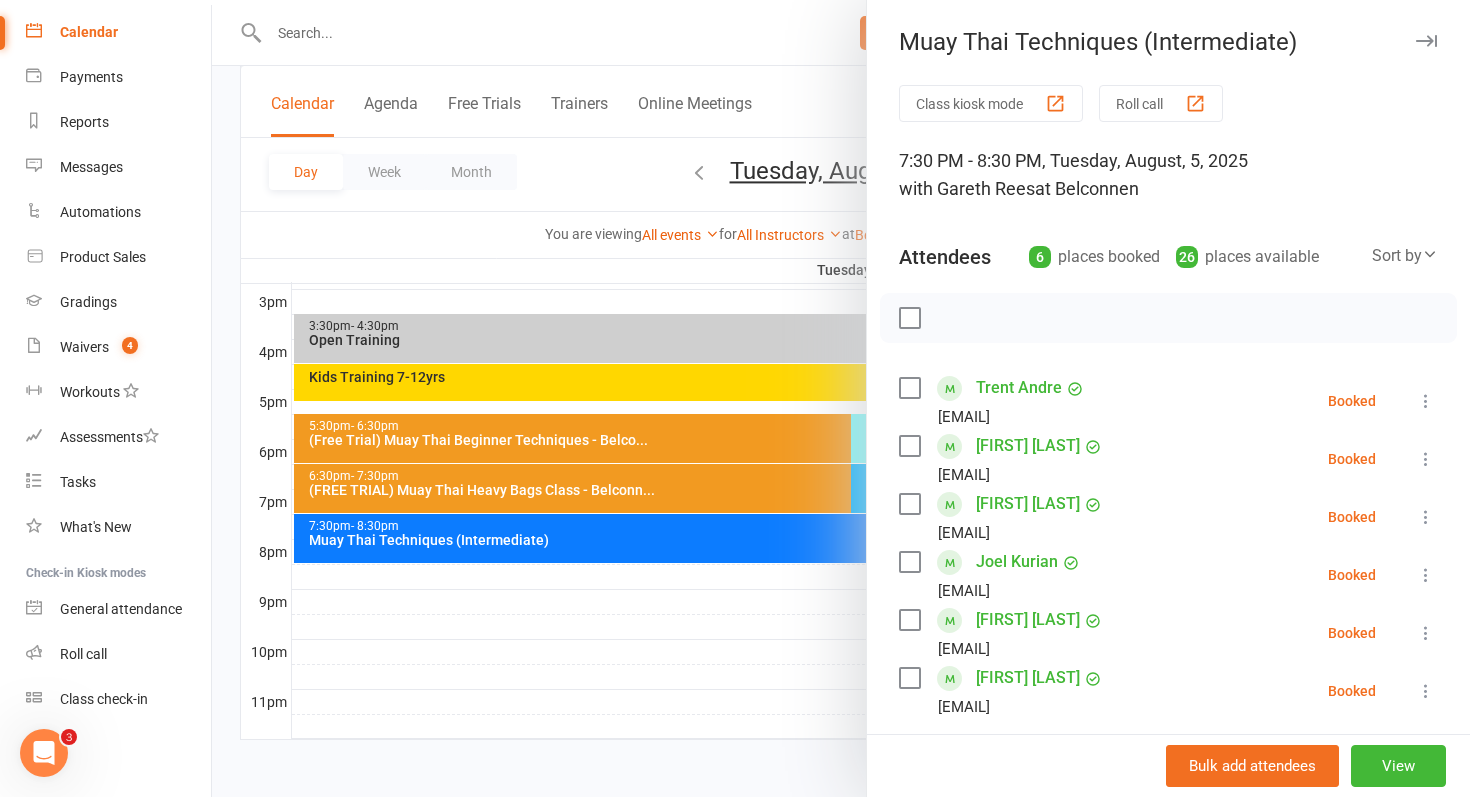 click on "[FIRST] [LAST]" at bounding box center (1028, 504) 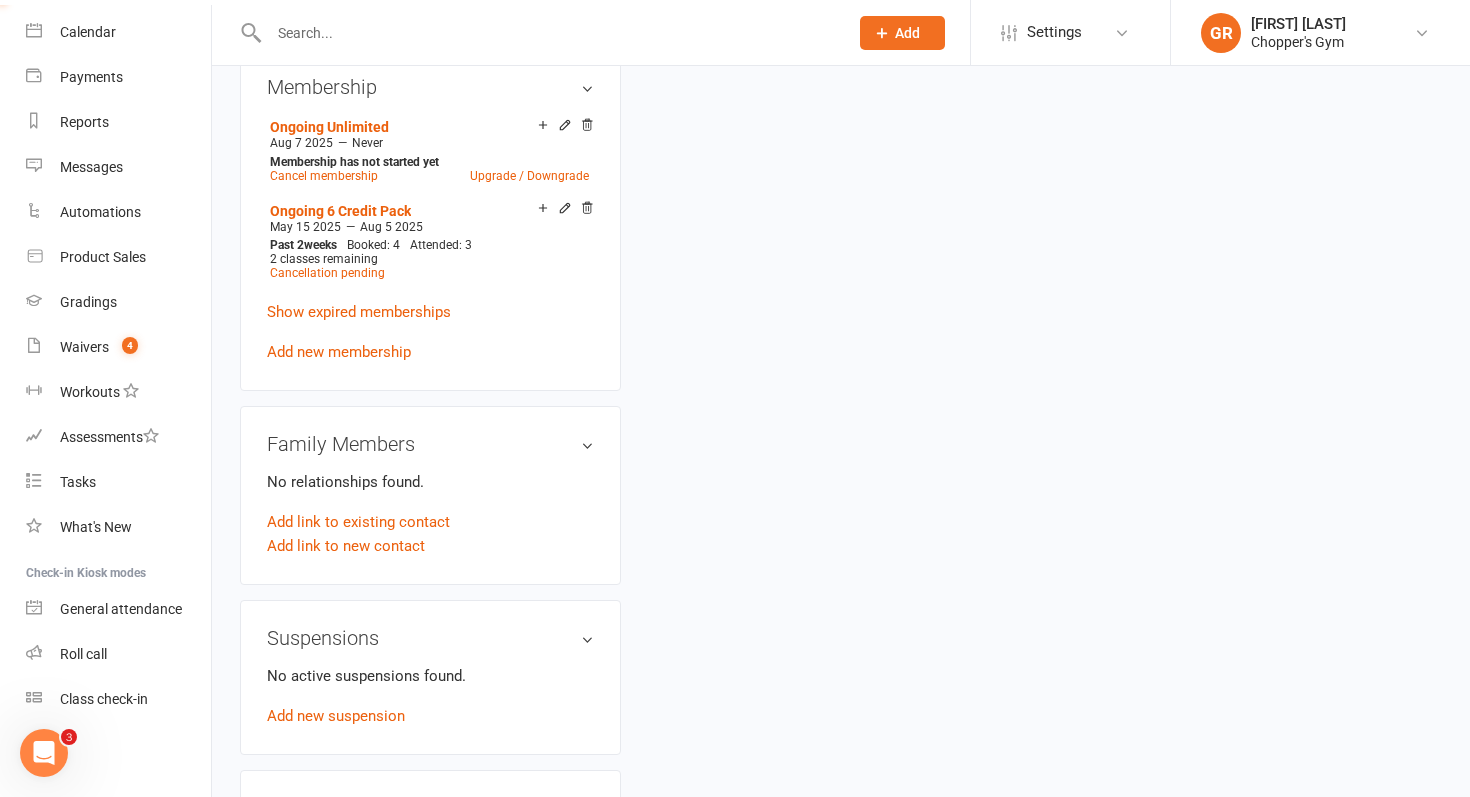 scroll, scrollTop: 0, scrollLeft: 0, axis: both 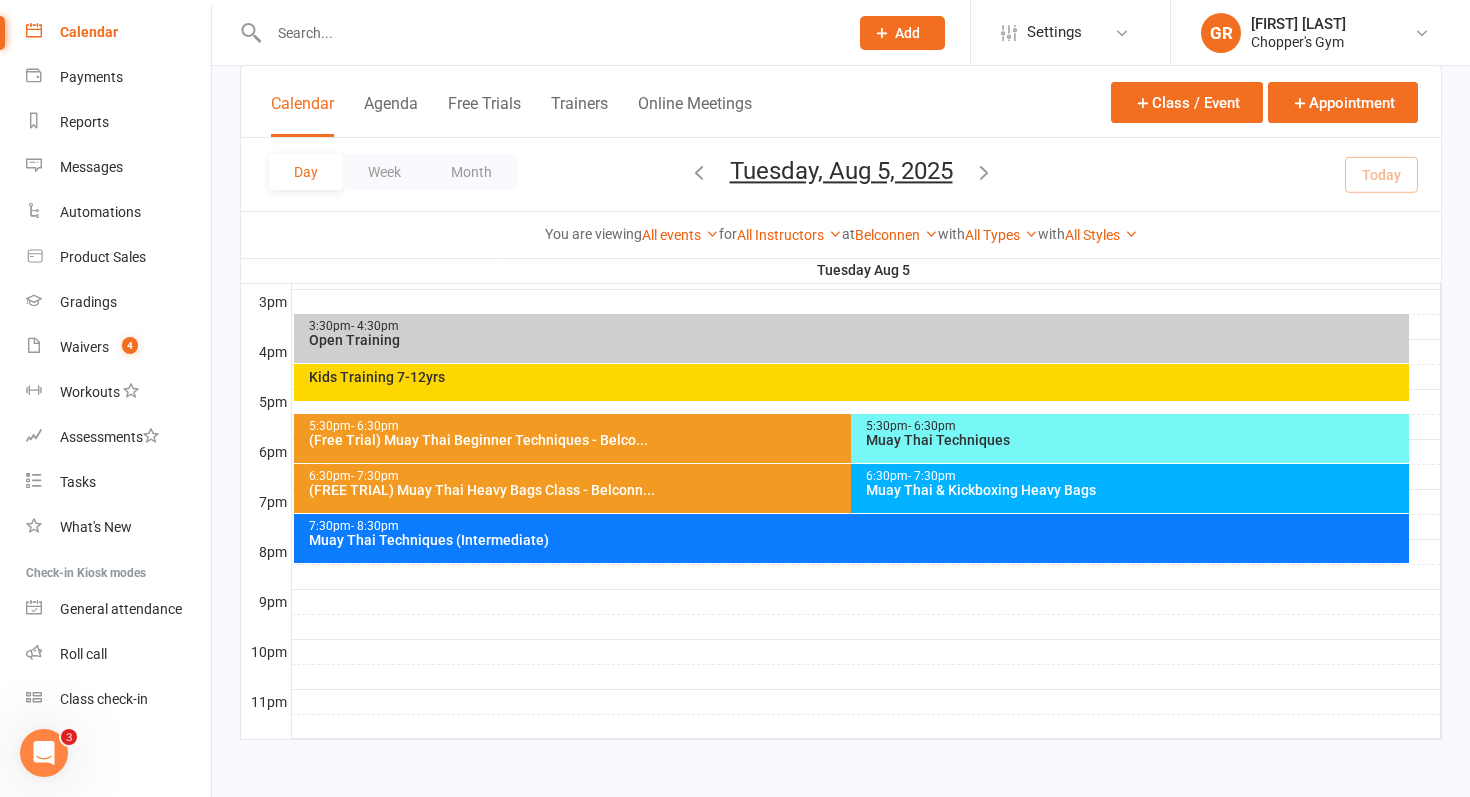 click on "Muay Thai Techniques (Intermediate)" at bounding box center [857, 540] 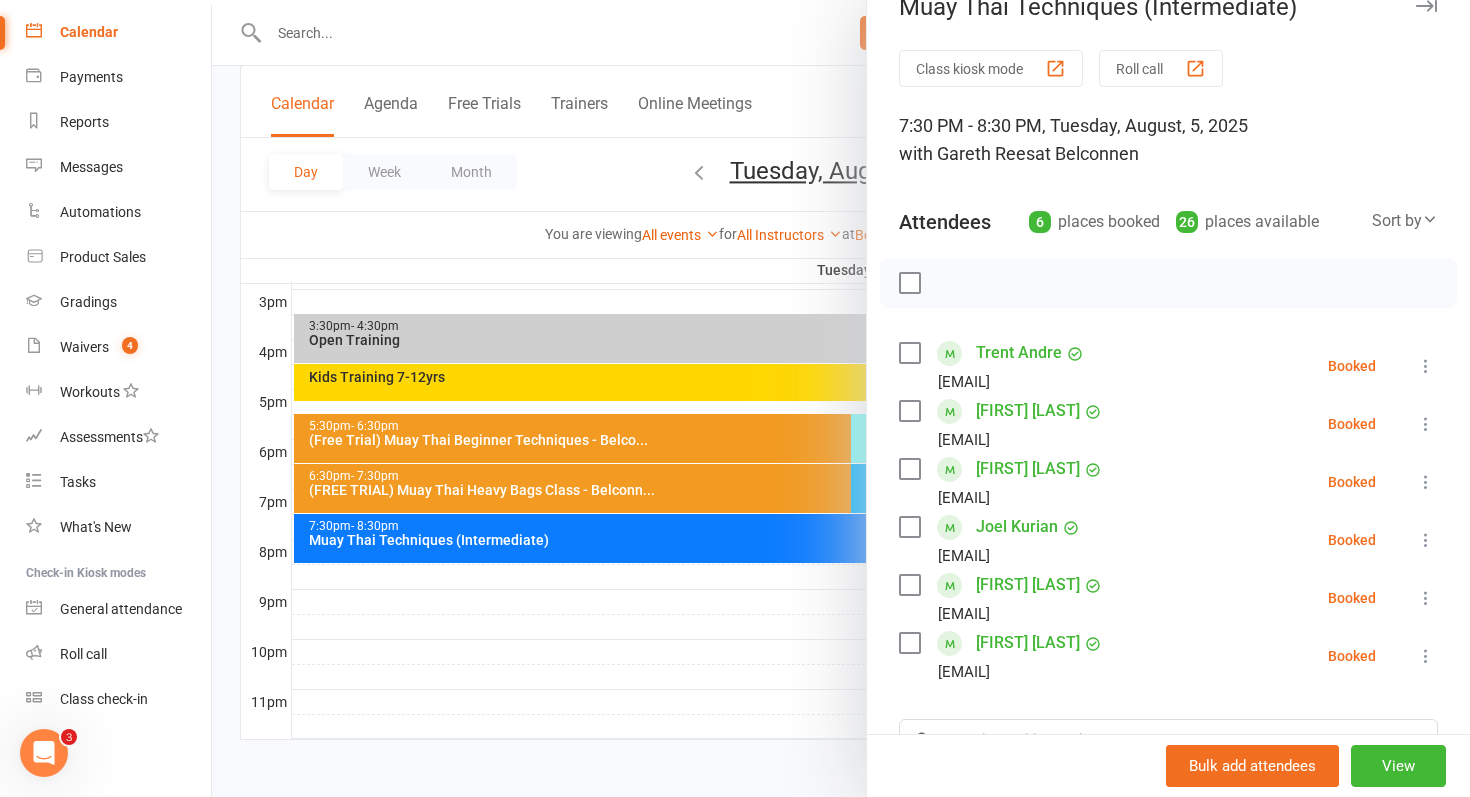 scroll, scrollTop: 48, scrollLeft: 0, axis: vertical 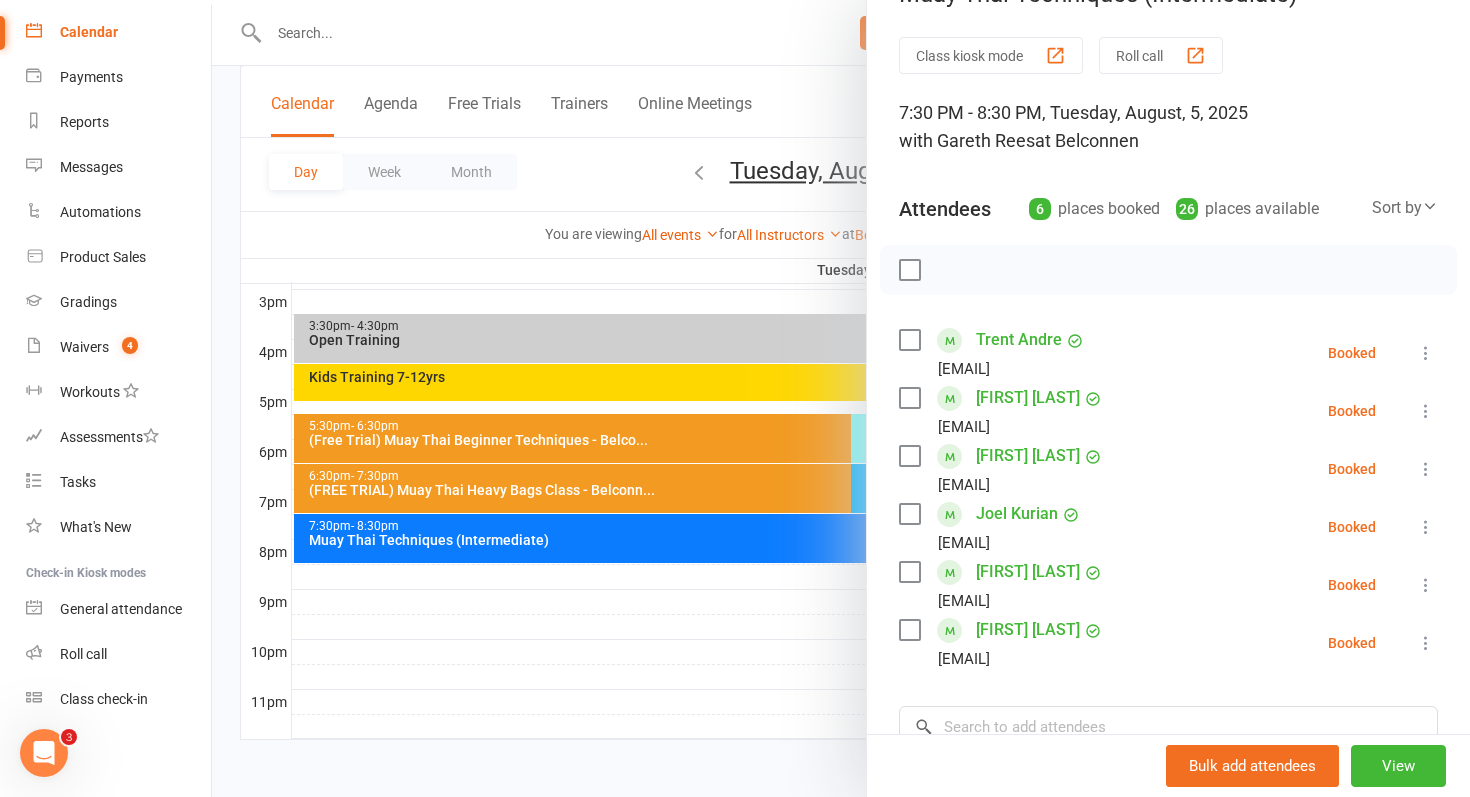 click on "Joel Kurian" at bounding box center (1017, 514) 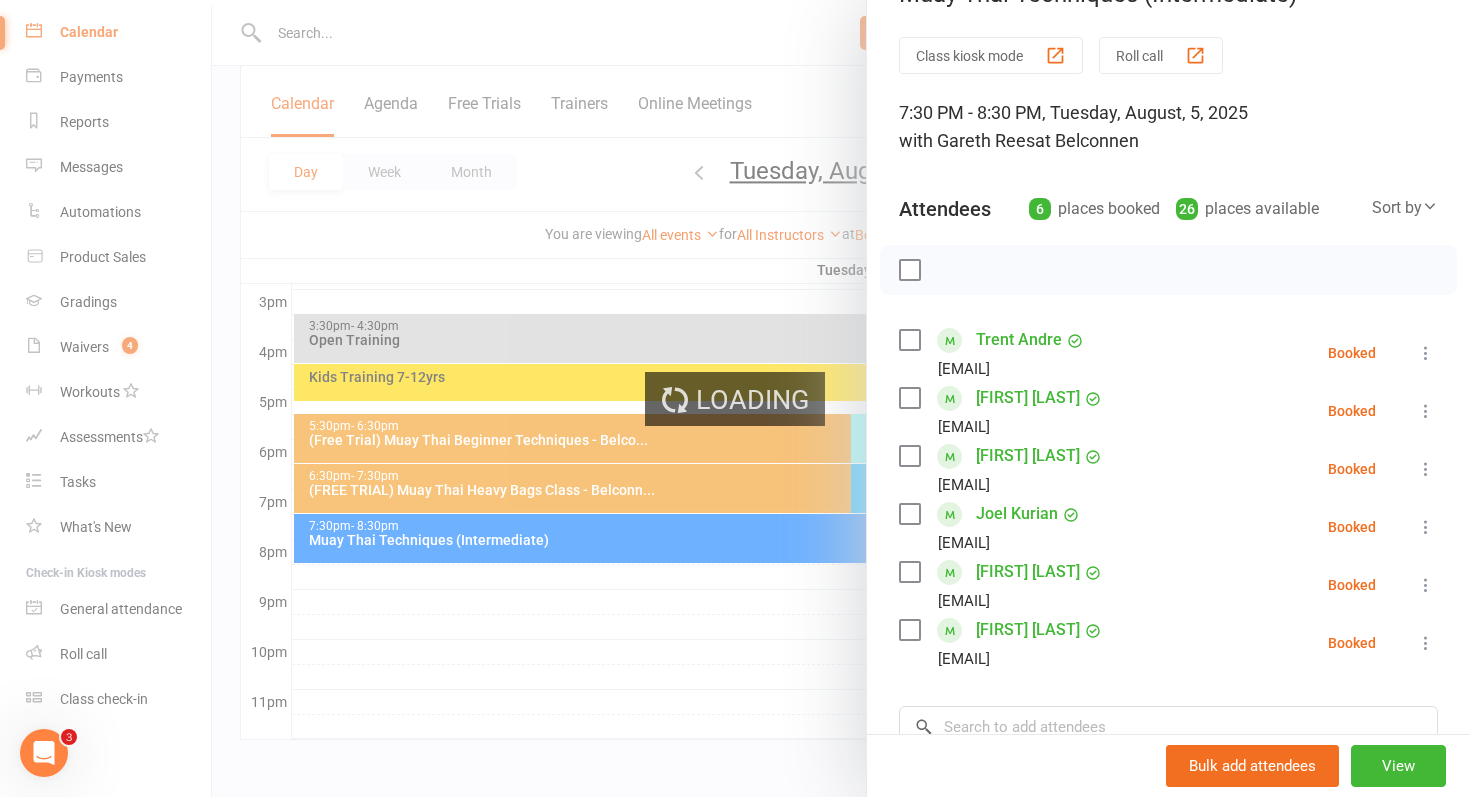scroll, scrollTop: 0, scrollLeft: 0, axis: both 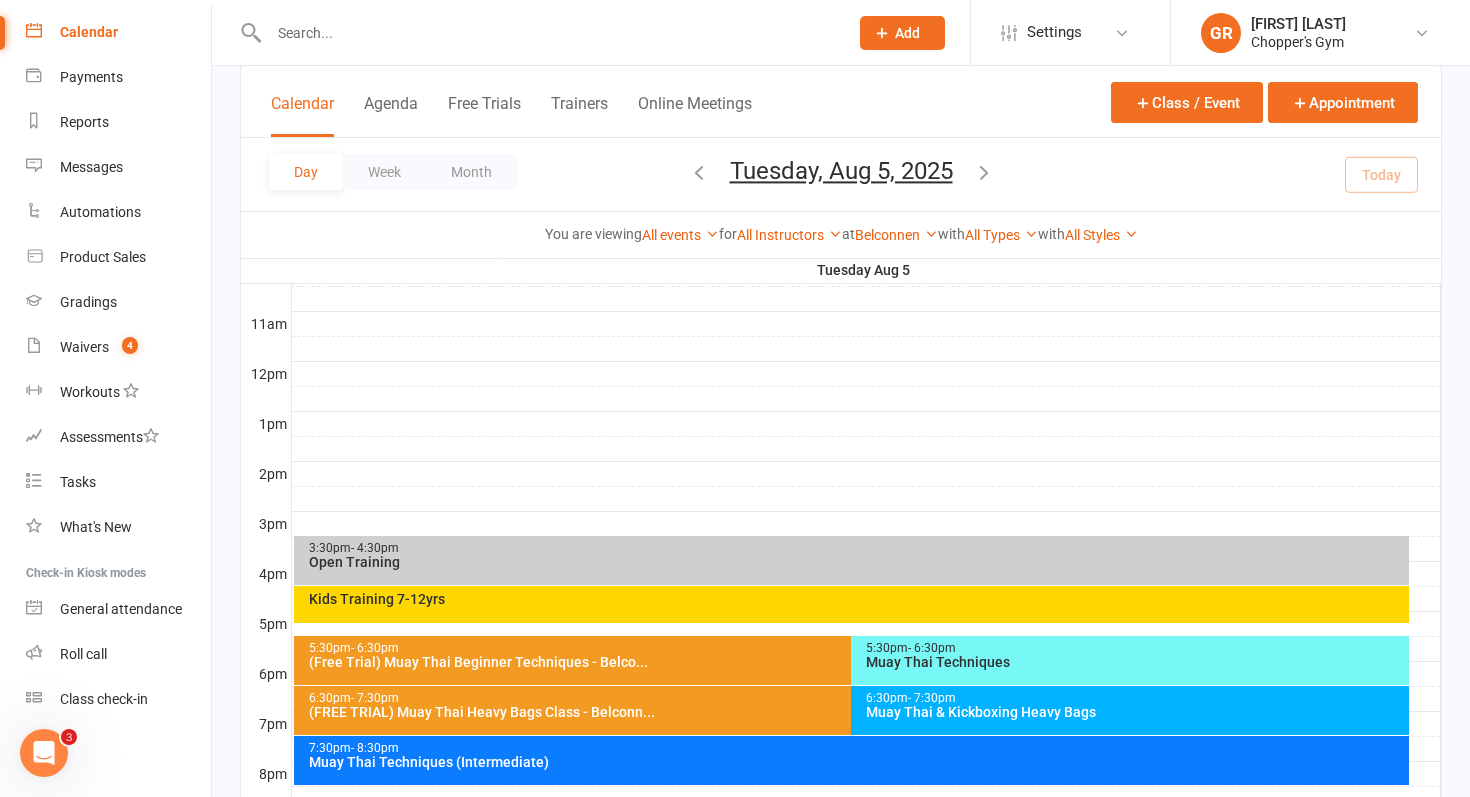 click on "Kids Training 7-12yrs" at bounding box center [857, 599] 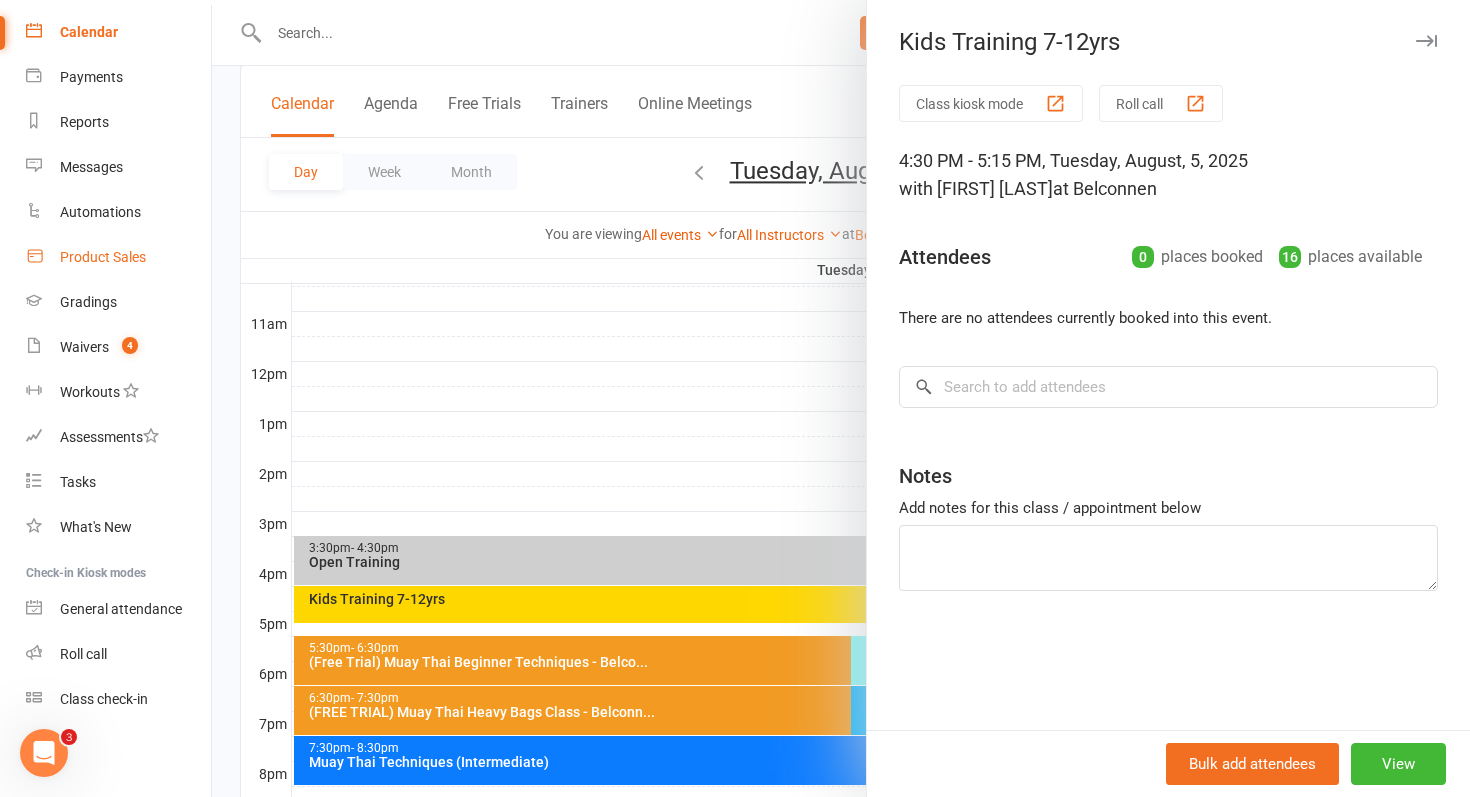 click on "Product Sales" at bounding box center [103, 257] 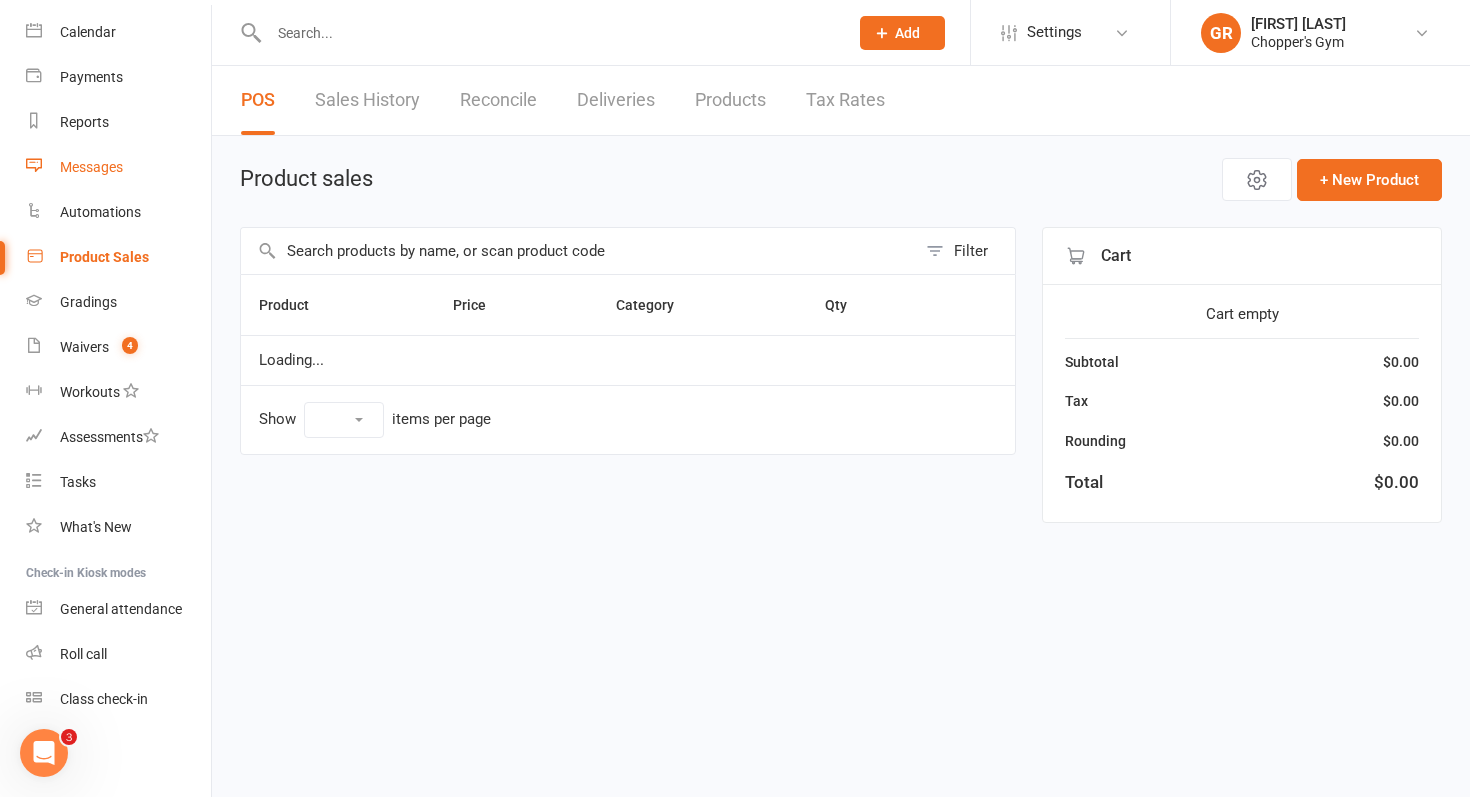 select on "100" 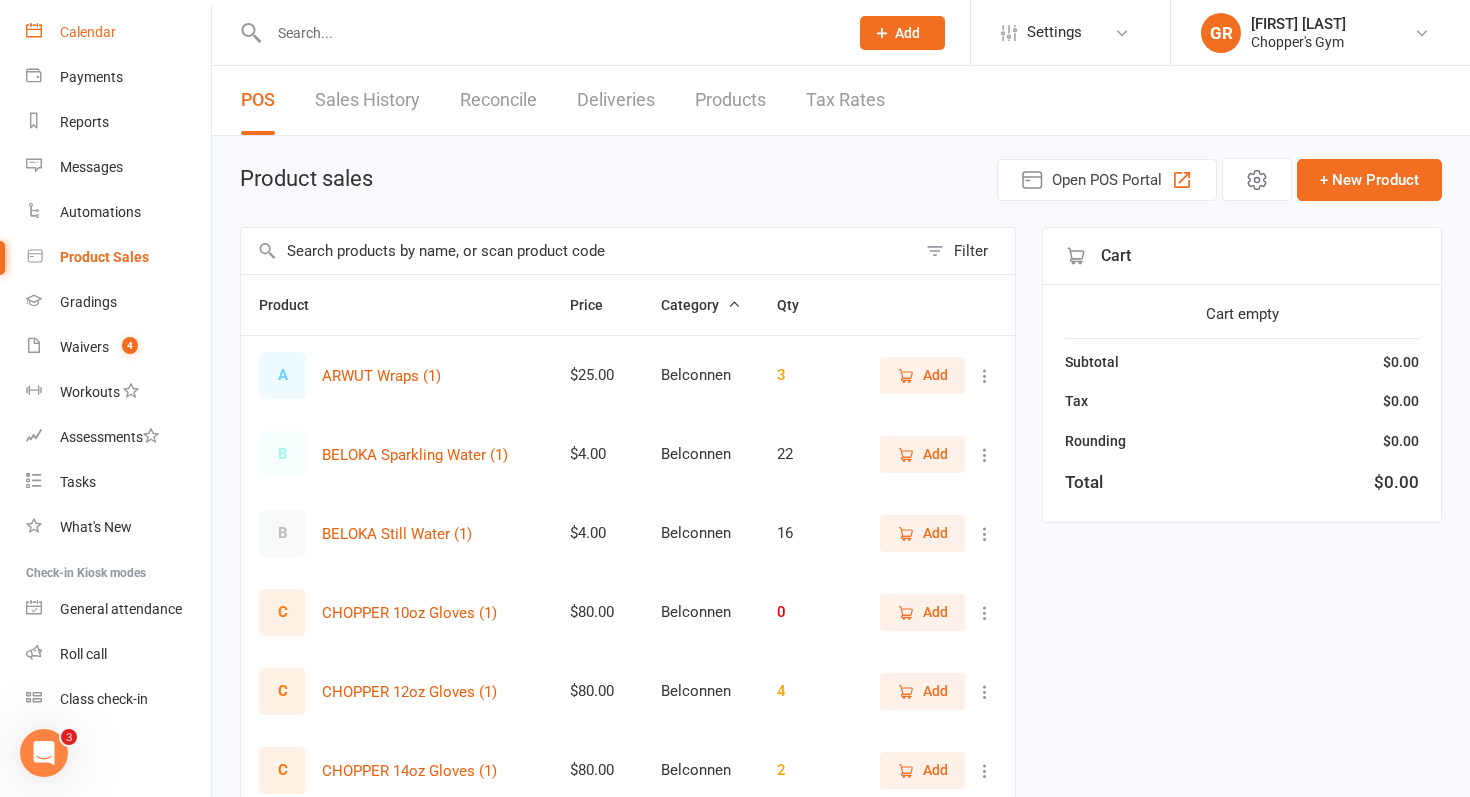 click on "Calendar" at bounding box center (118, 32) 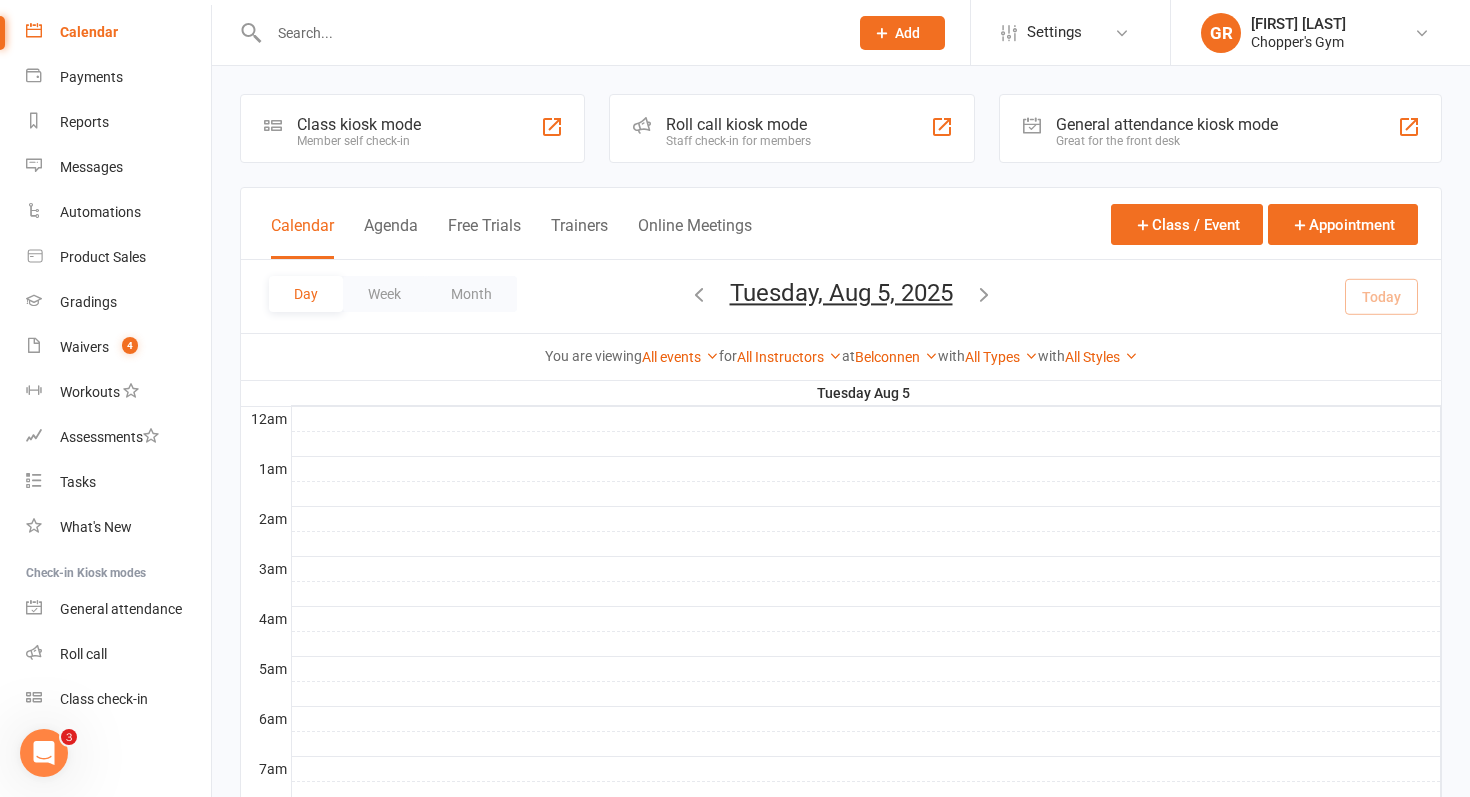 click at bounding box center (548, 33) 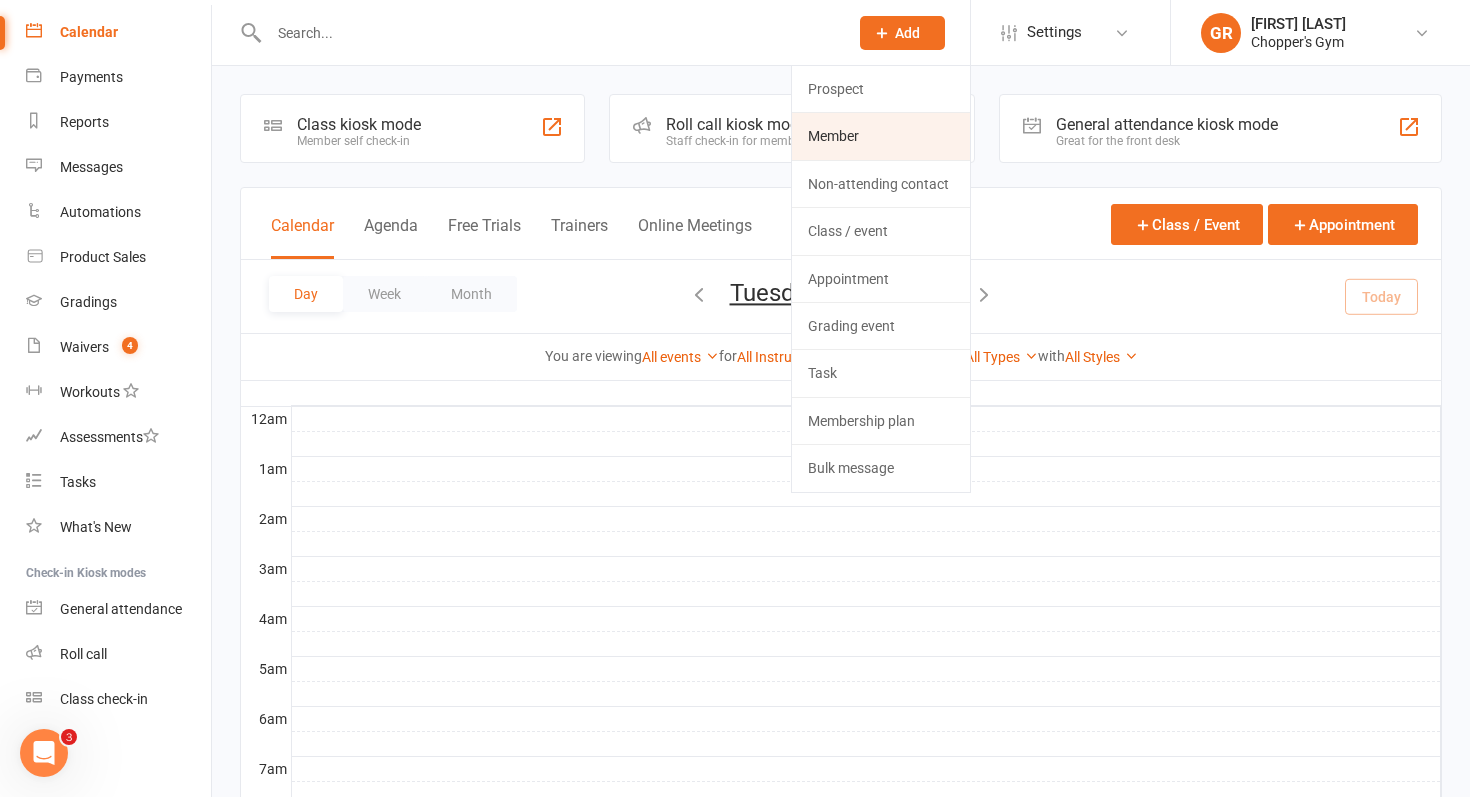 click on "Member" 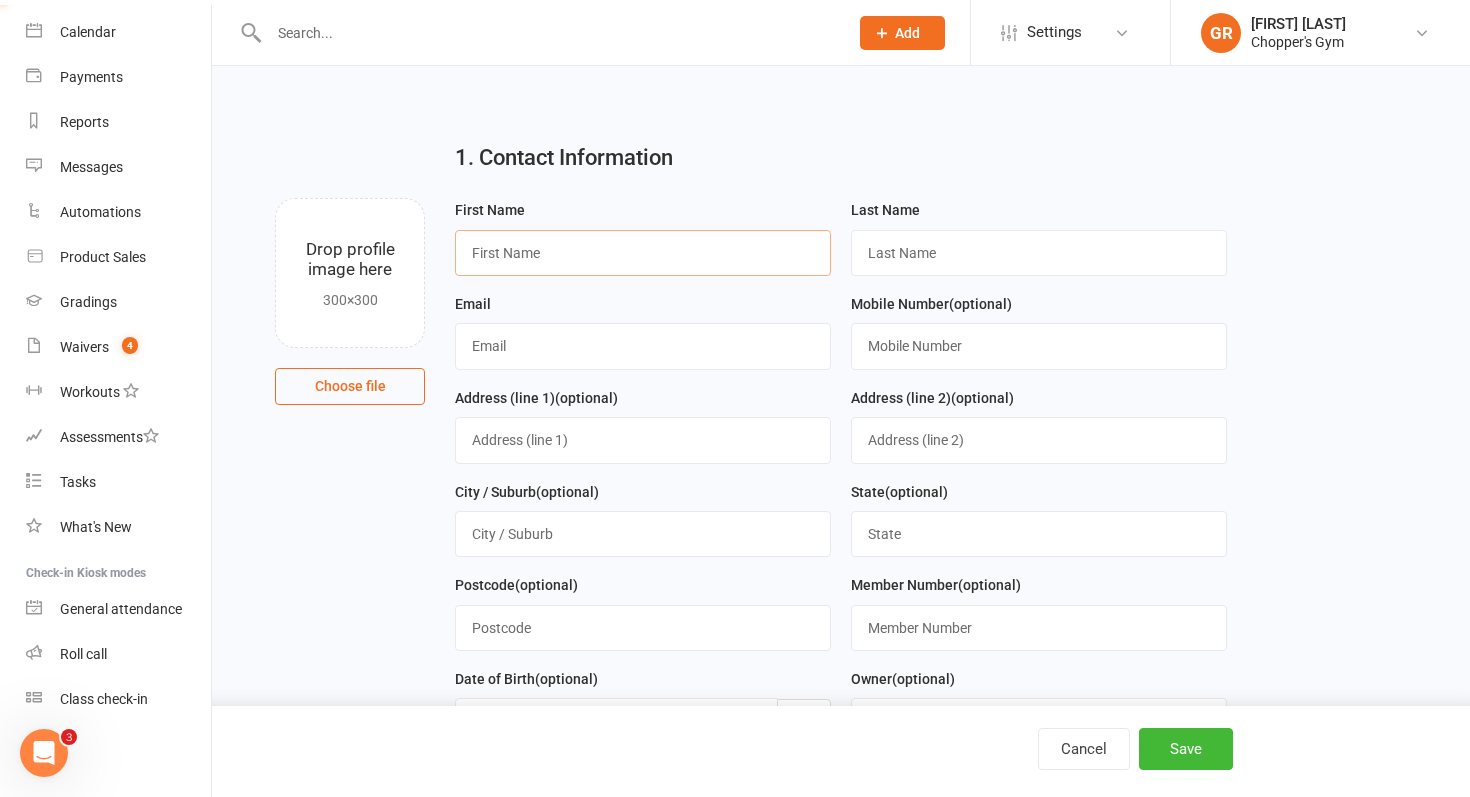 click at bounding box center [643, 253] 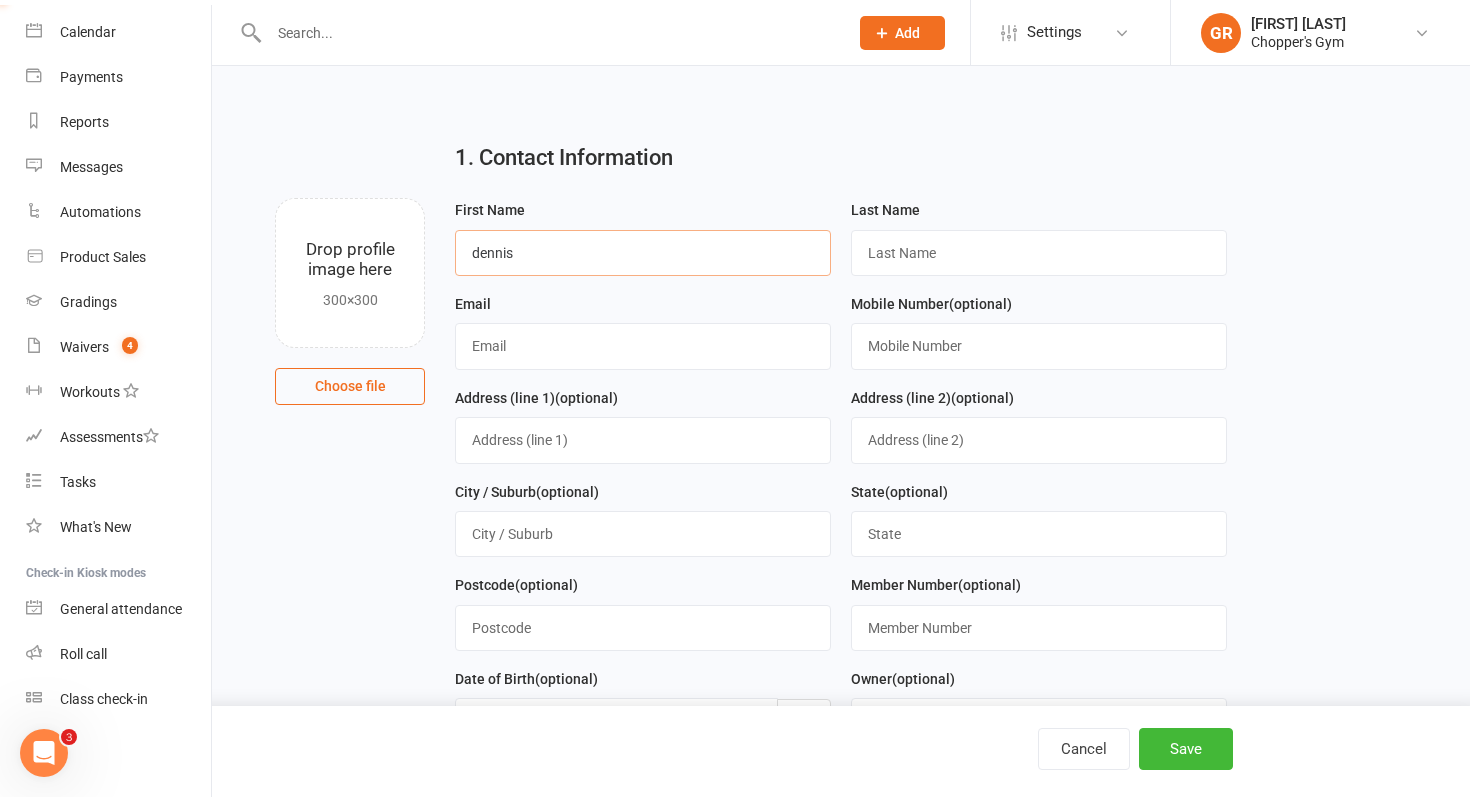 type on "dennis" 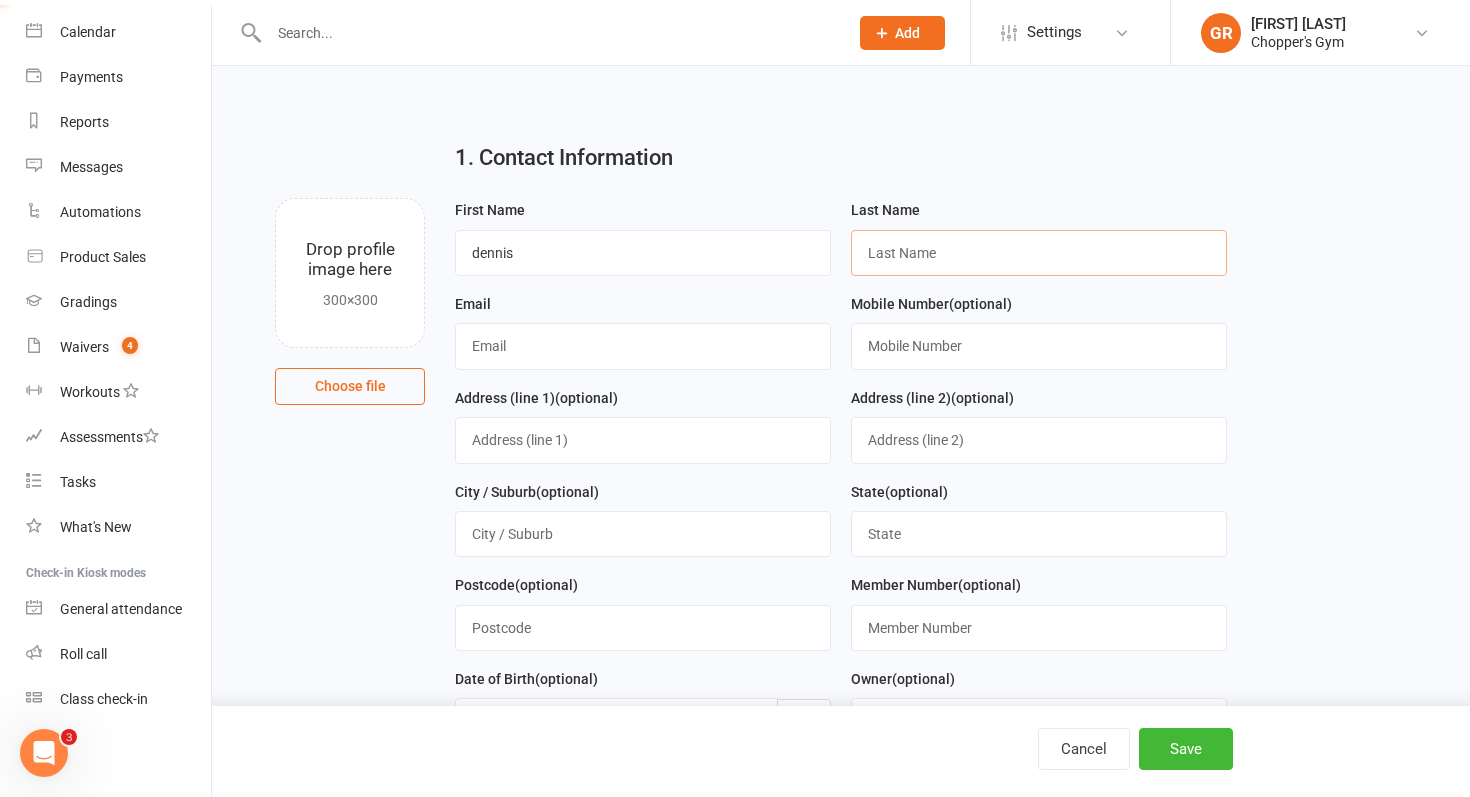 click at bounding box center [1039, 253] 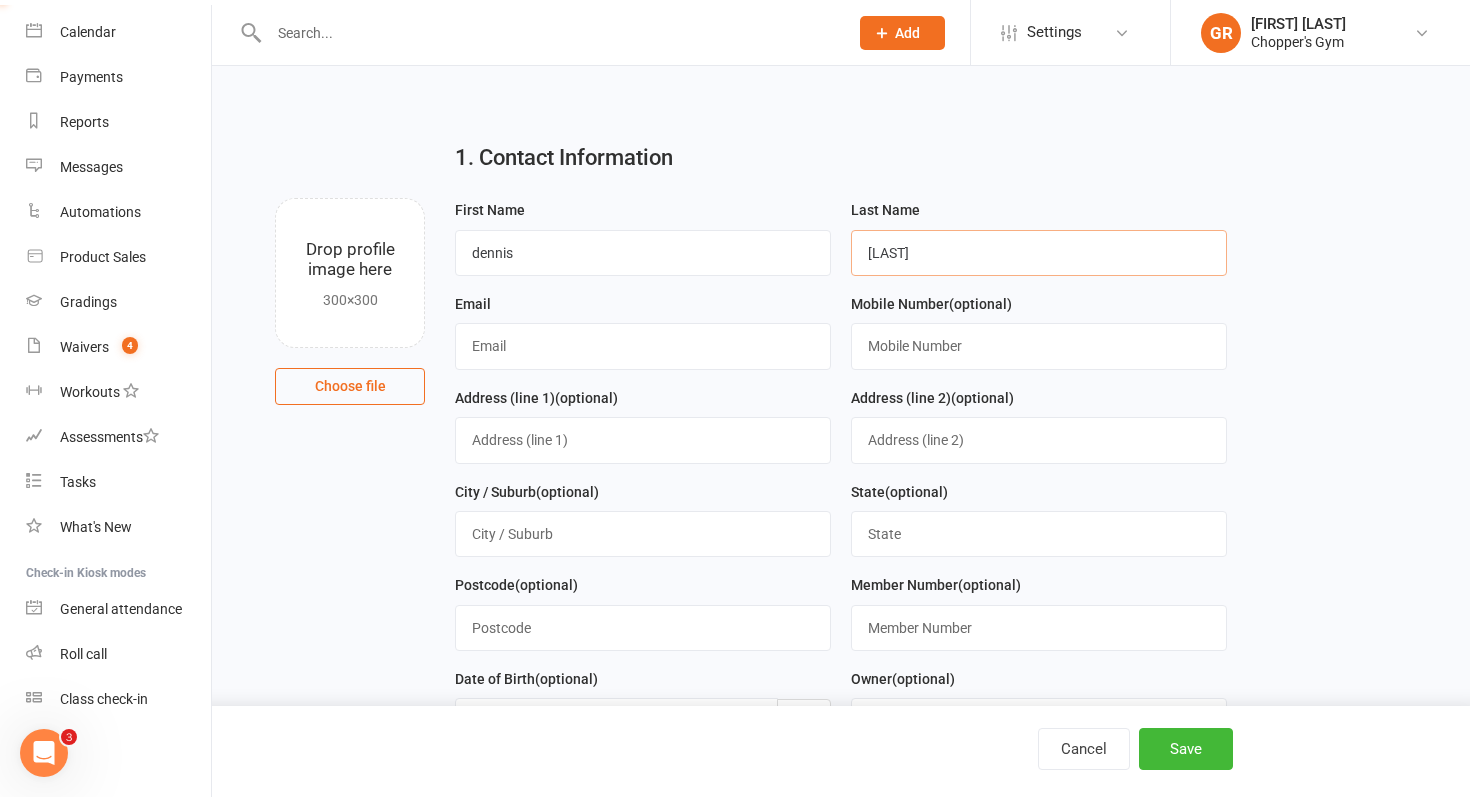 type on "posavec" 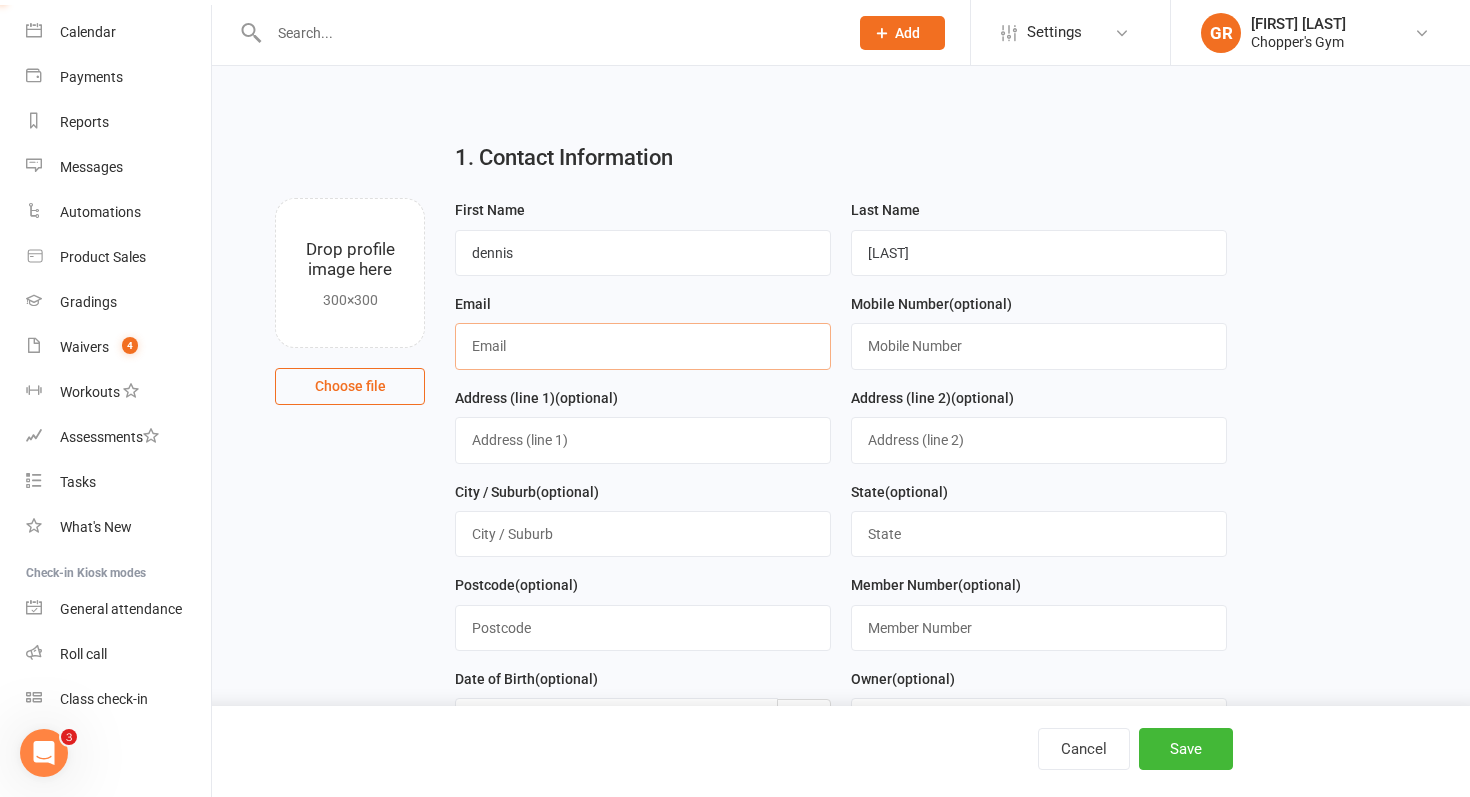 click at bounding box center (643, 346) 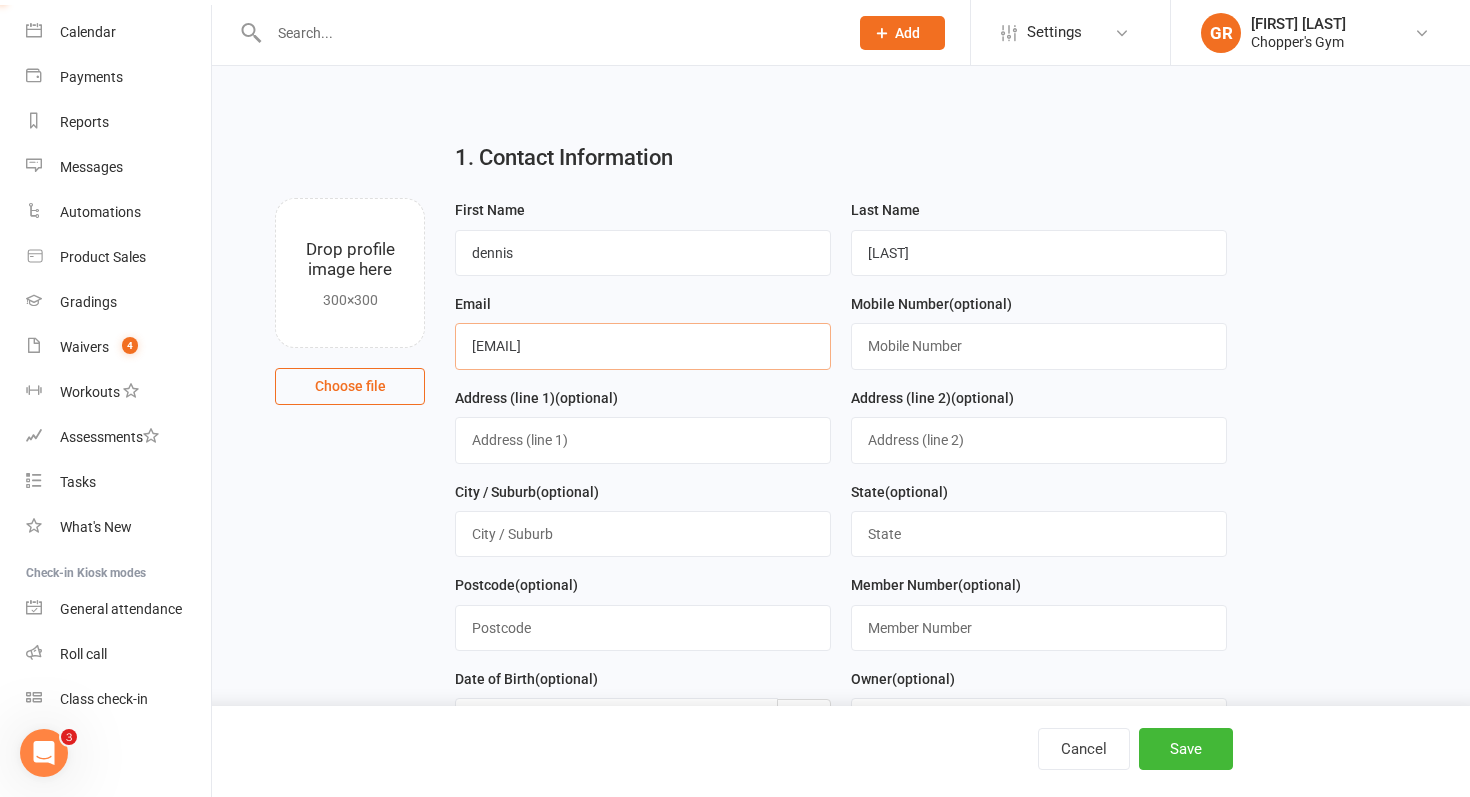 type on "canfencecanberra@gmail.com" 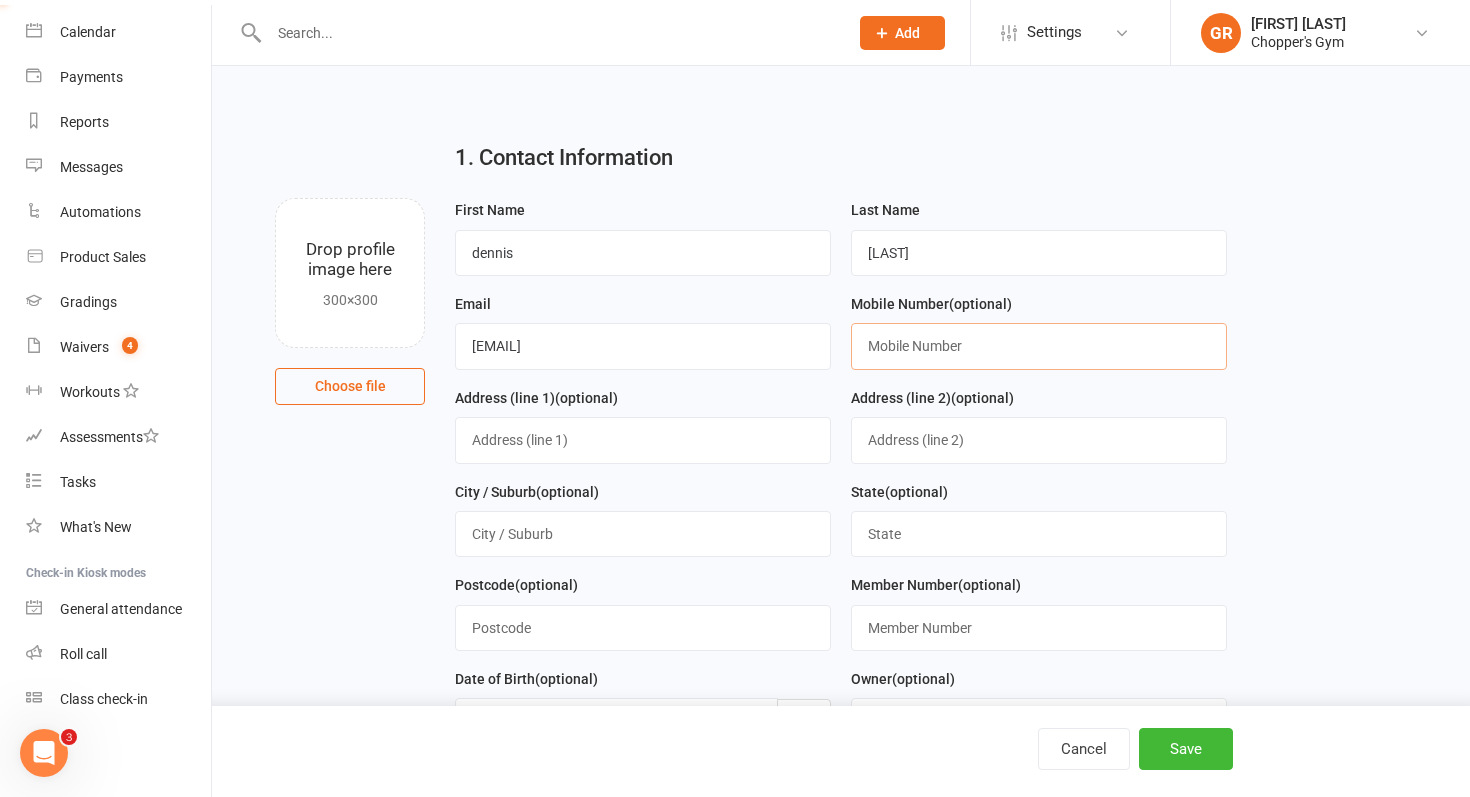 click at bounding box center (1039, 346) 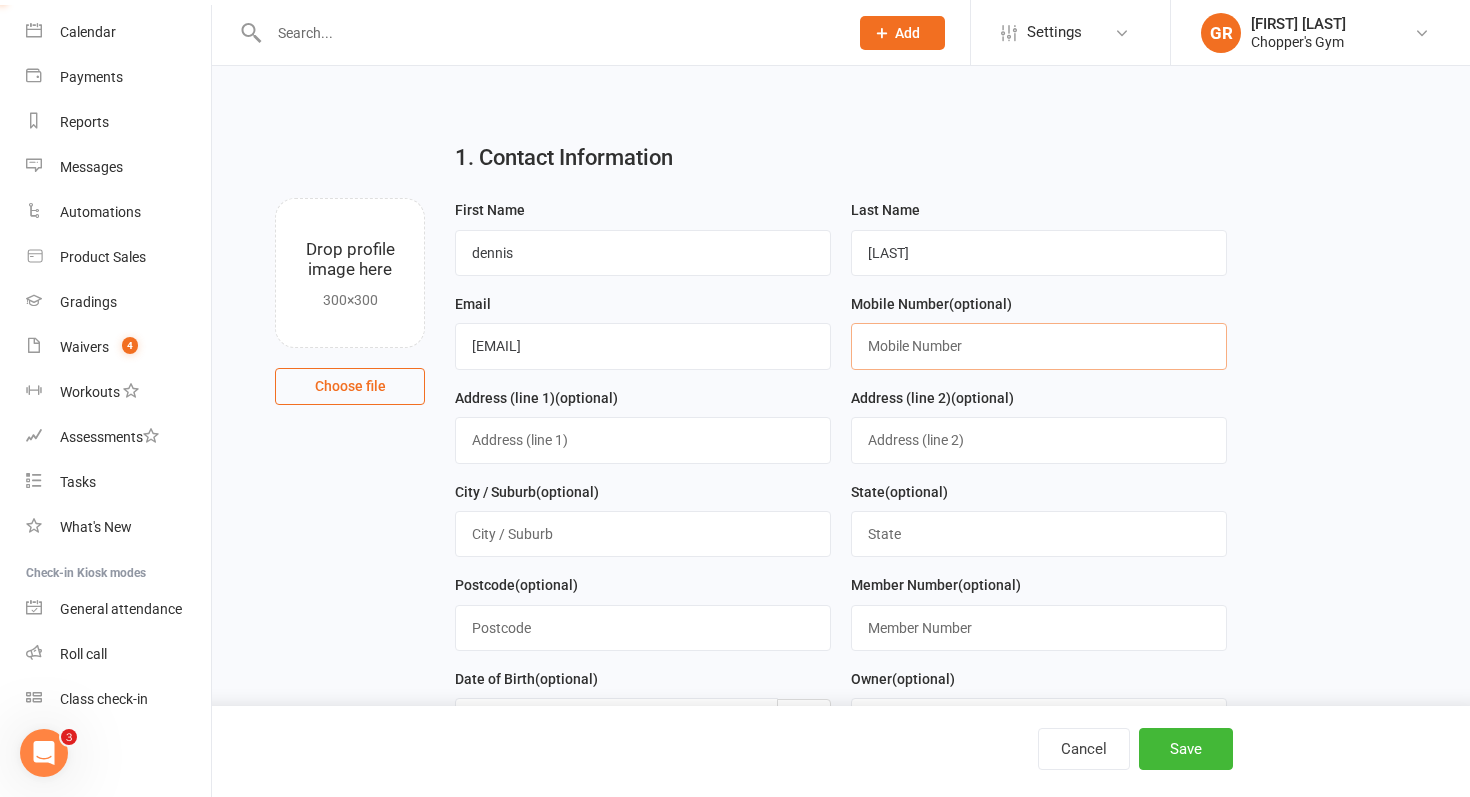 click at bounding box center (1039, 346) 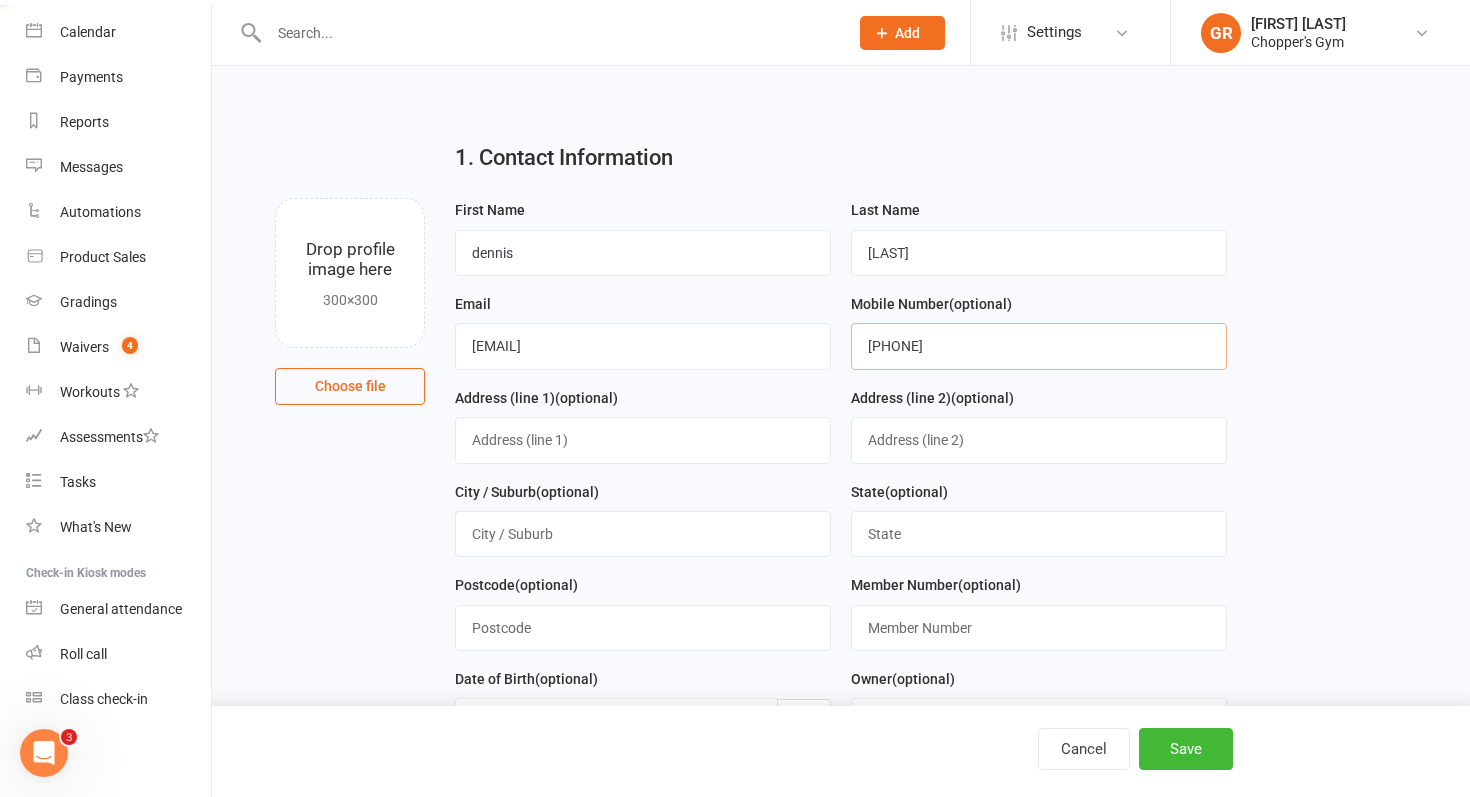type on "0431251882" 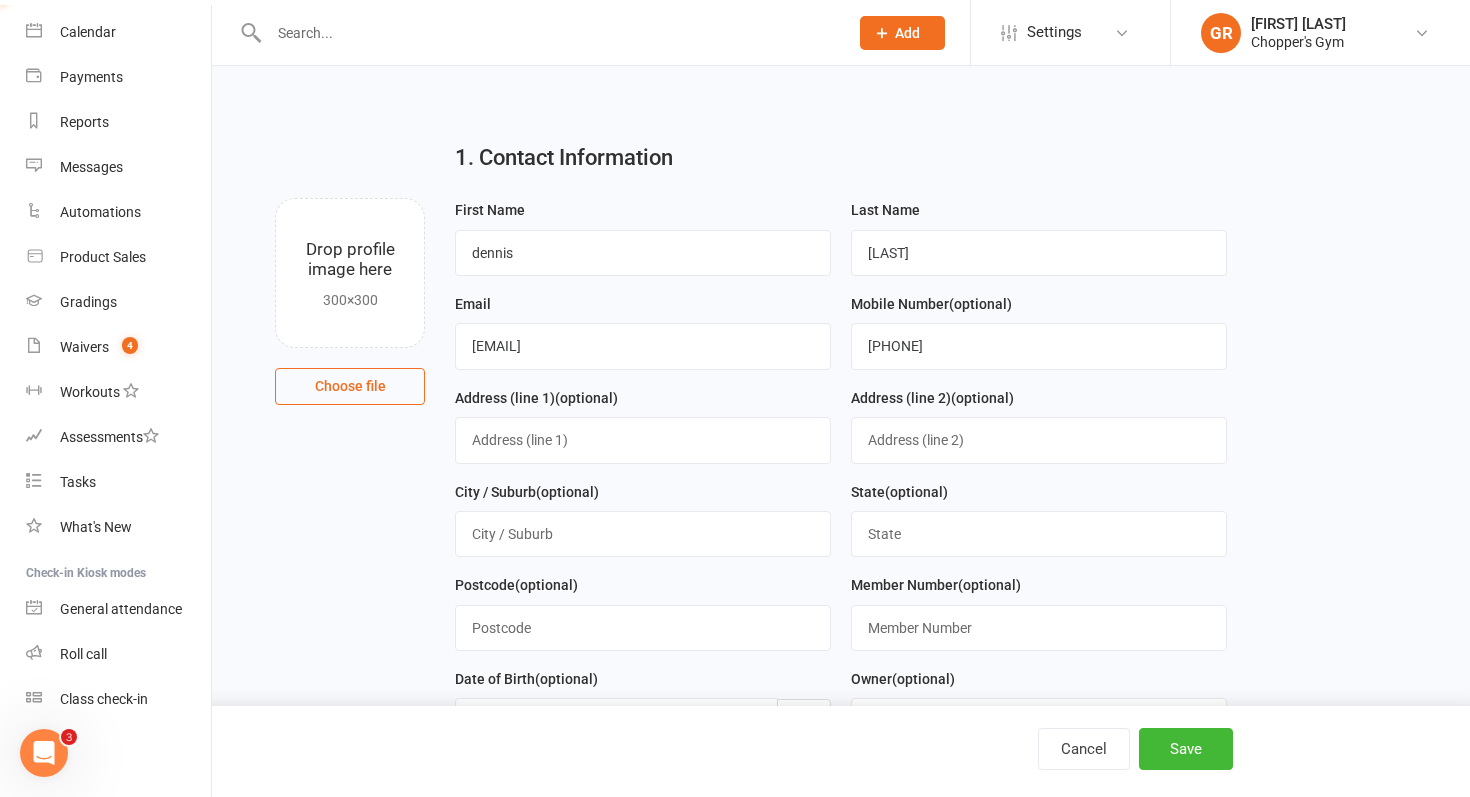 click on "1. Contact Information  Drop profile image here 300×300 Choose file
First Name  dennis
Last Name  posavec
Email  canfencecanberra@gmail.com
Mobile Number  (optional) 0431251882
Address (line 1)  (optional)
Address (line 2)  (optional)
City / Suburb  (optional)
State  (optional)
Postcode  (optional)
Member Number  (optional)
Date of Birth  (optional)
2021 - 2040
2021
2022
2023
2024
2025
2026
2027
2028
2029
2030
2031
2032
2033
2034
2035
2036
2037
2038
2039
2040
Owner  (optional) Select Owner" at bounding box center [841, 836] 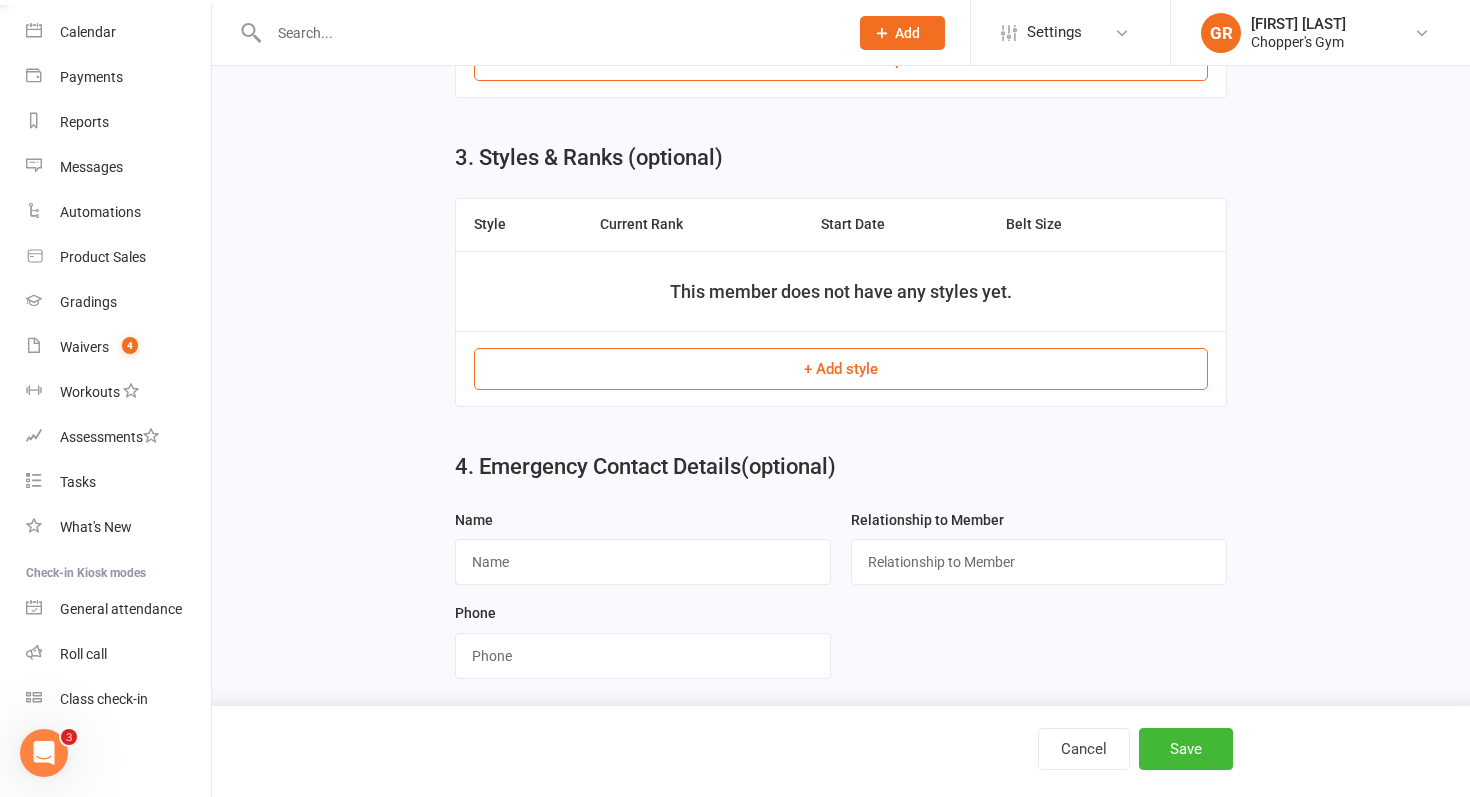 scroll, scrollTop: 1052, scrollLeft: 0, axis: vertical 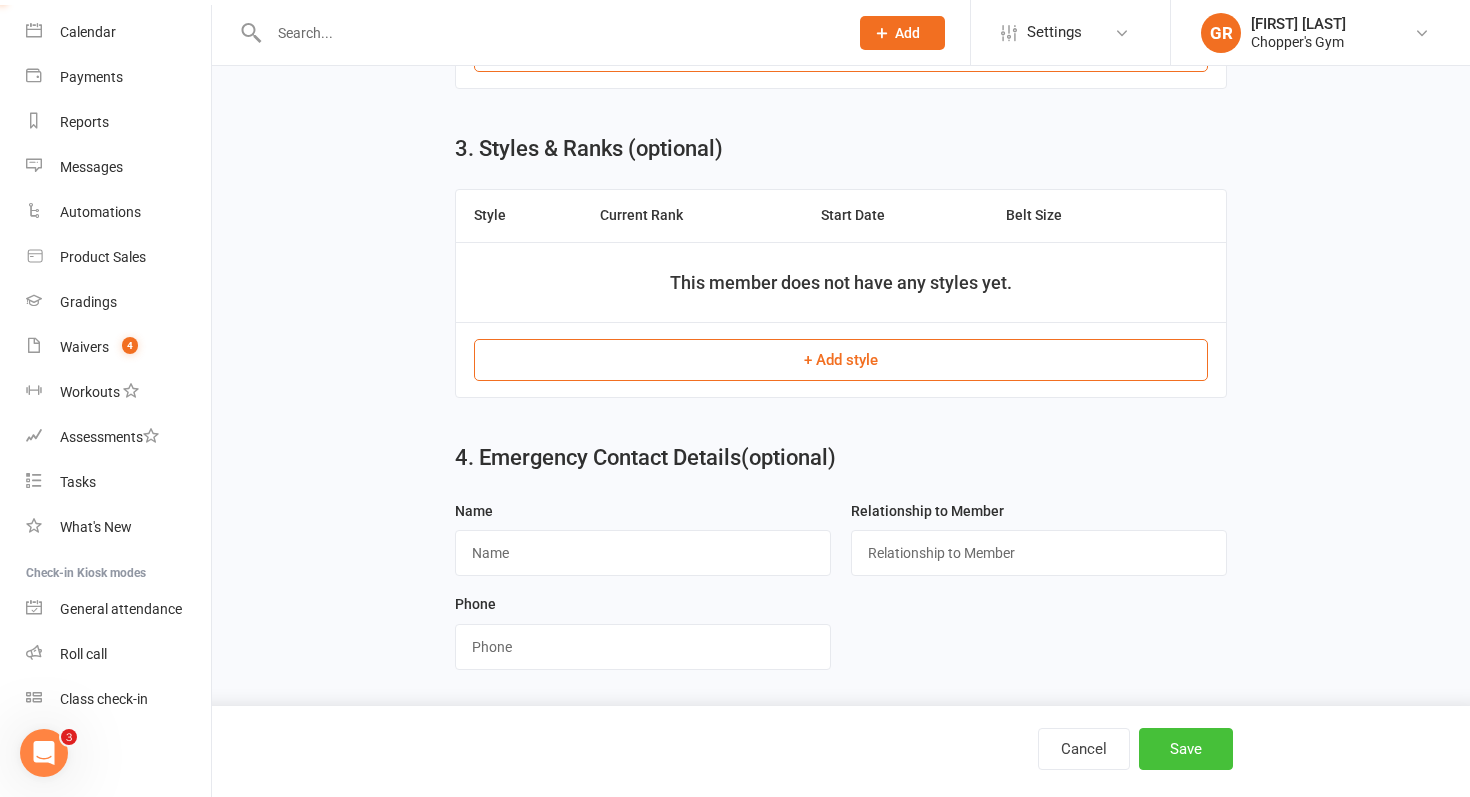 click on "Save" at bounding box center (1186, 749) 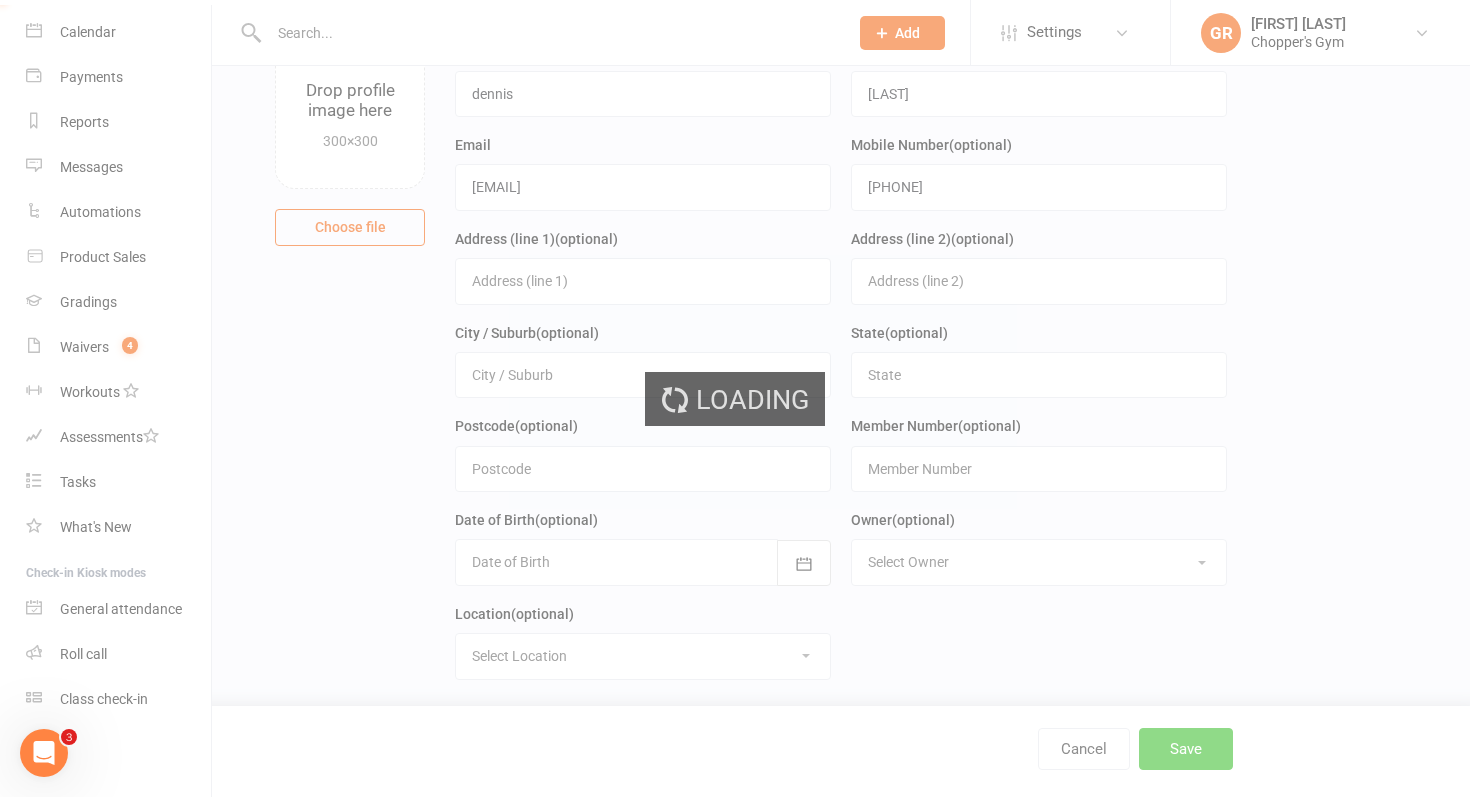 scroll, scrollTop: 0, scrollLeft: 0, axis: both 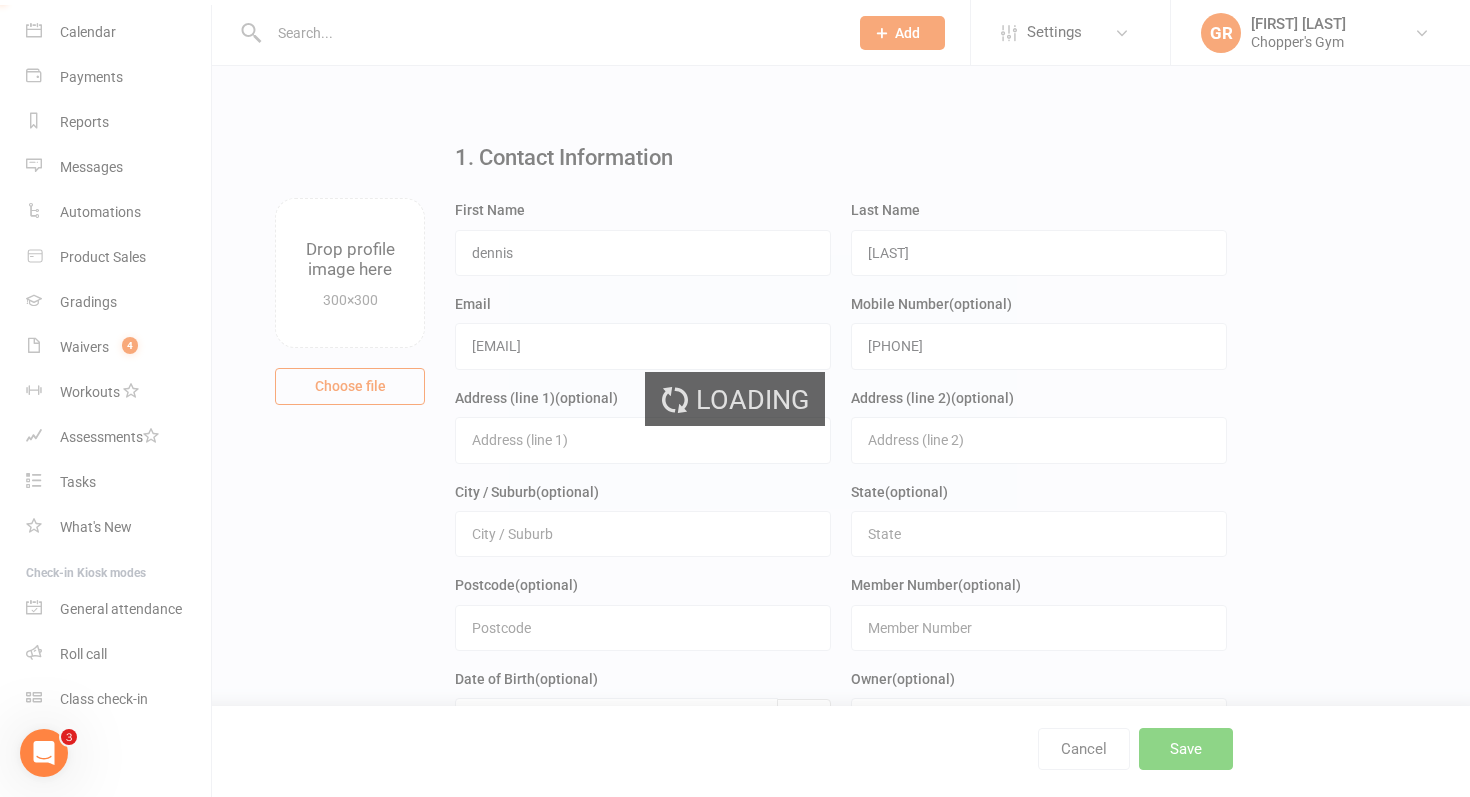 click on "Loading" at bounding box center (735, 398) 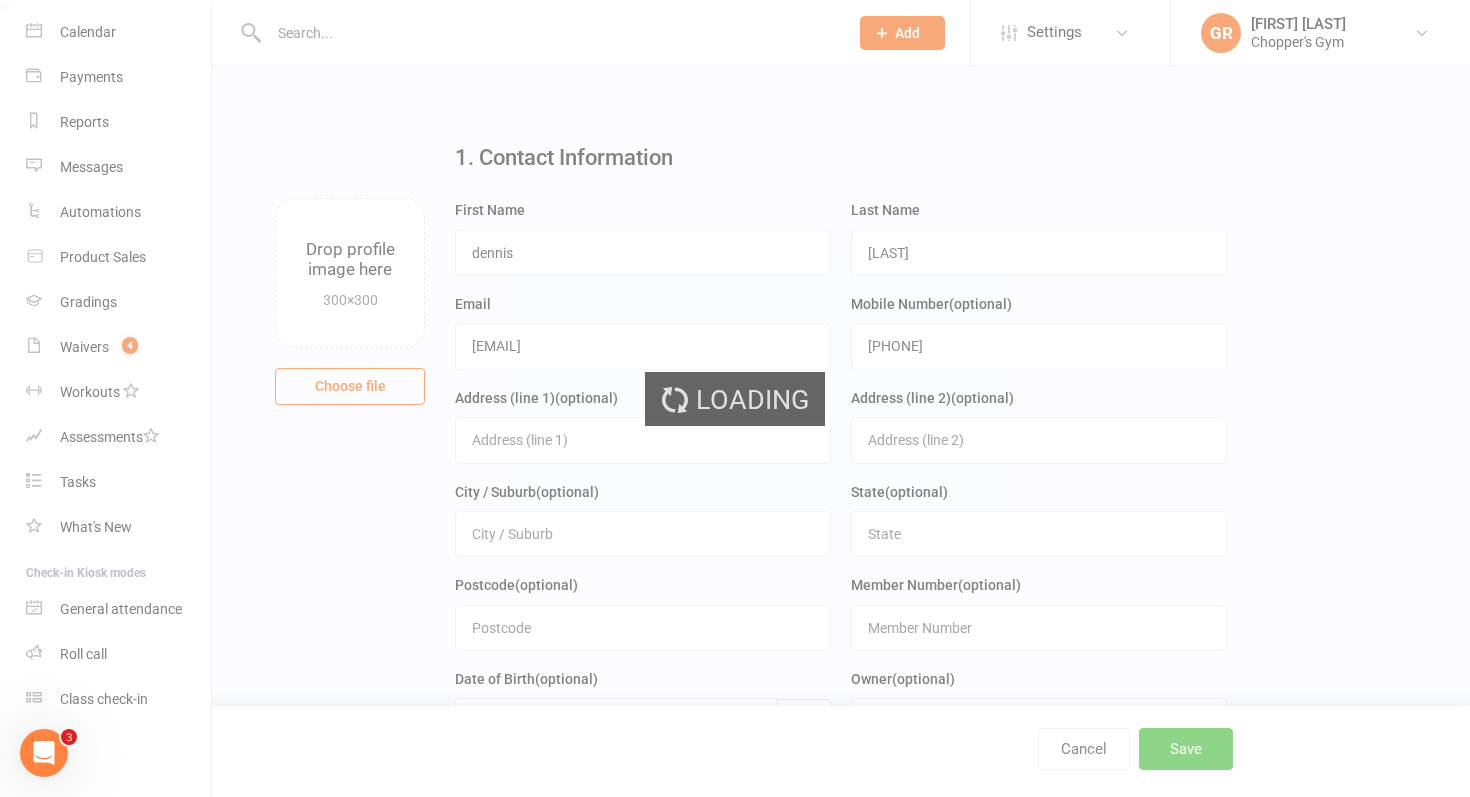 click on "Loading" at bounding box center (735, 398) 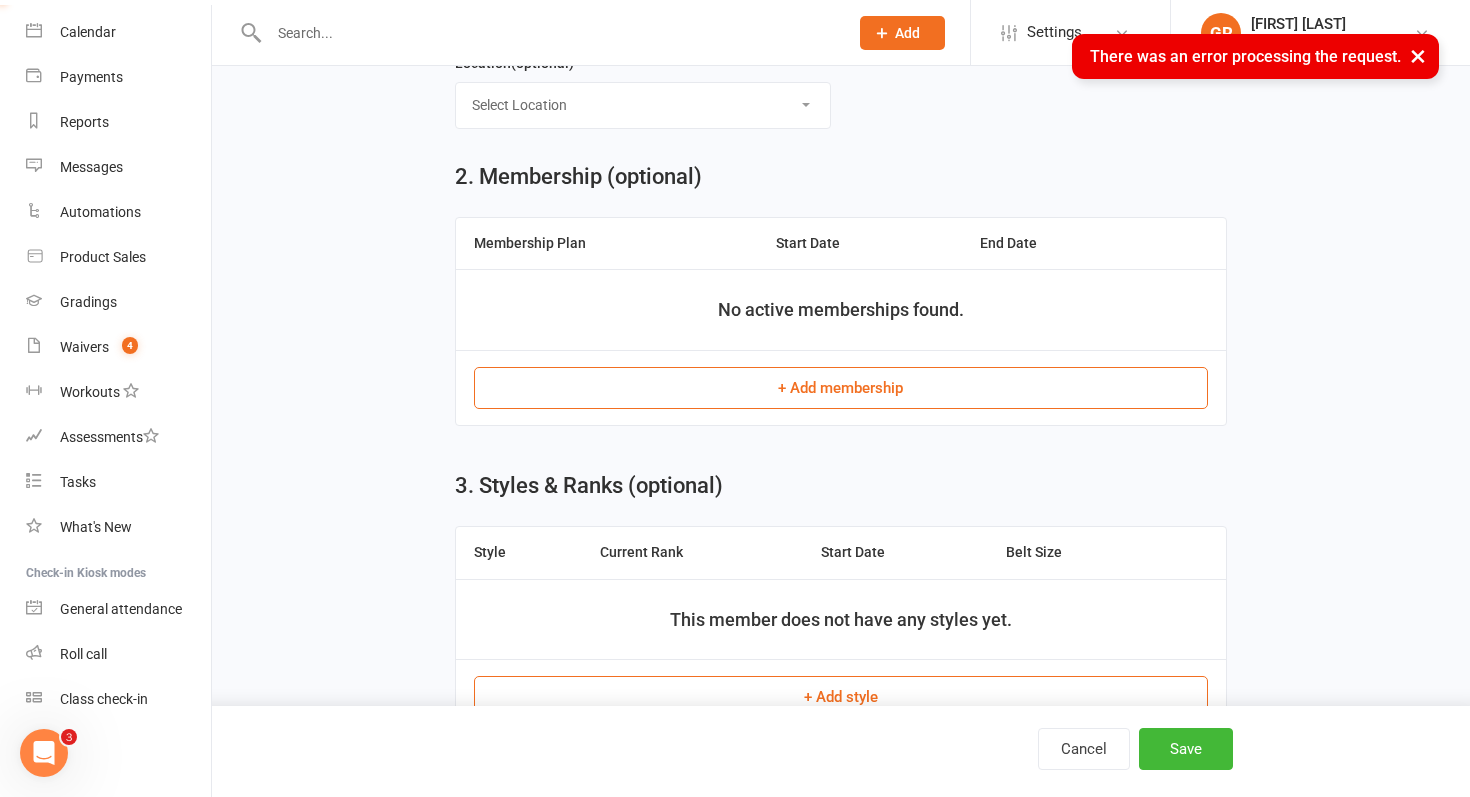scroll, scrollTop: 802, scrollLeft: 0, axis: vertical 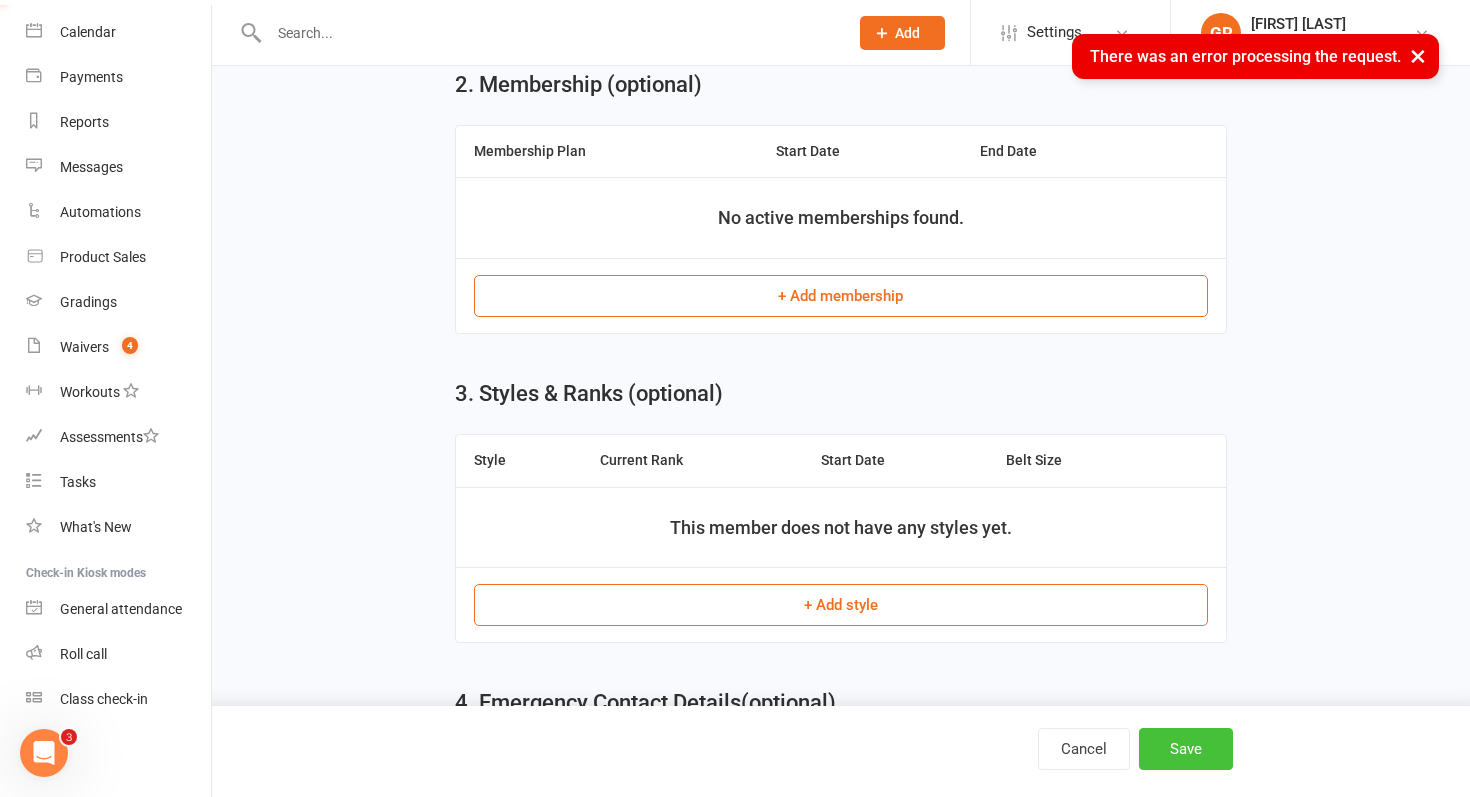 click on "Save" at bounding box center (1186, 749) 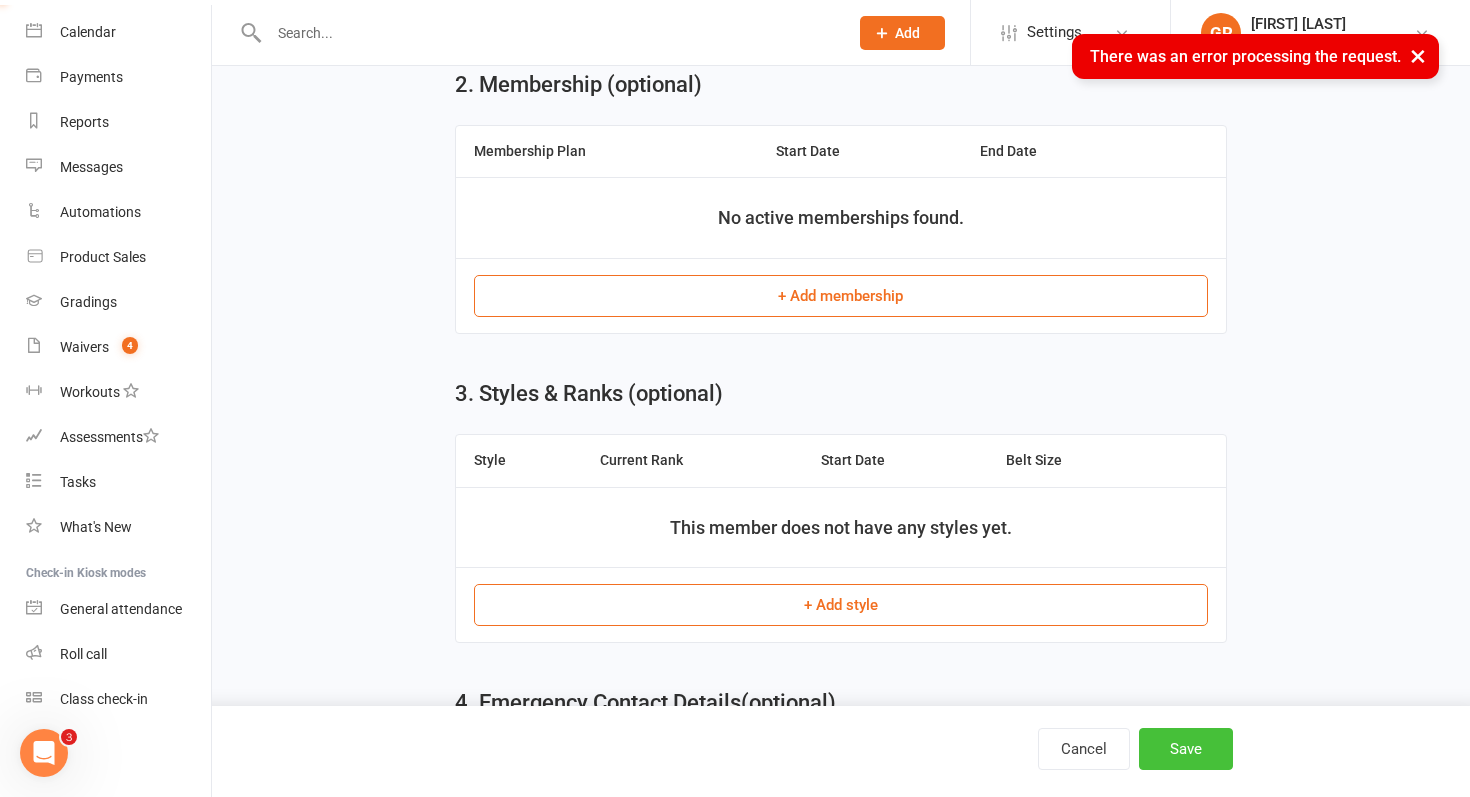 click on "Save" at bounding box center (1186, 749) 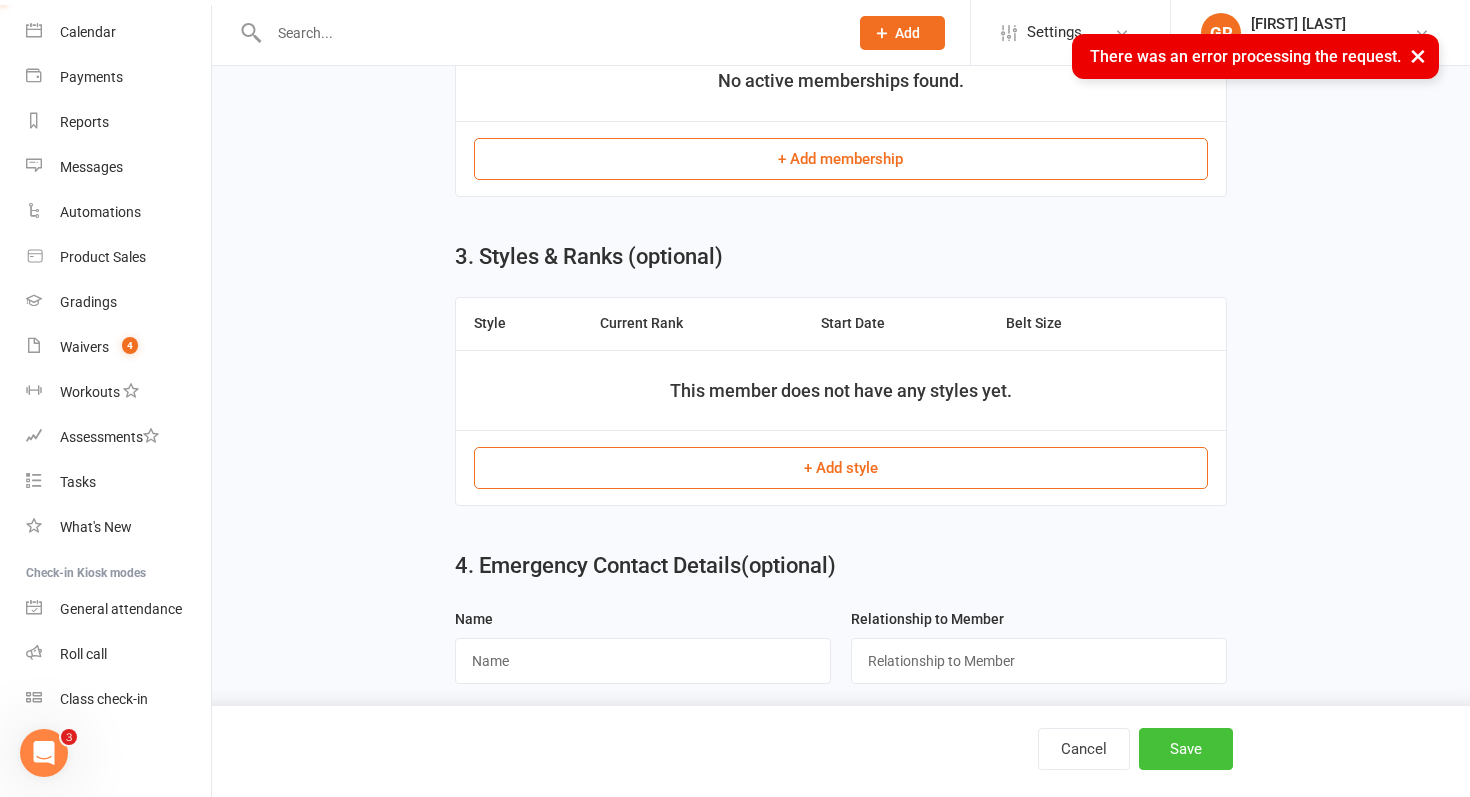 scroll, scrollTop: 1052, scrollLeft: 0, axis: vertical 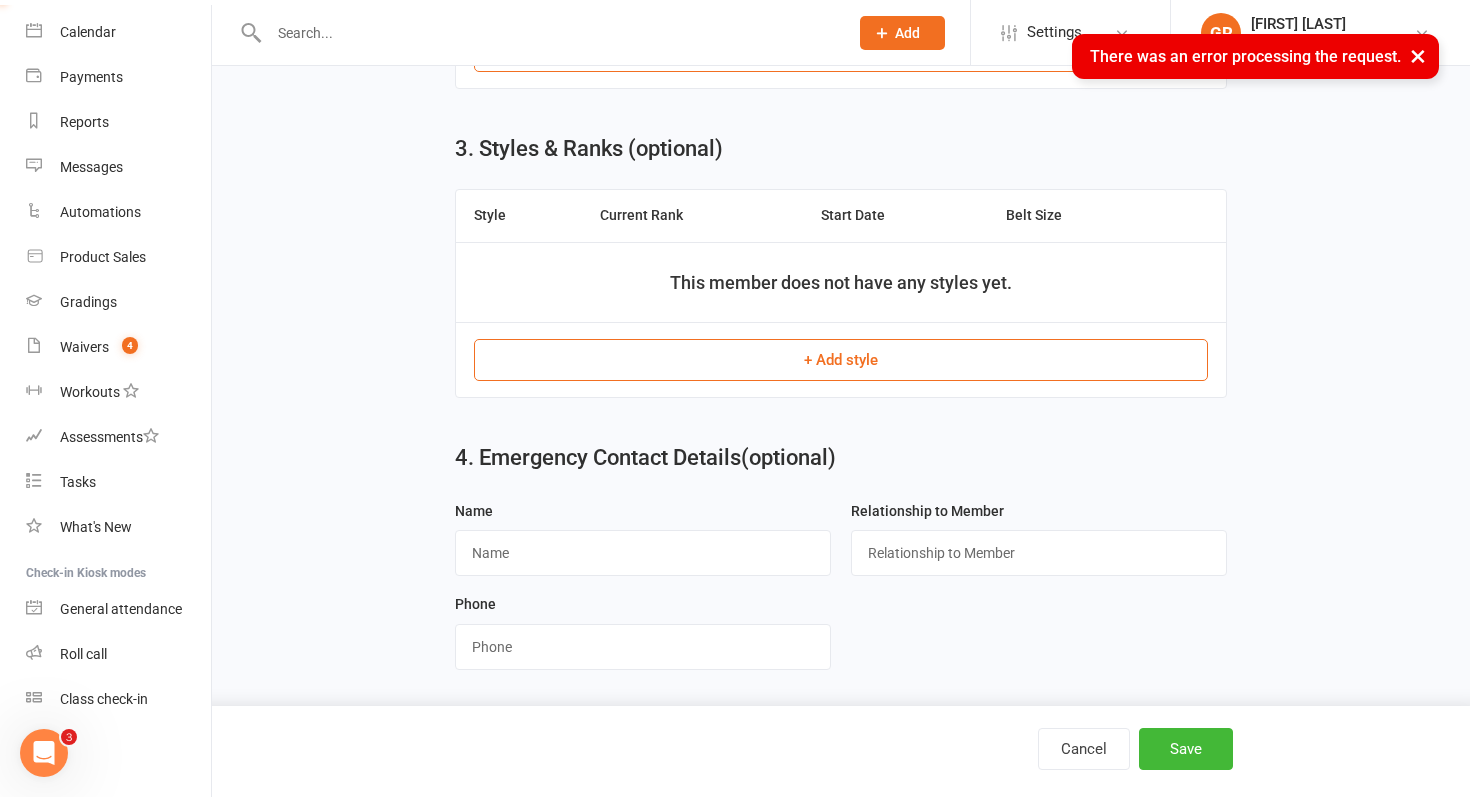 click on "×" at bounding box center [1418, 55] 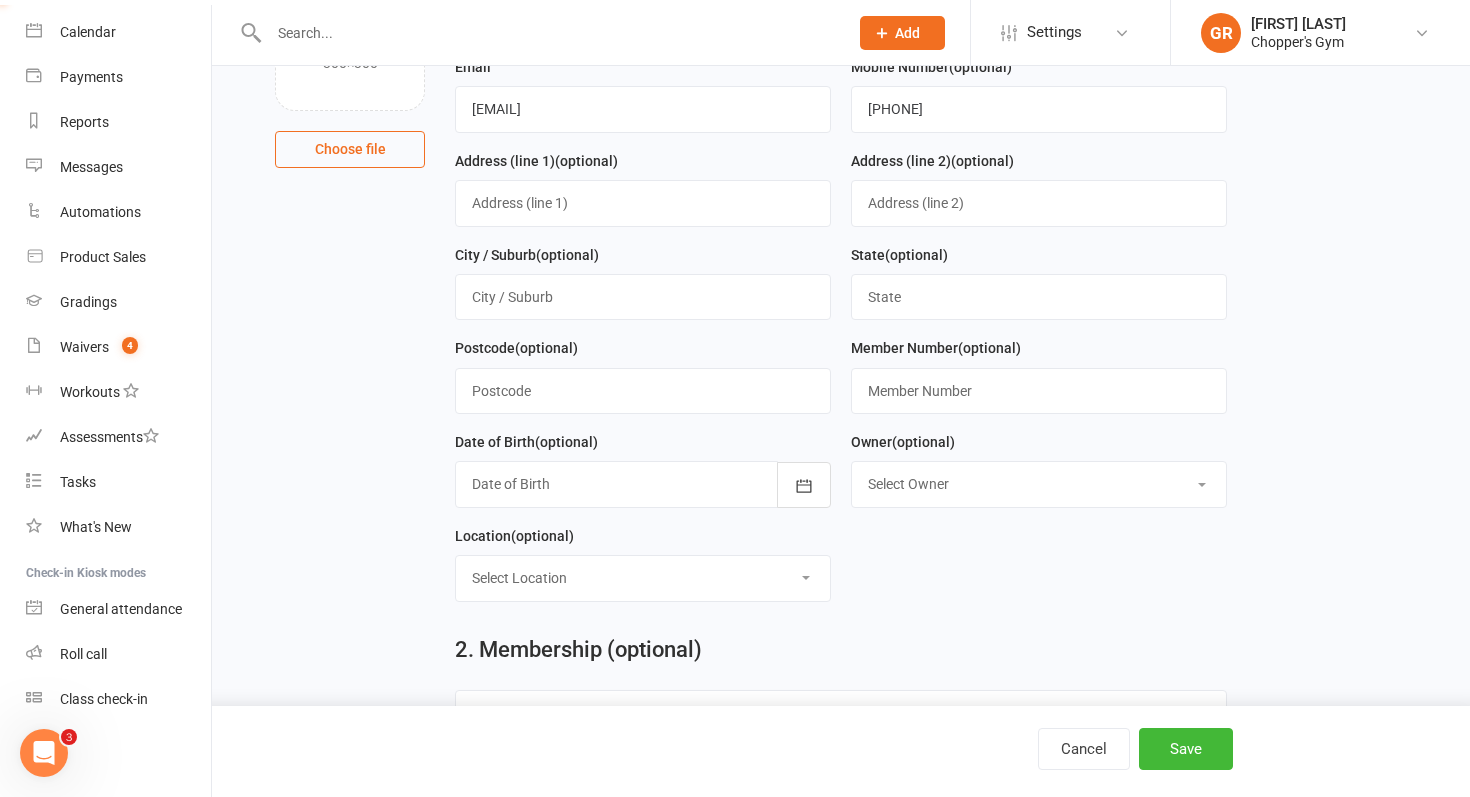 scroll, scrollTop: 0, scrollLeft: 0, axis: both 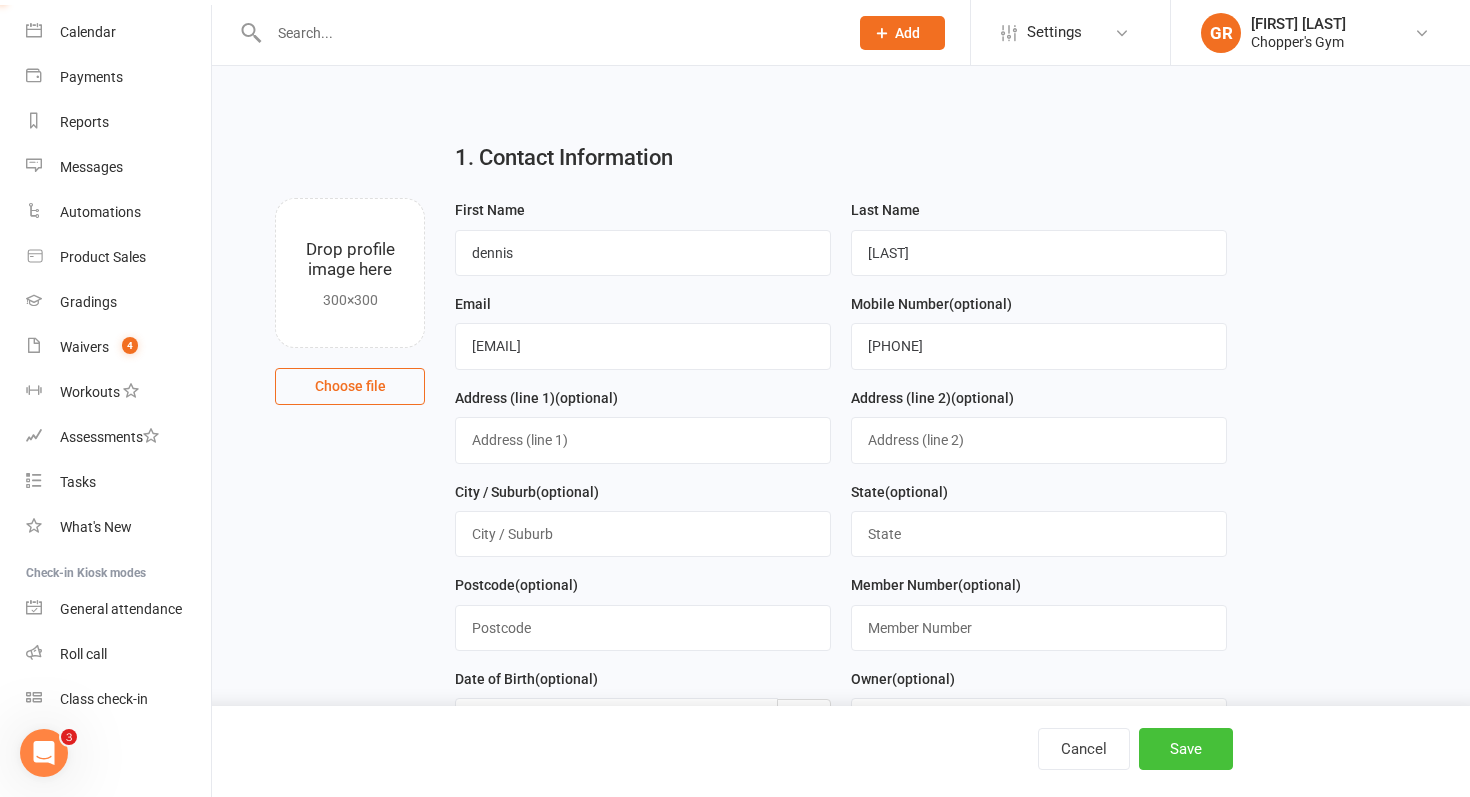 click on "Save" at bounding box center [1186, 749] 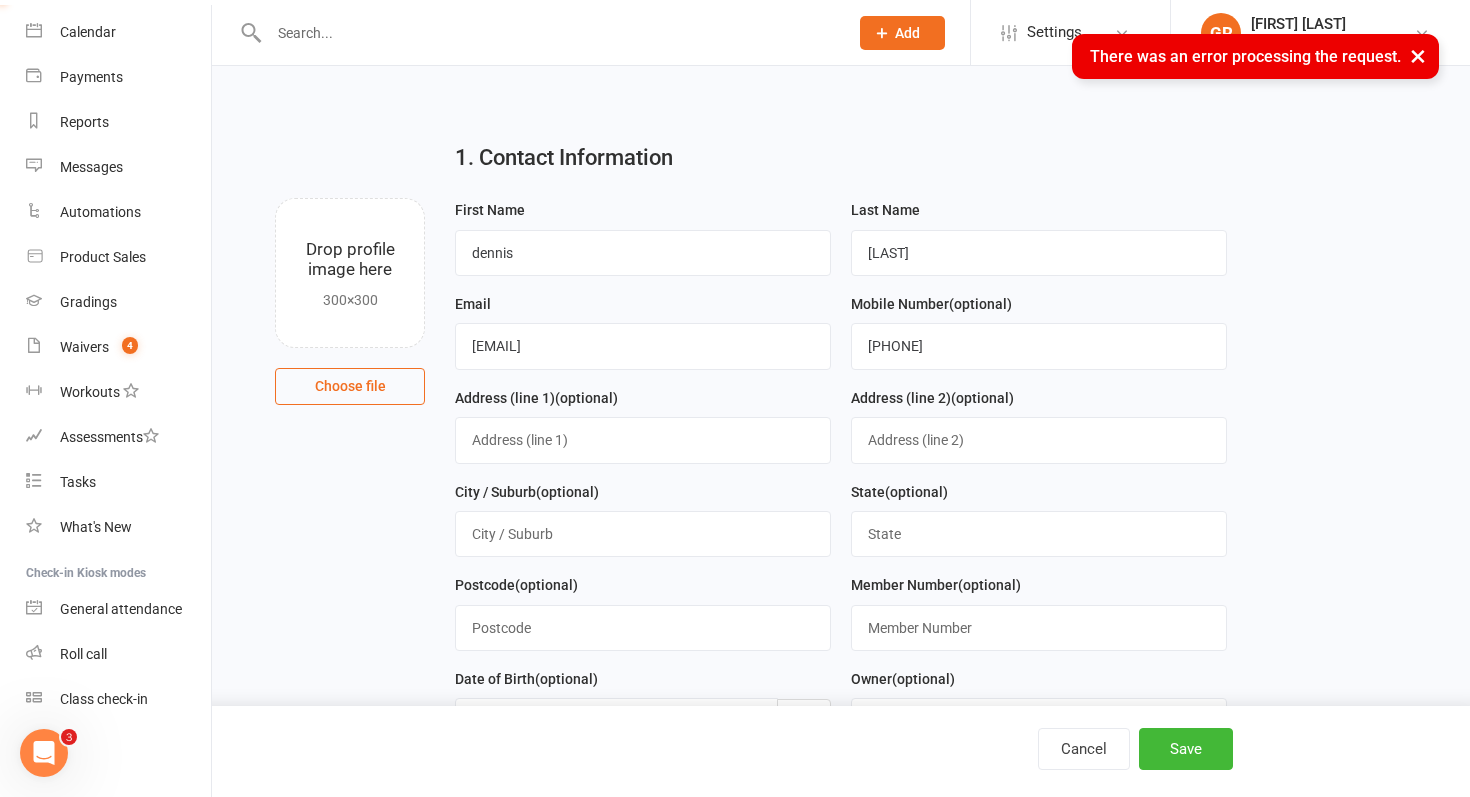 click on "×" at bounding box center [1418, 55] 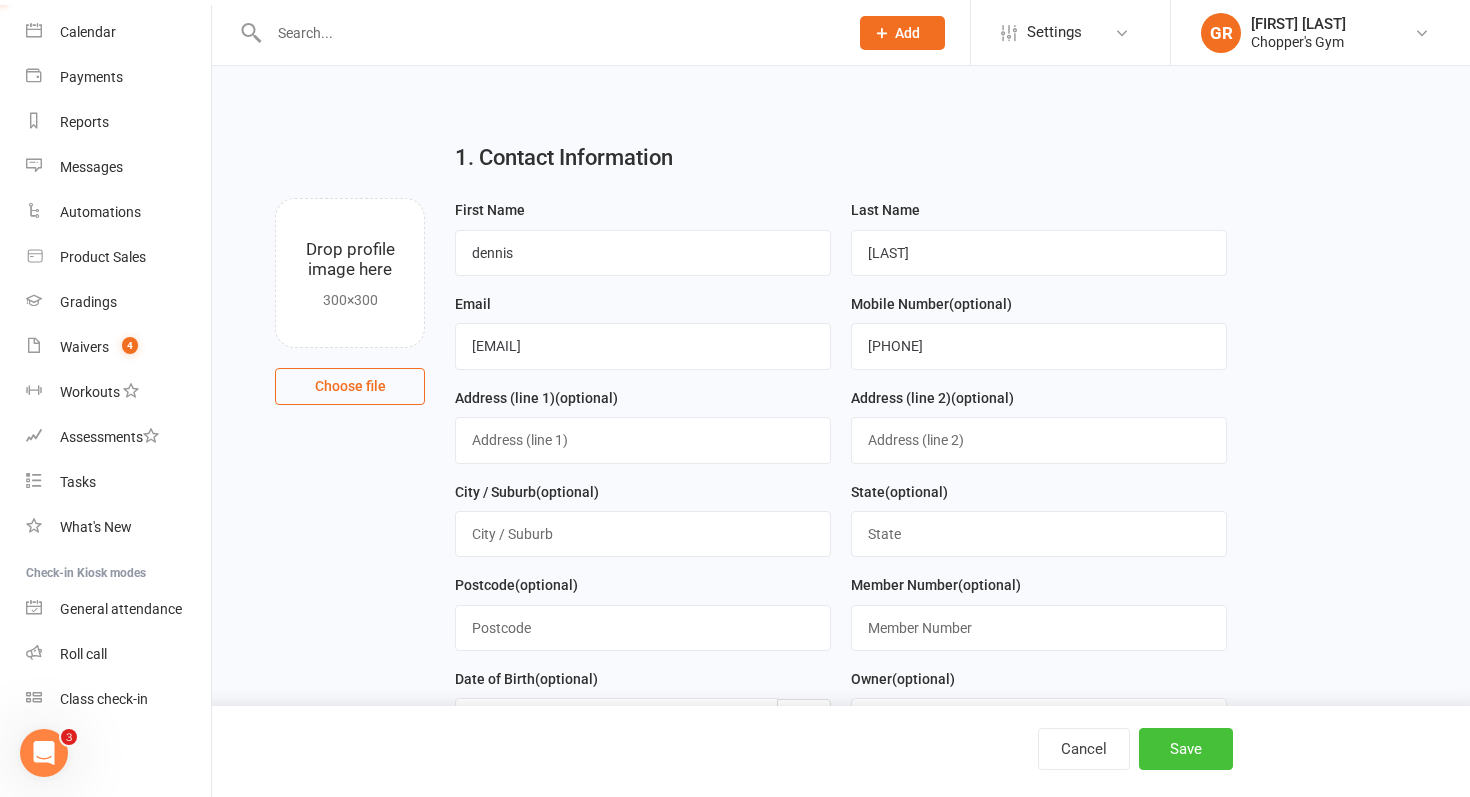 click on "Save" at bounding box center (1186, 749) 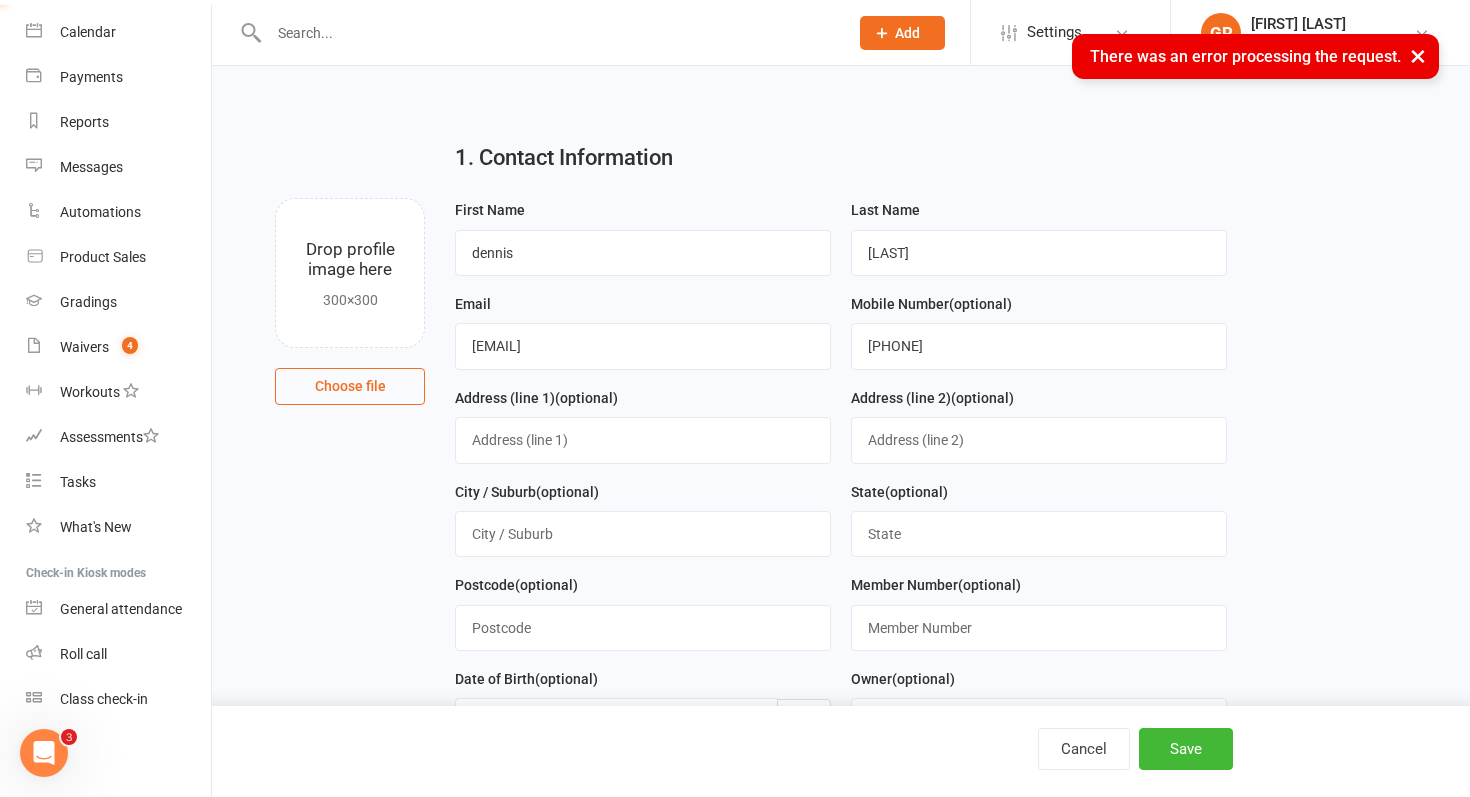 click on "×" at bounding box center (1418, 55) 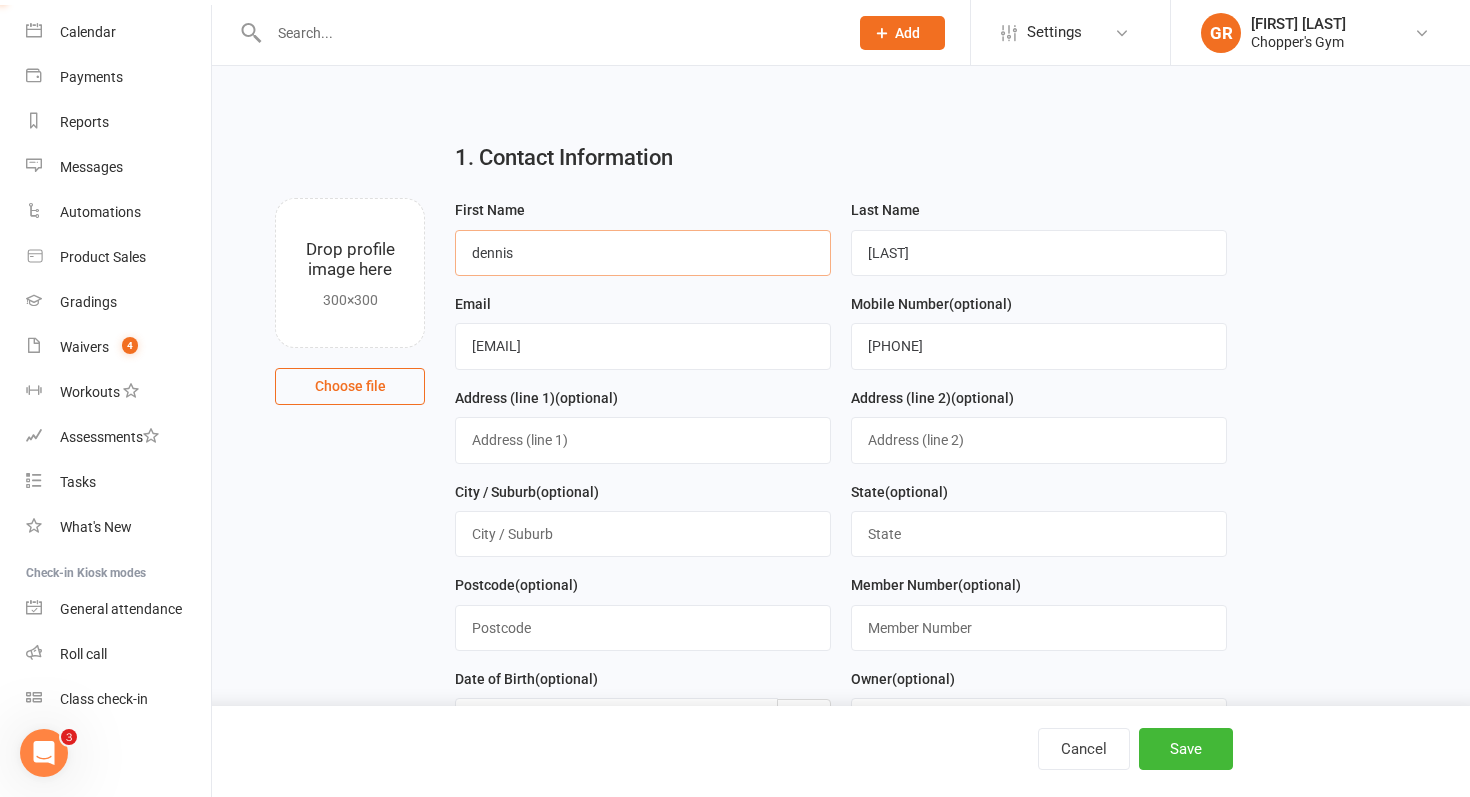 click on "dennis" at bounding box center (643, 253) 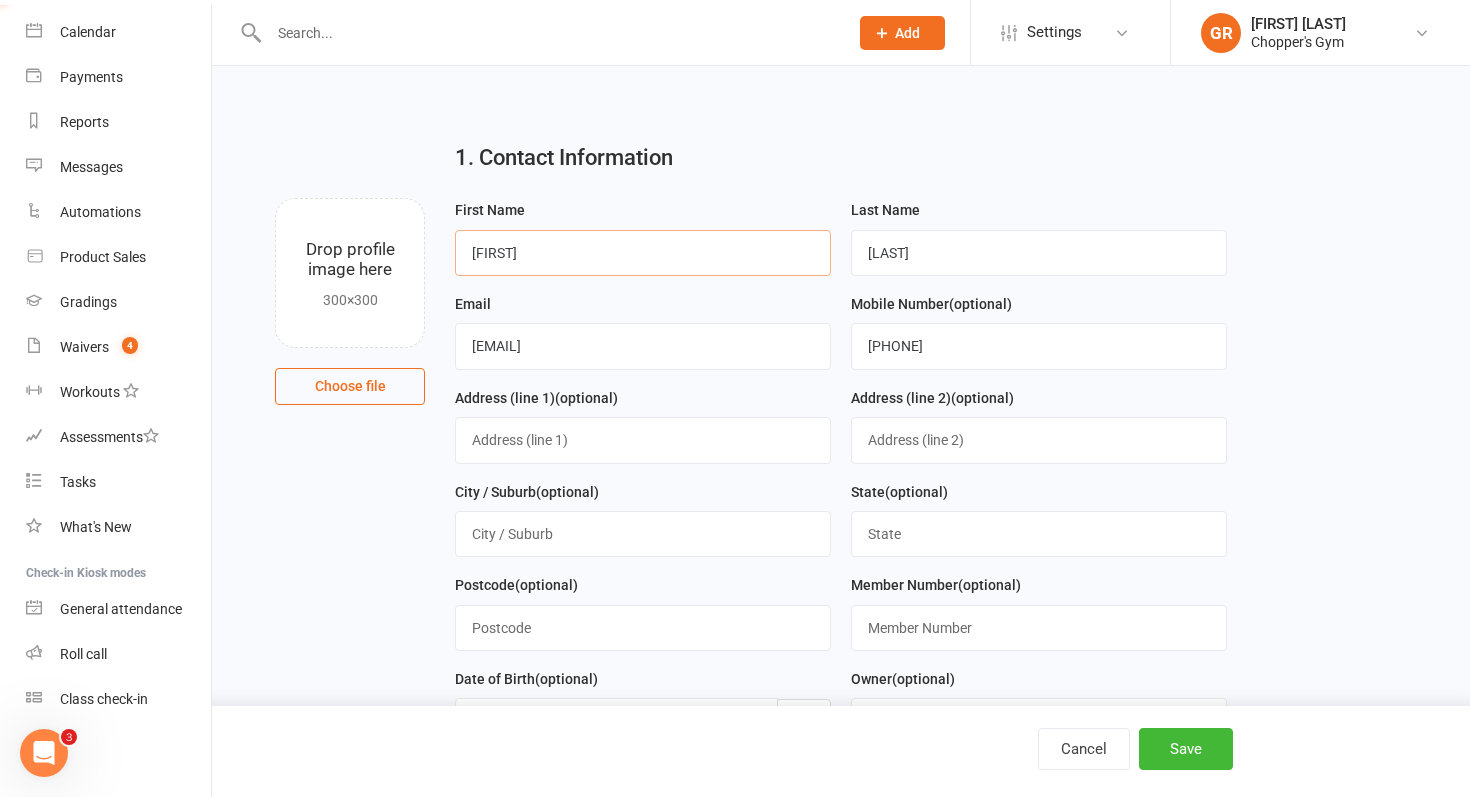 type on "Dennis" 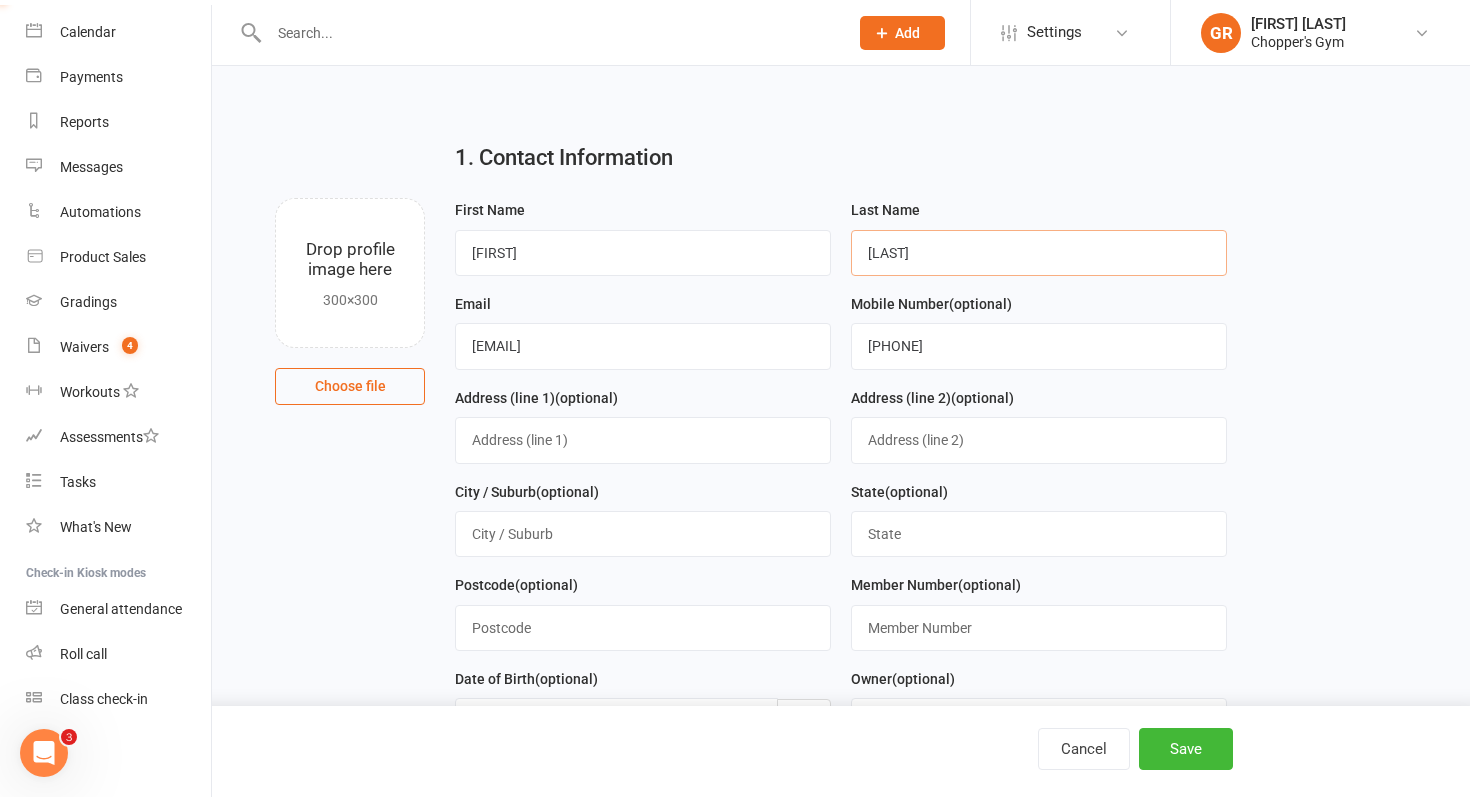 click on "posavec" at bounding box center [1039, 253] 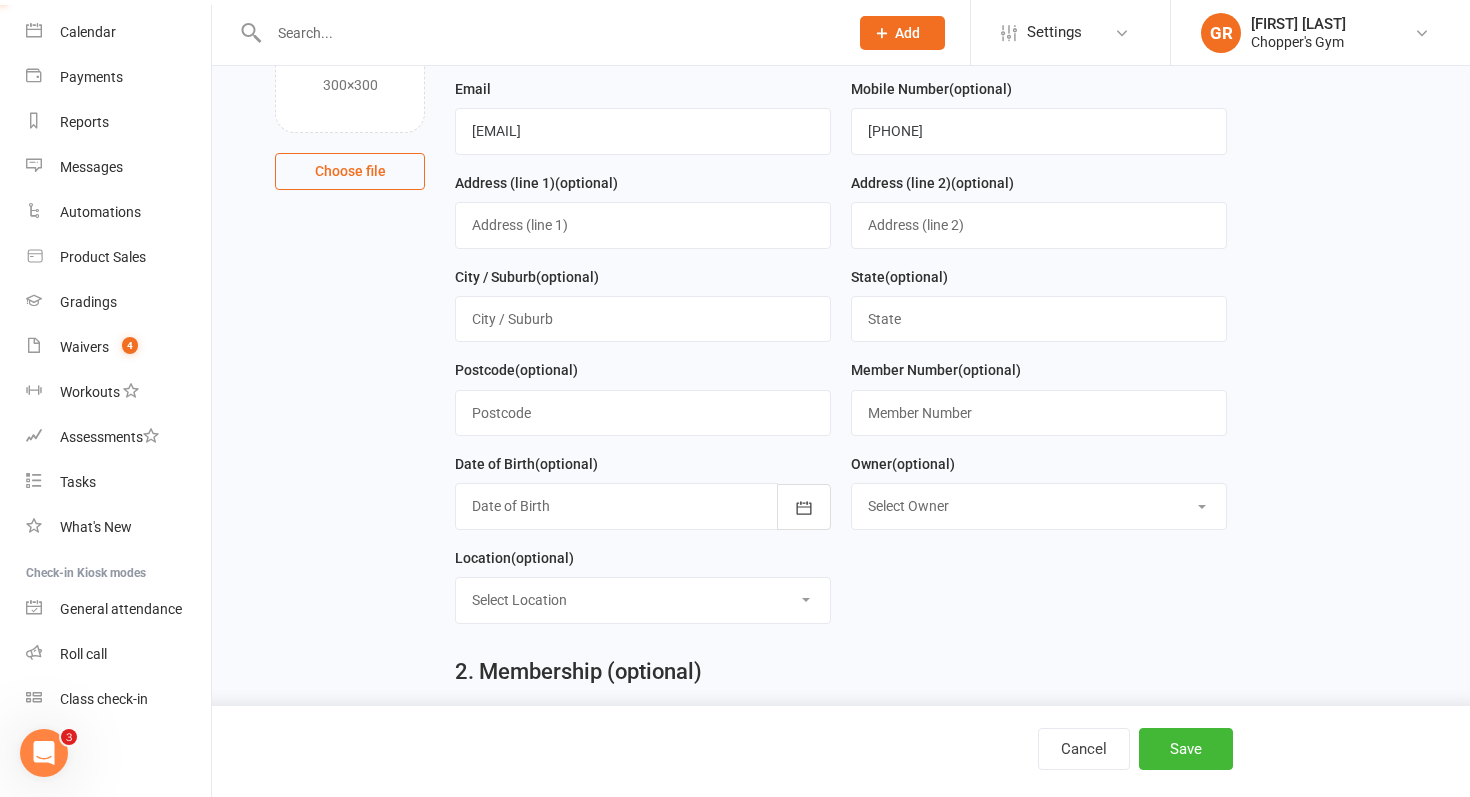 scroll, scrollTop: 530, scrollLeft: 0, axis: vertical 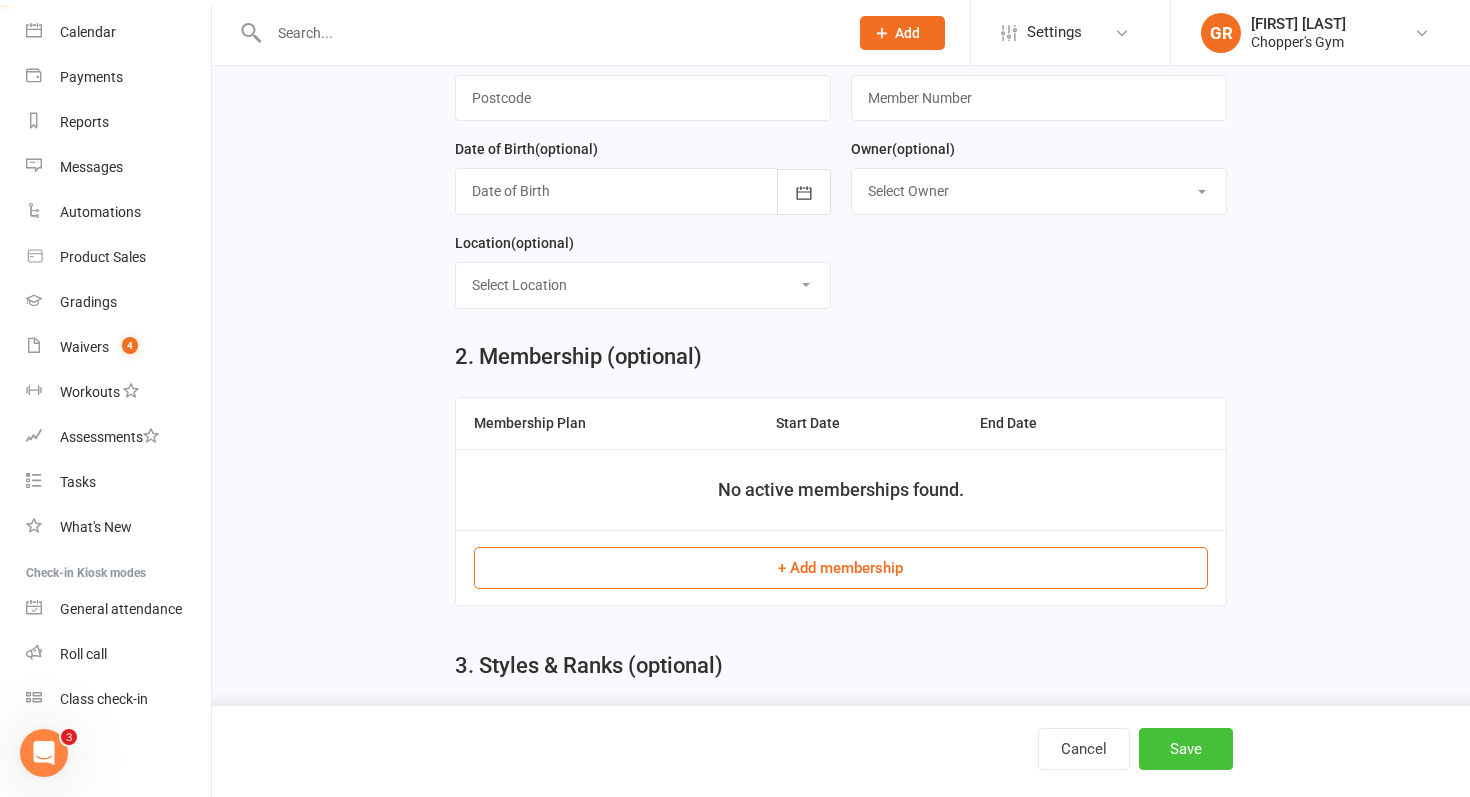 type on "Posavec" 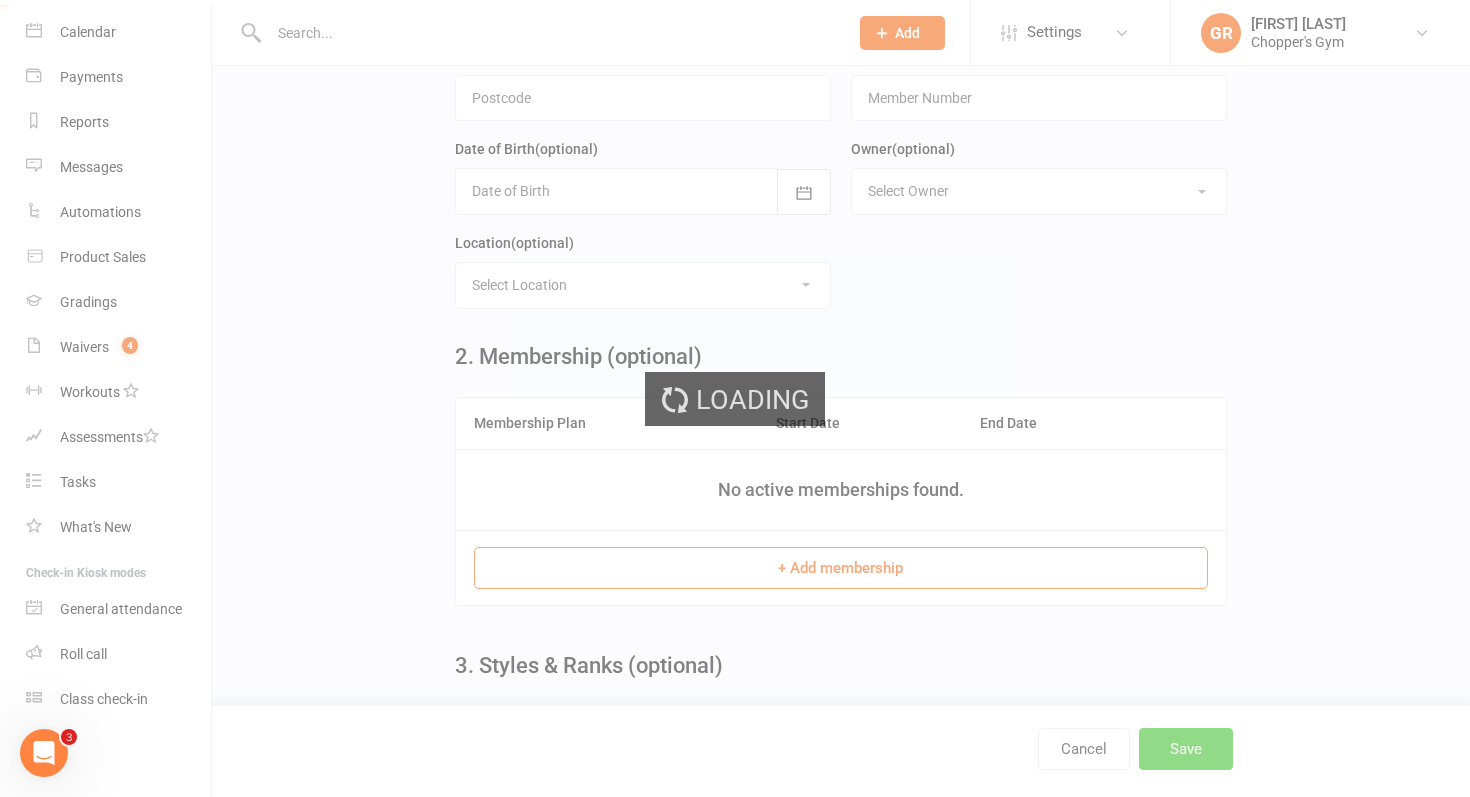 scroll, scrollTop: 0, scrollLeft: 0, axis: both 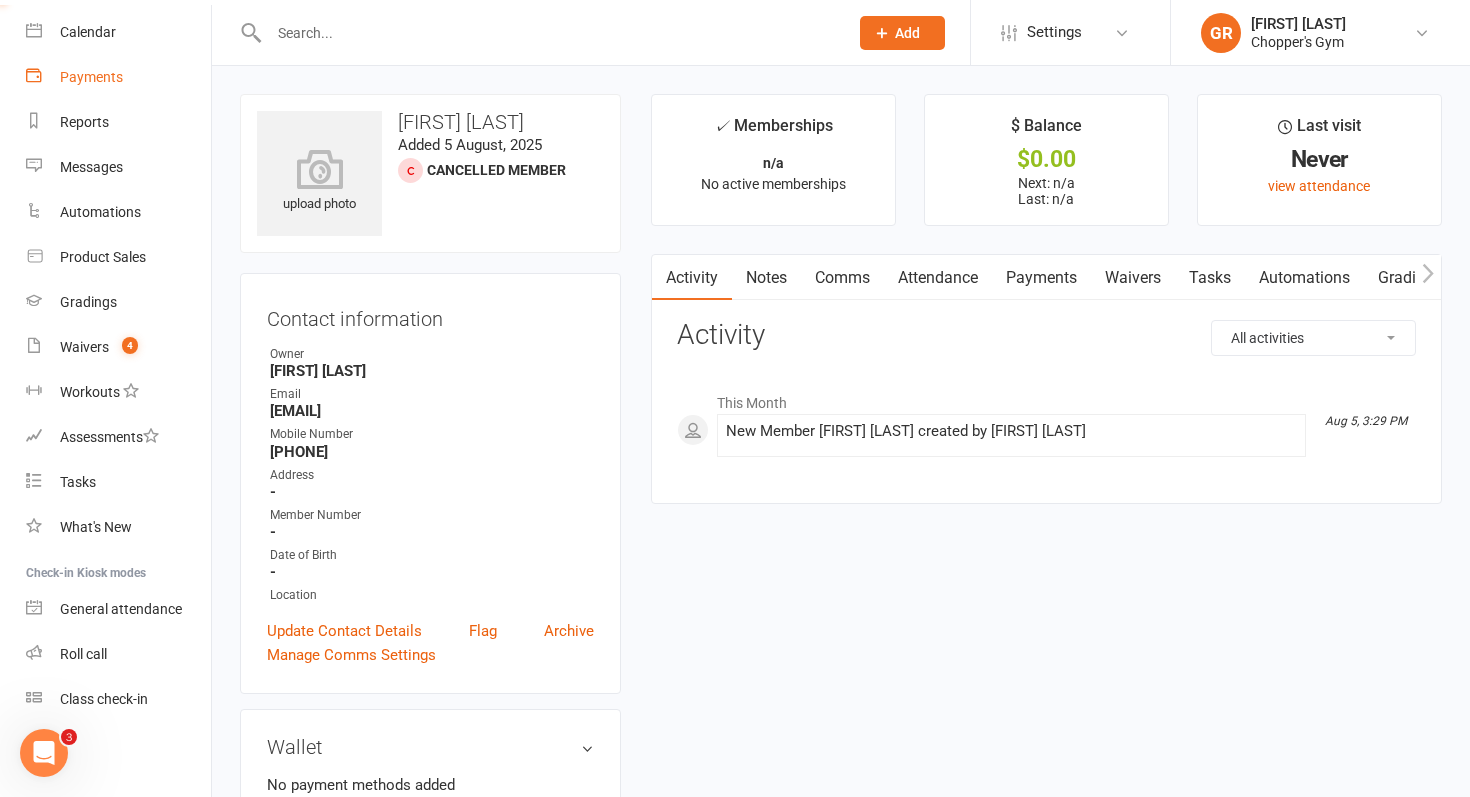 click on "Payments" at bounding box center (118, 77) 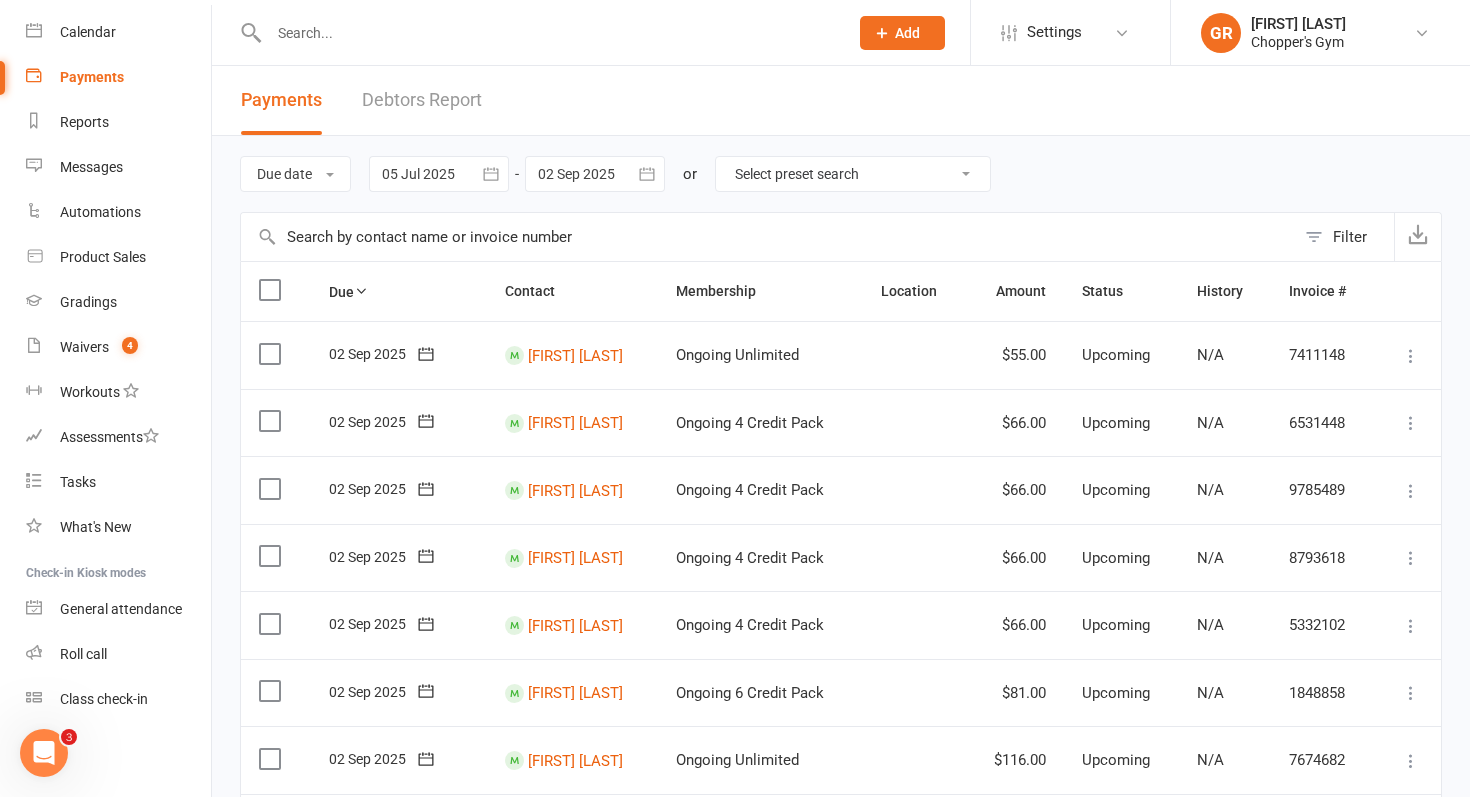 click on "Payments" at bounding box center (118, 77) 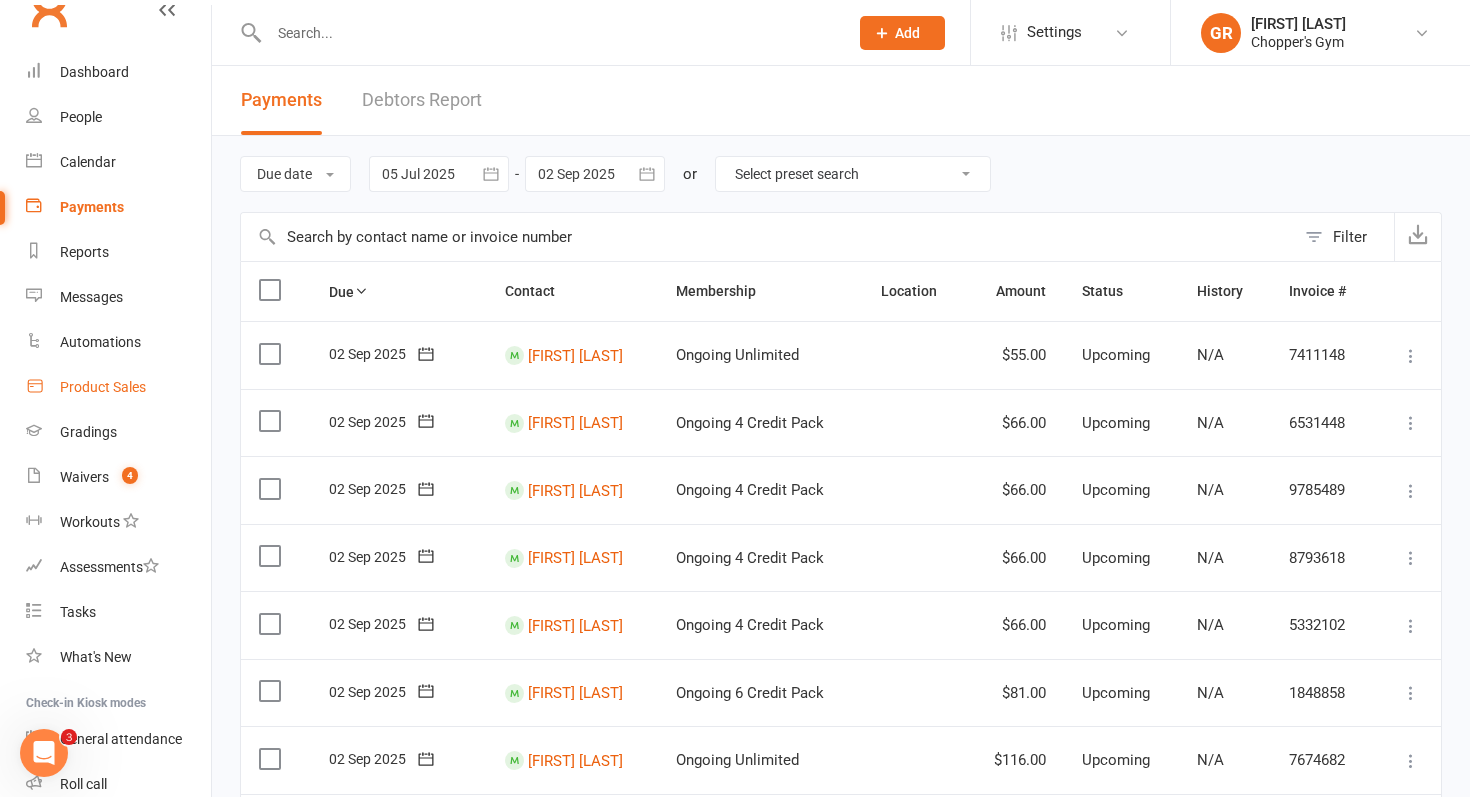 scroll, scrollTop: 0, scrollLeft: 0, axis: both 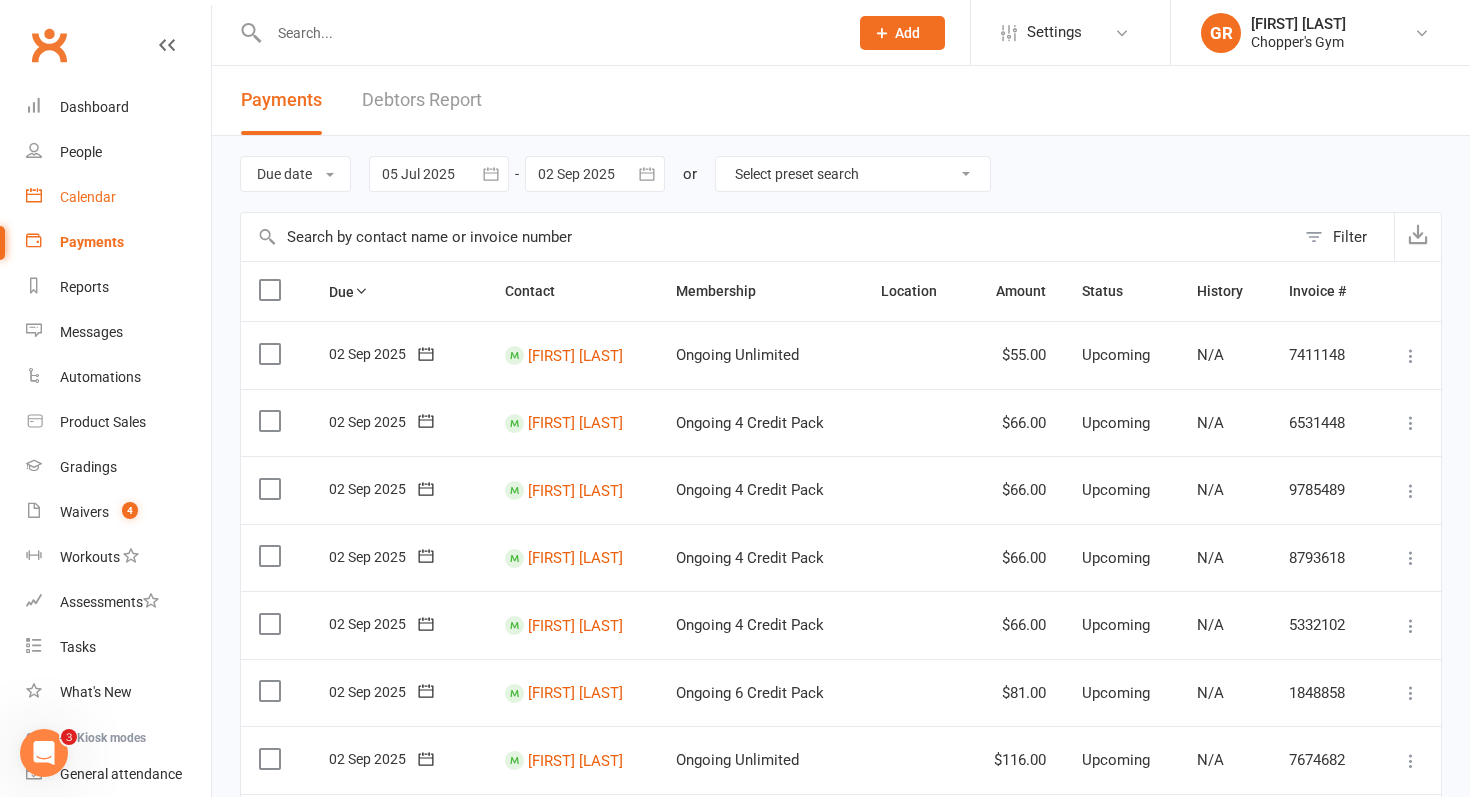 click on "Calendar" at bounding box center (118, 197) 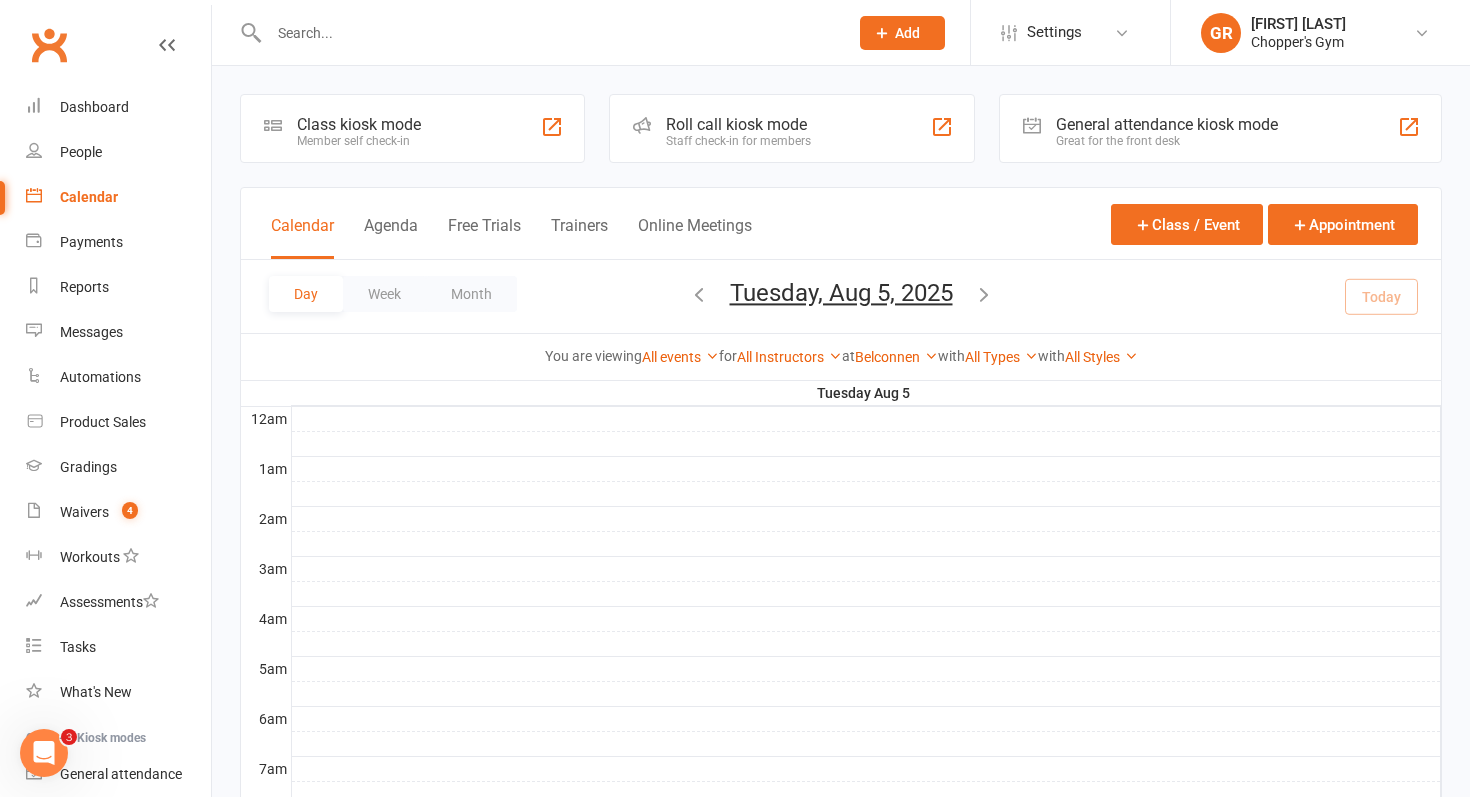 click on "Calendar" at bounding box center (118, 197) 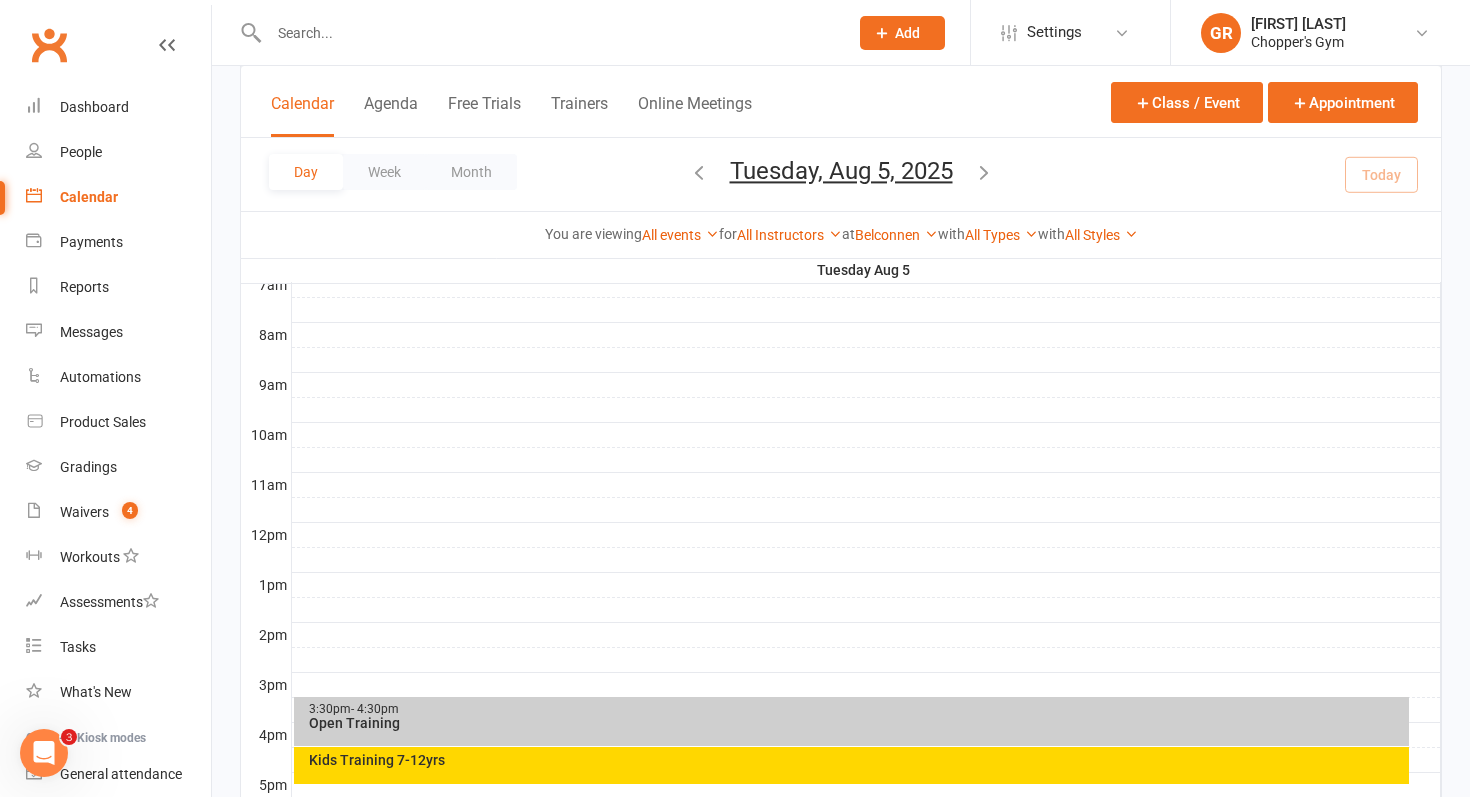 scroll, scrollTop: 867, scrollLeft: 0, axis: vertical 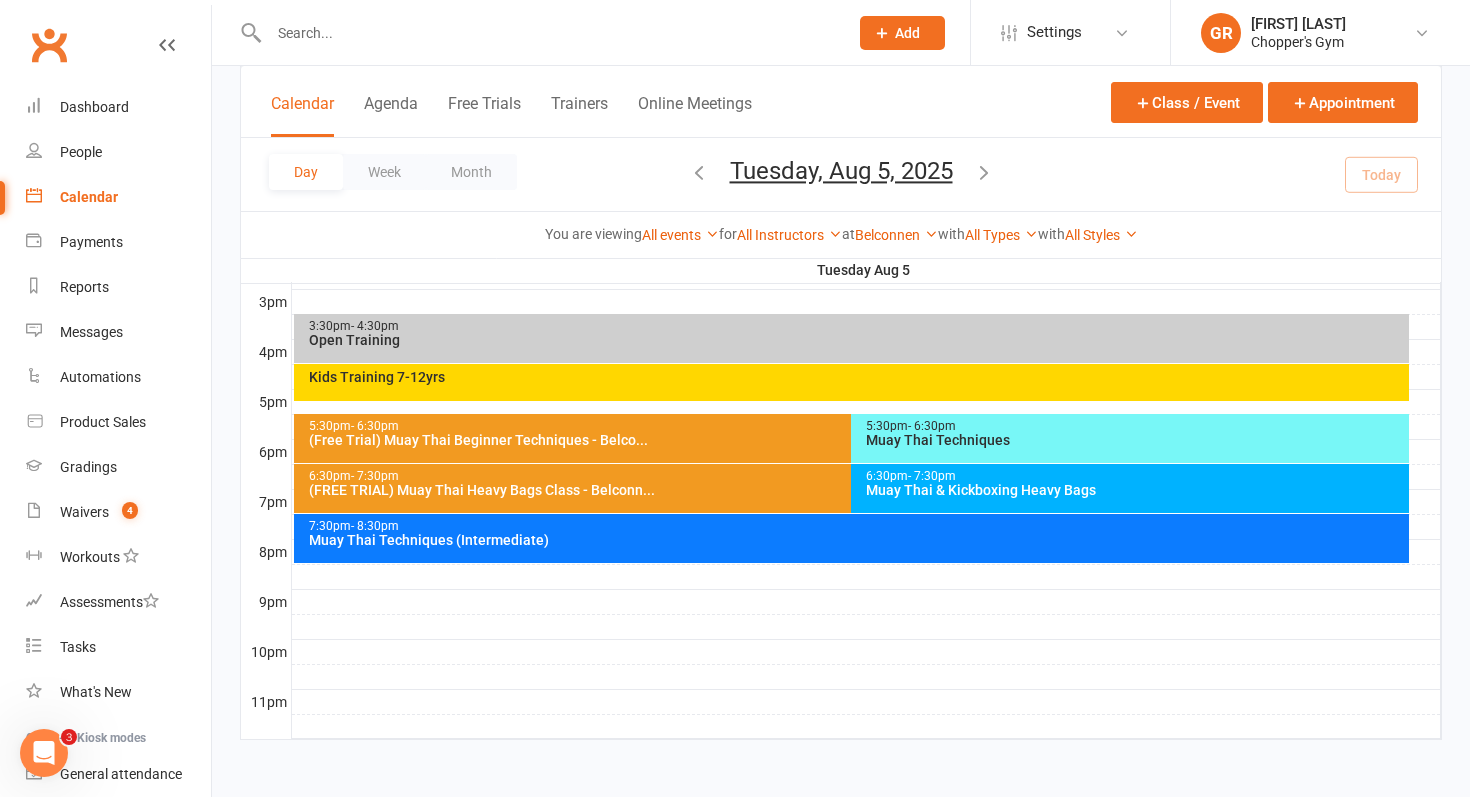 click on "Kids Training 7-12yrs" at bounding box center (857, 377) 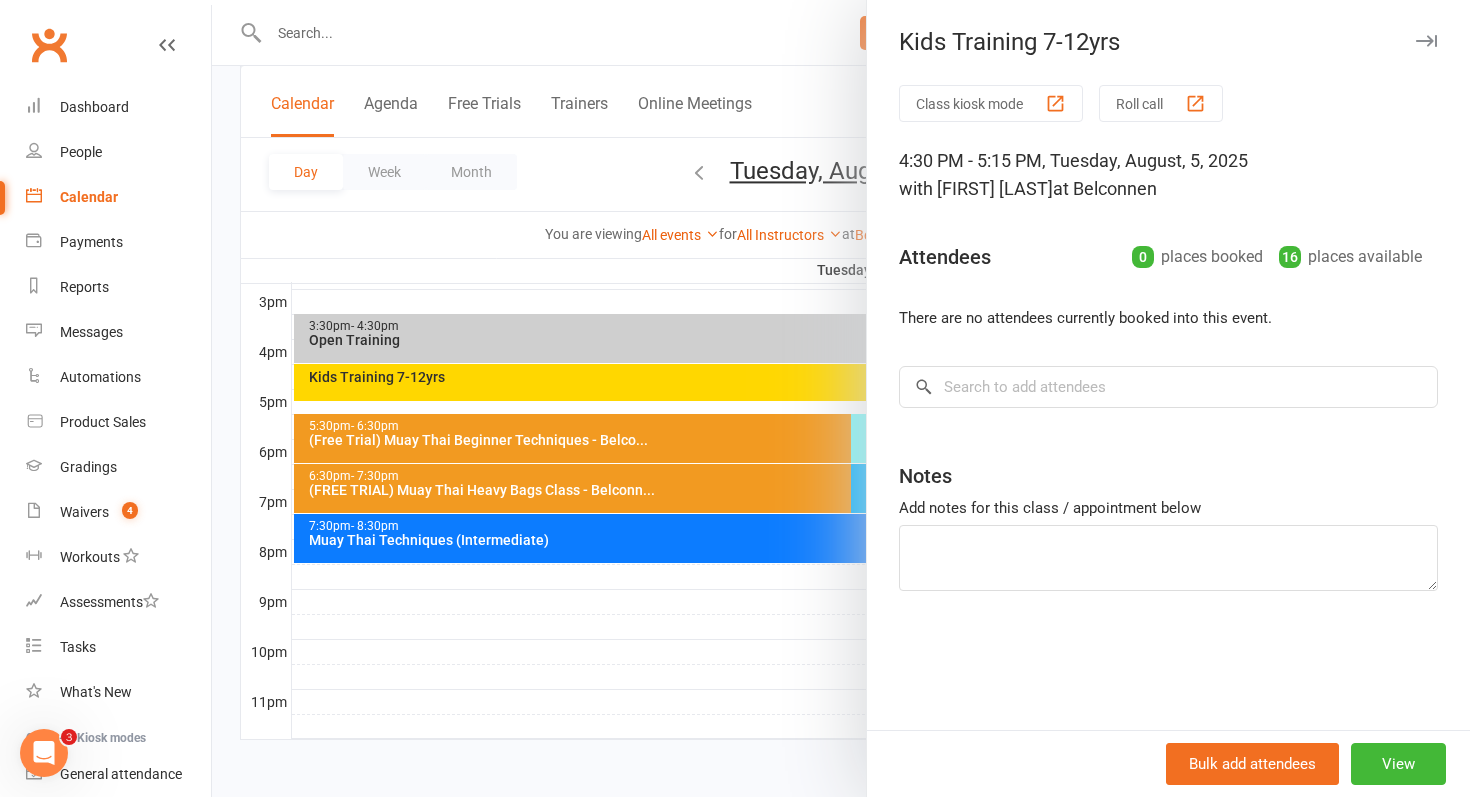 click at bounding box center (841, 398) 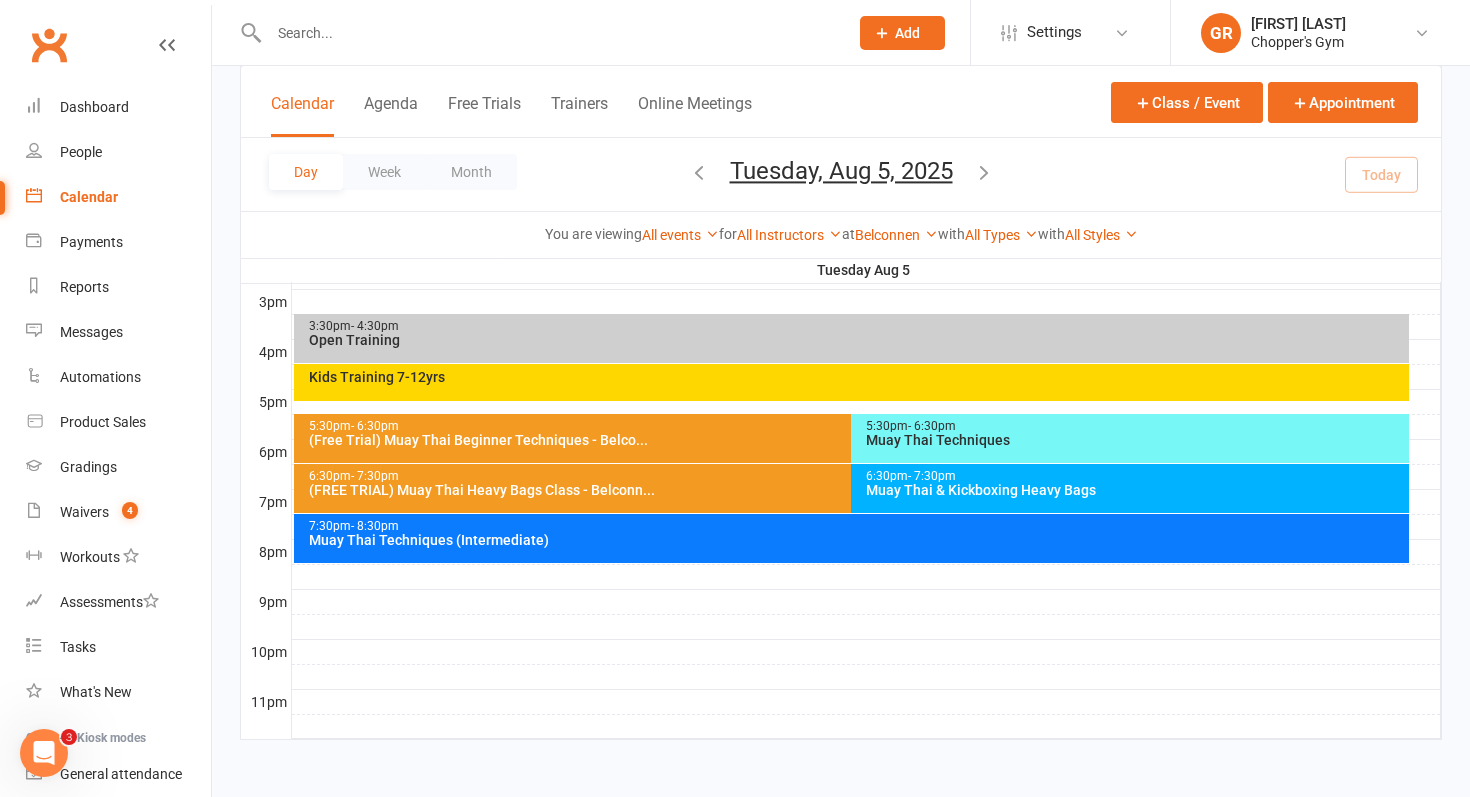 click on "Open Training" at bounding box center [857, 340] 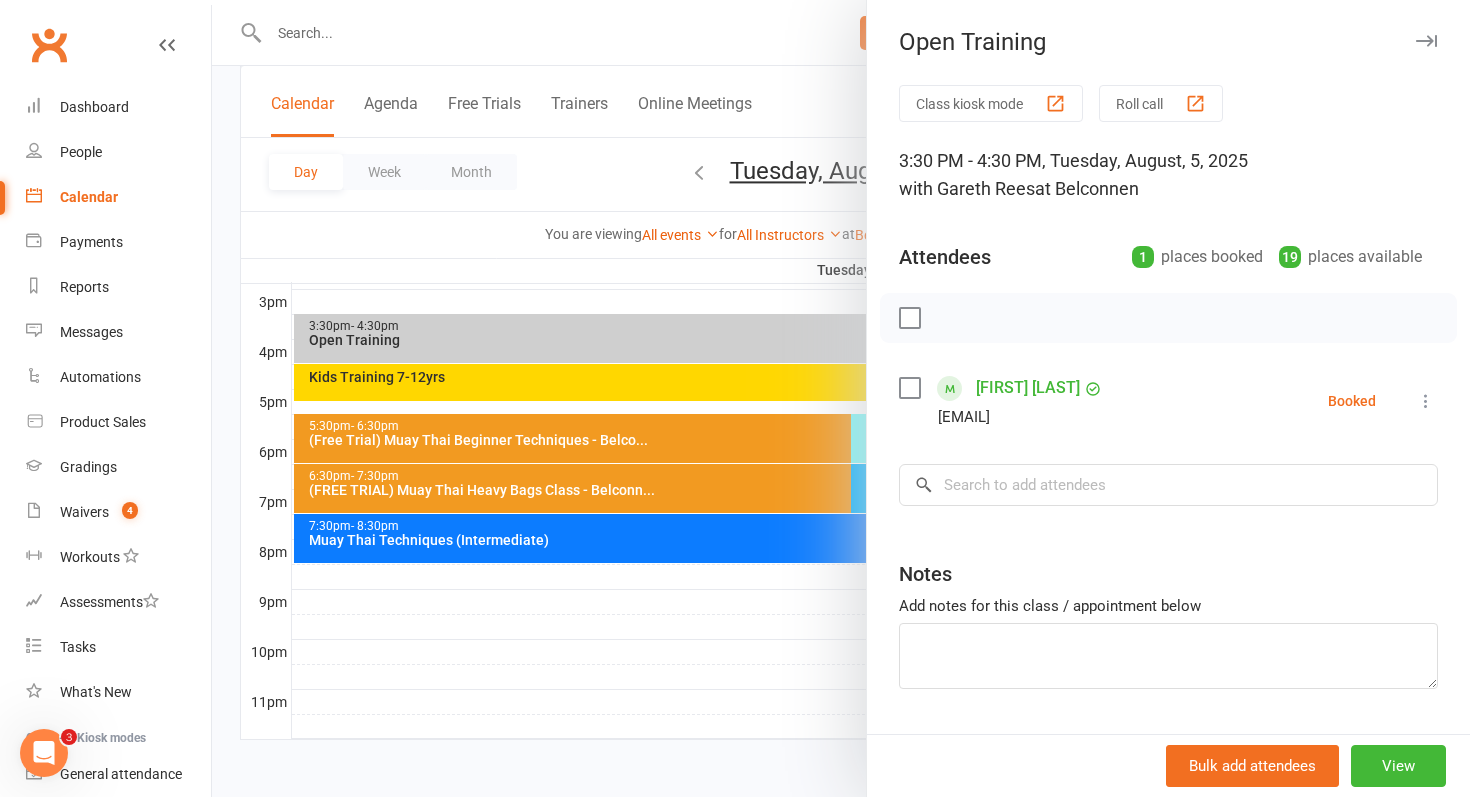 click at bounding box center [1426, 401] 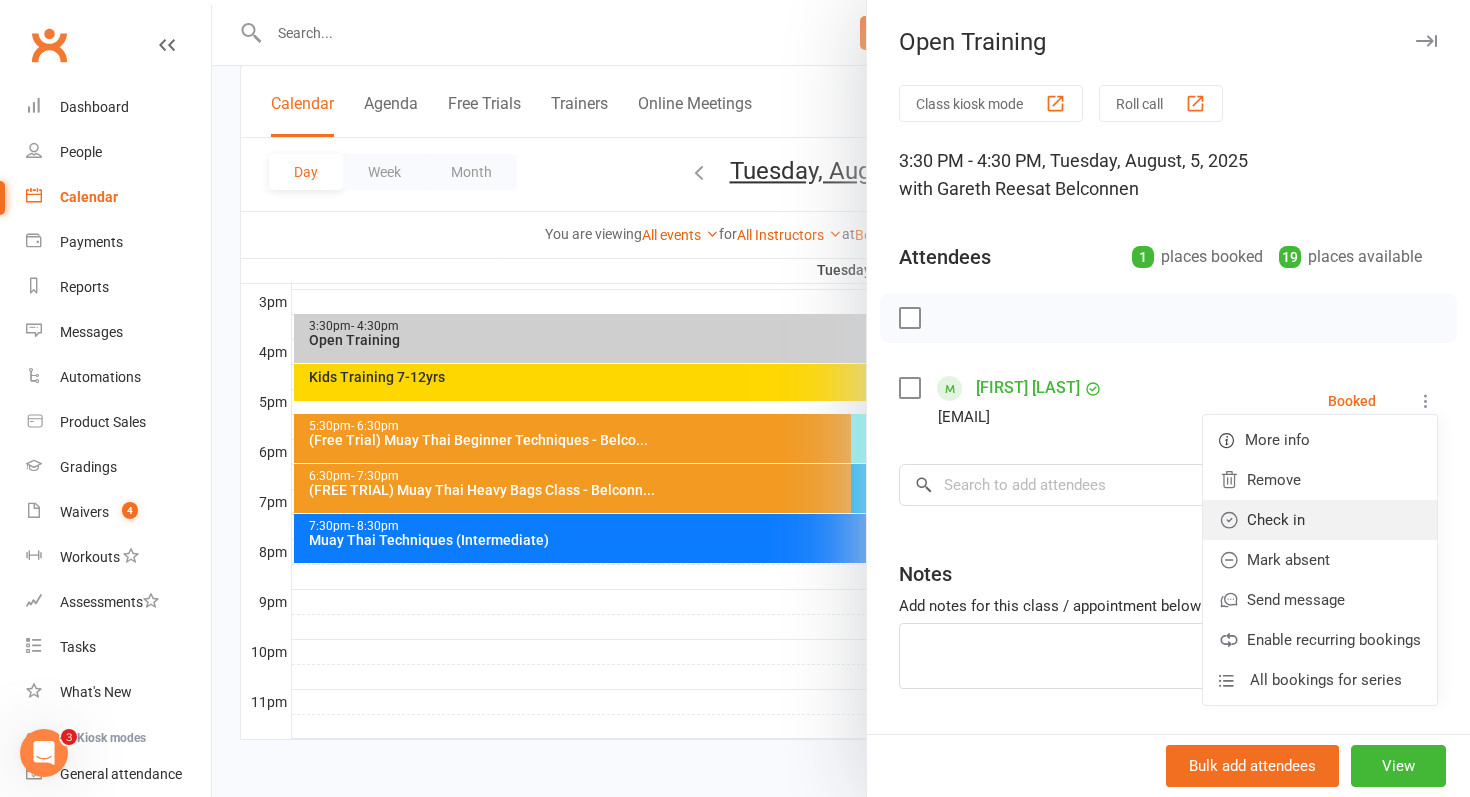 click on "Check in" at bounding box center [1320, 520] 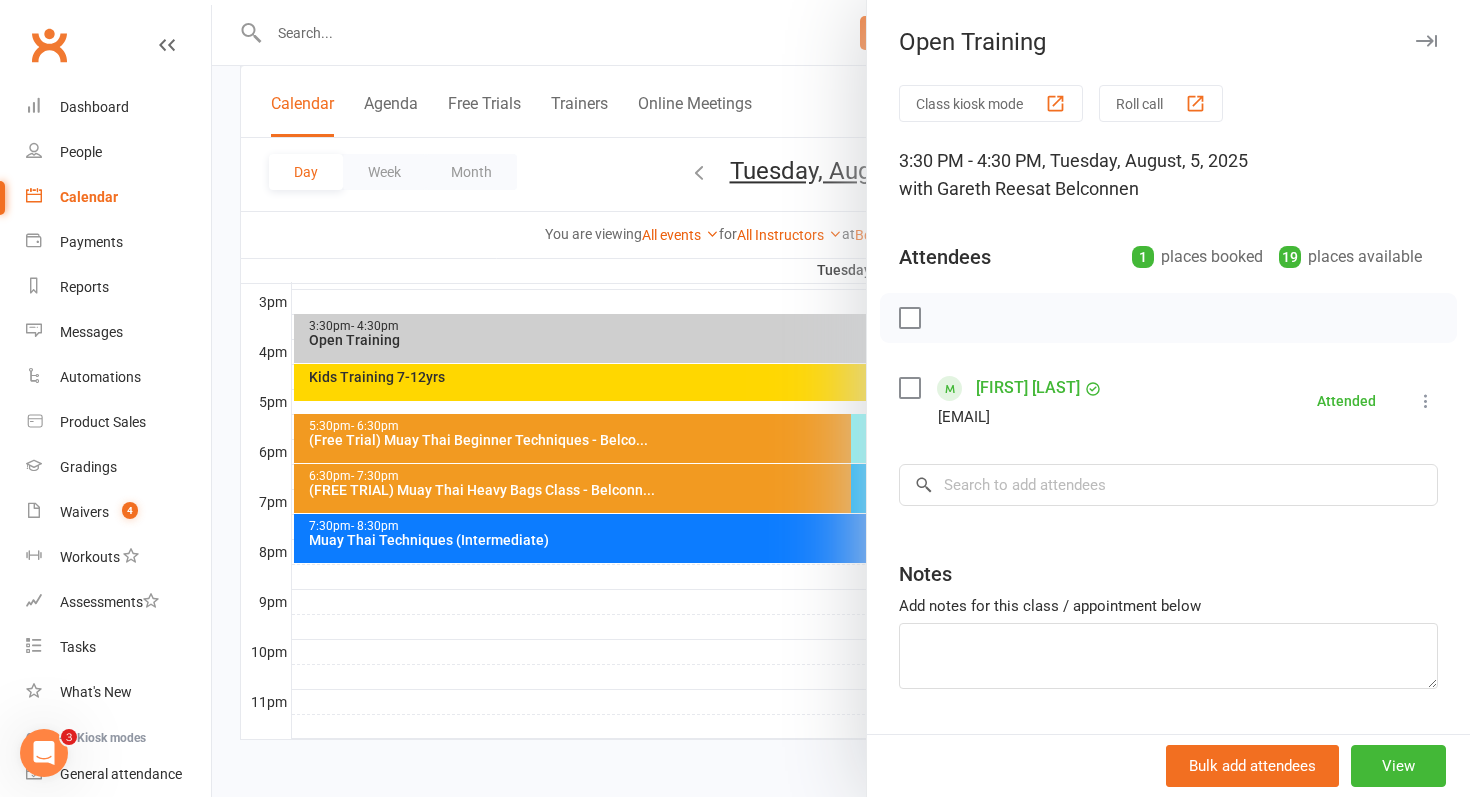 click at bounding box center (841, 398) 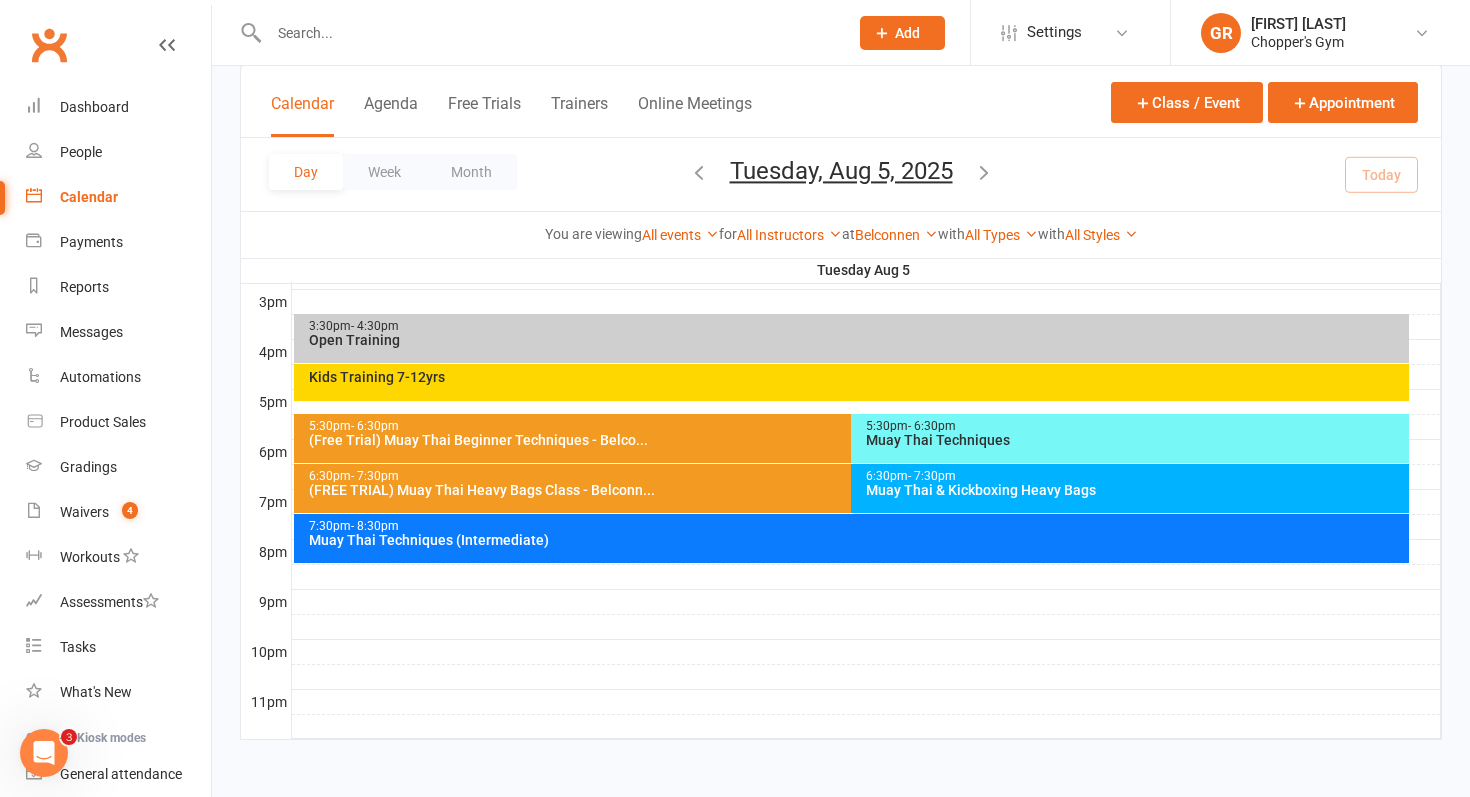 click on "Muay Thai Techniques" at bounding box center (1135, 440) 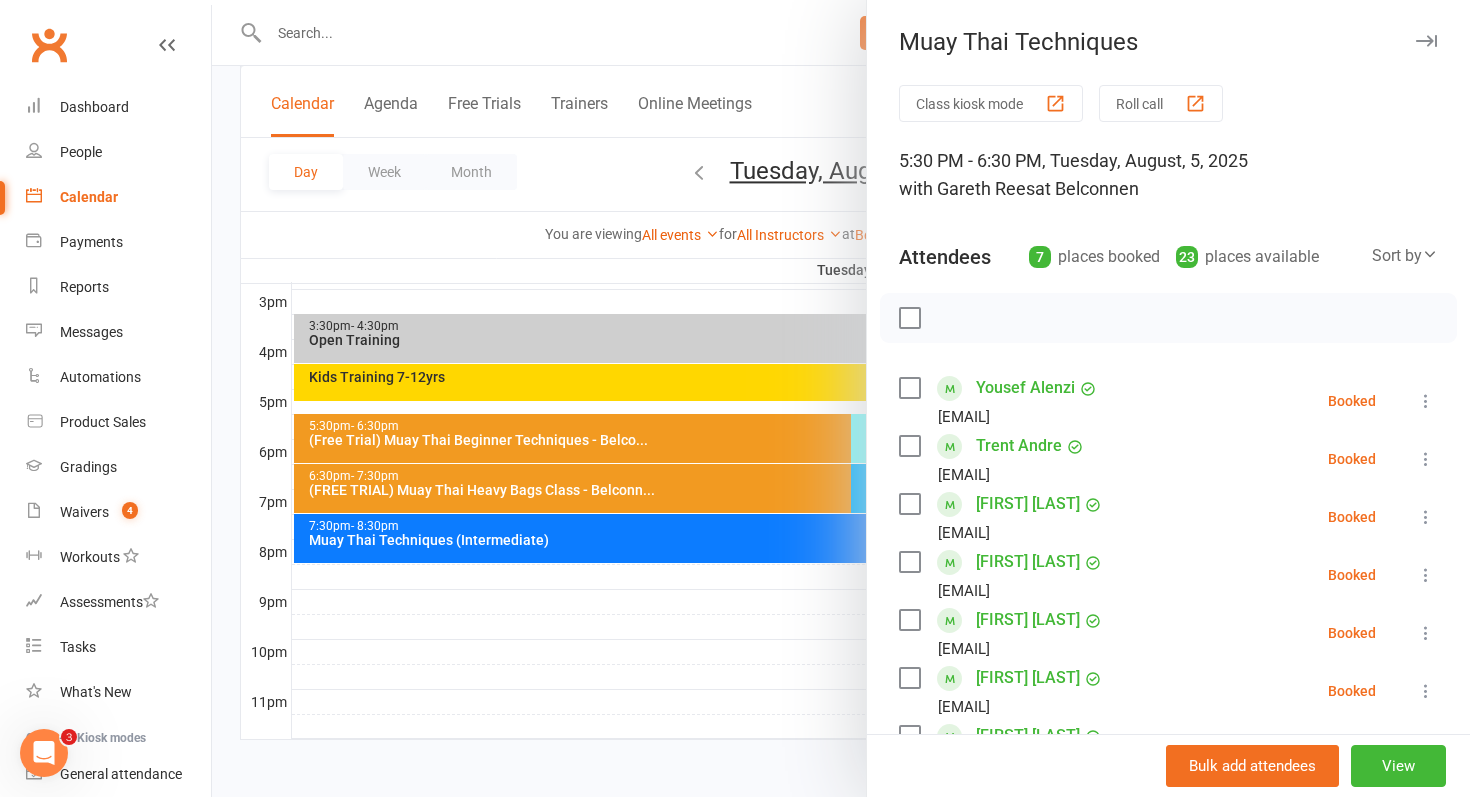 click at bounding box center (841, 398) 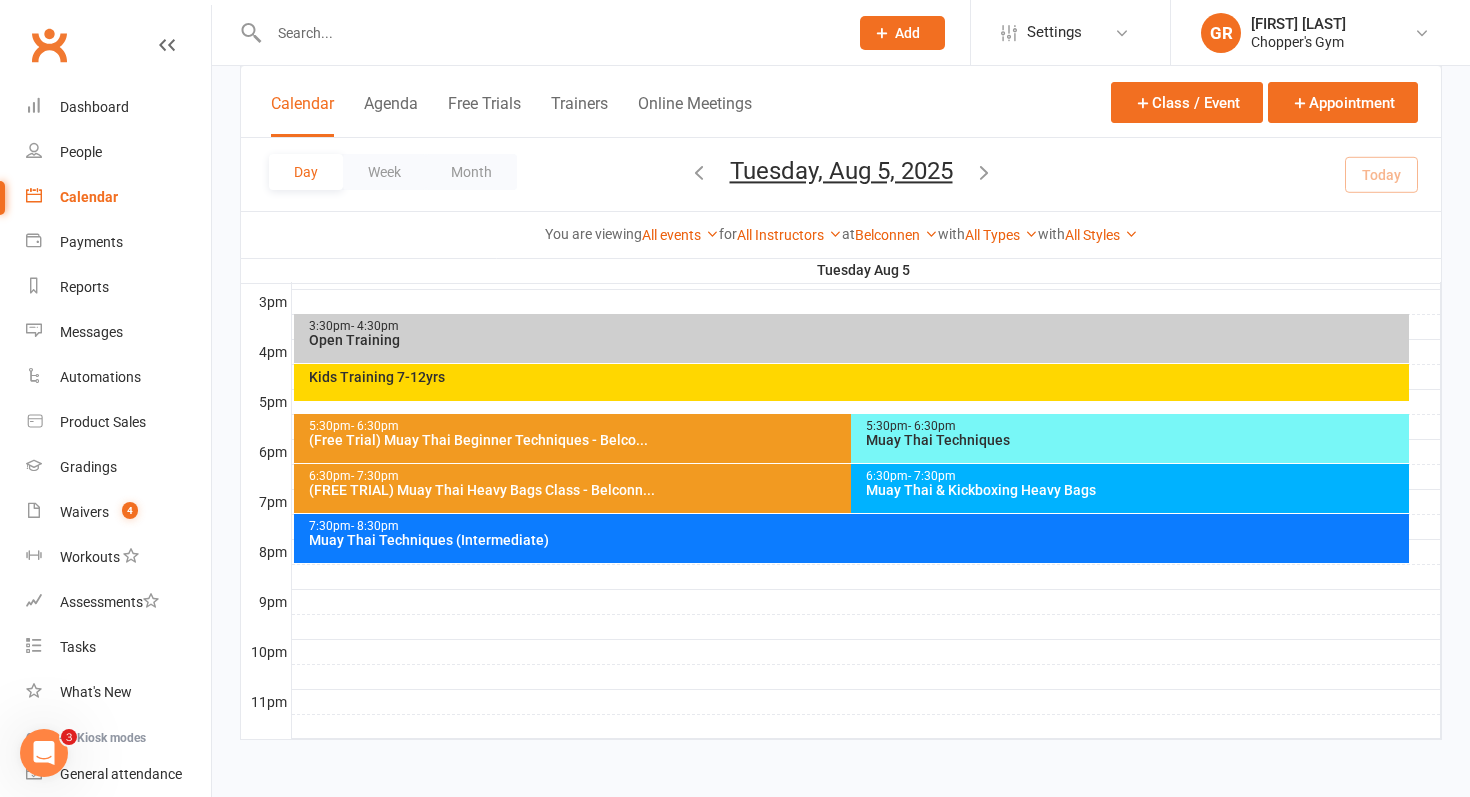 click on "Muay Thai Techniques (Intermediate)" at bounding box center [857, 540] 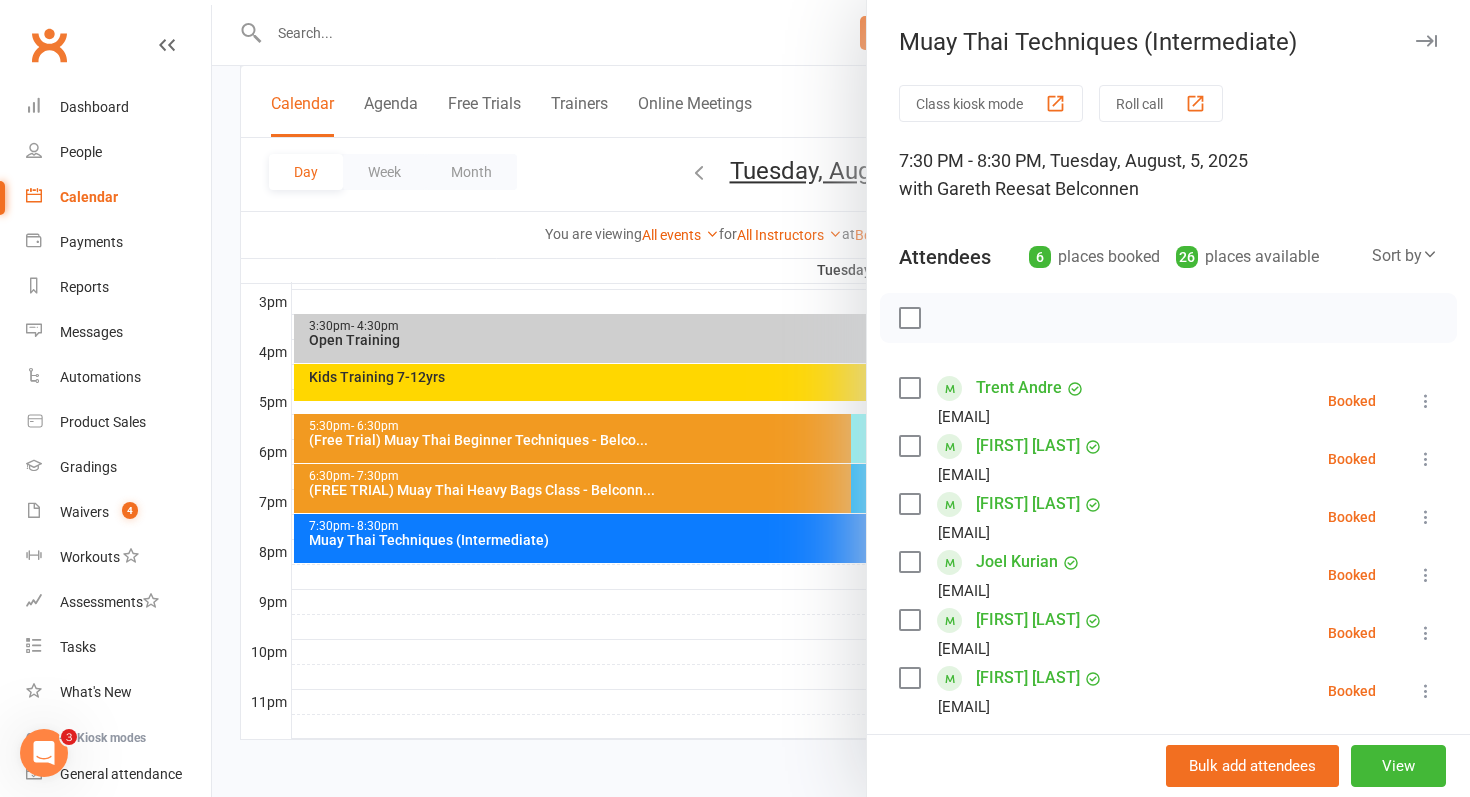 click at bounding box center [841, 398] 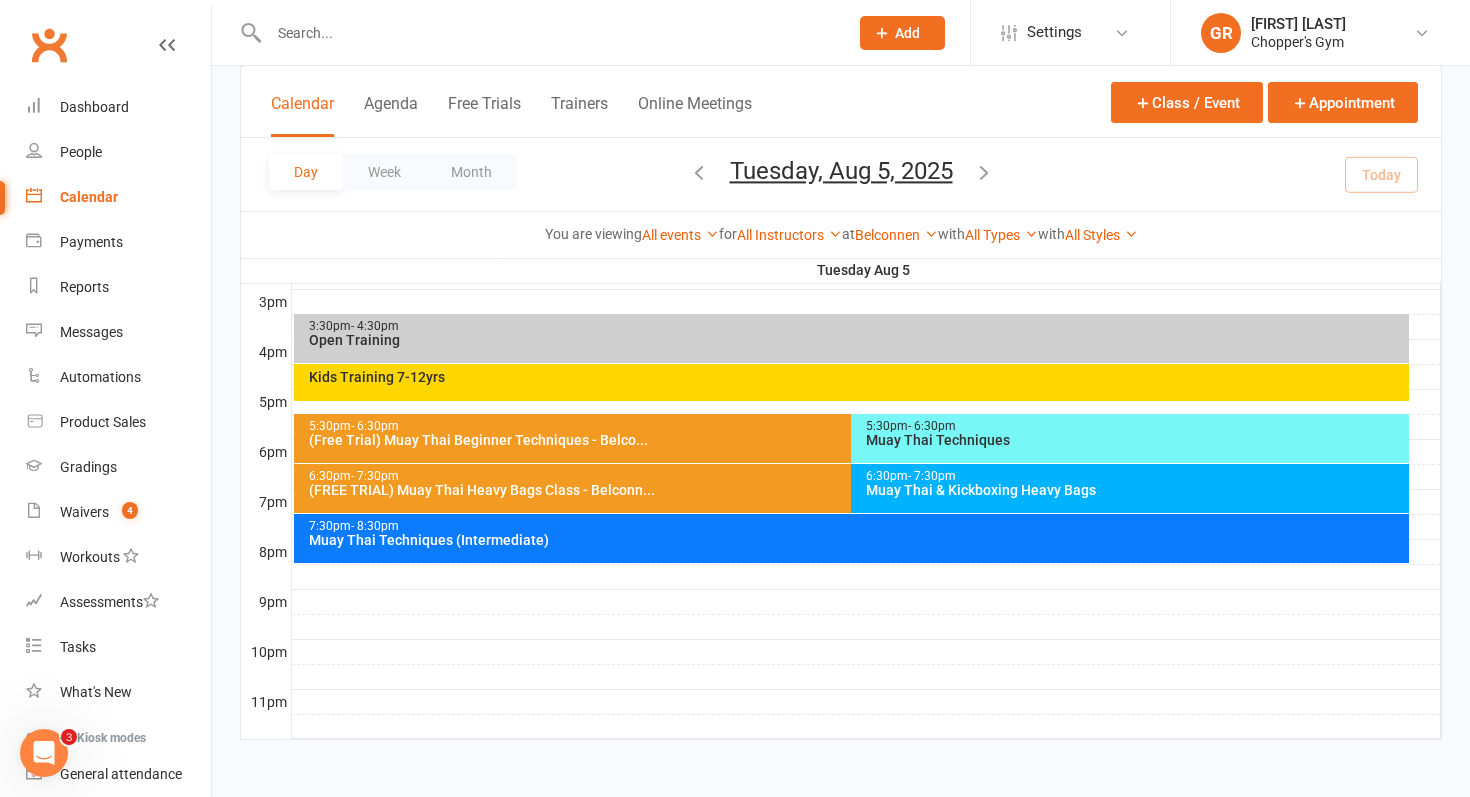 click on "Muay Thai & Kickboxing Heavy Bags" at bounding box center [1135, 490] 